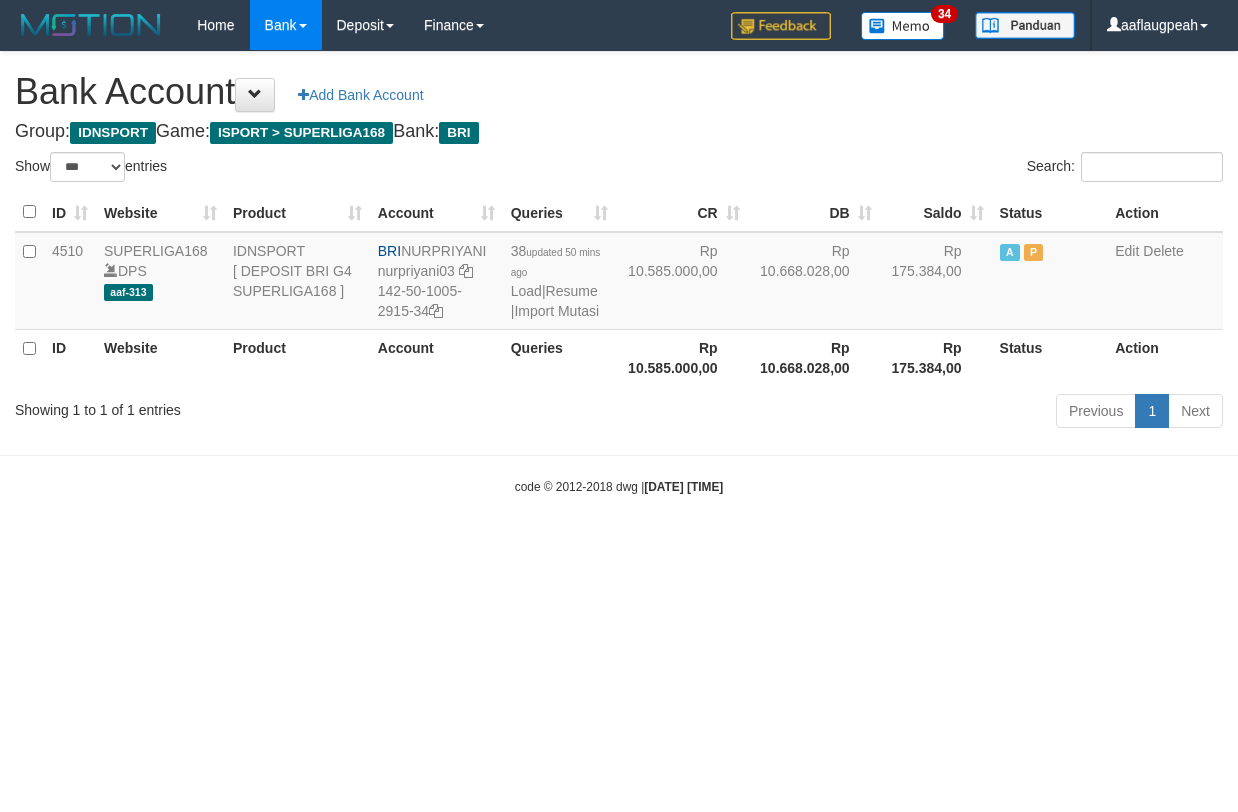 select on "***" 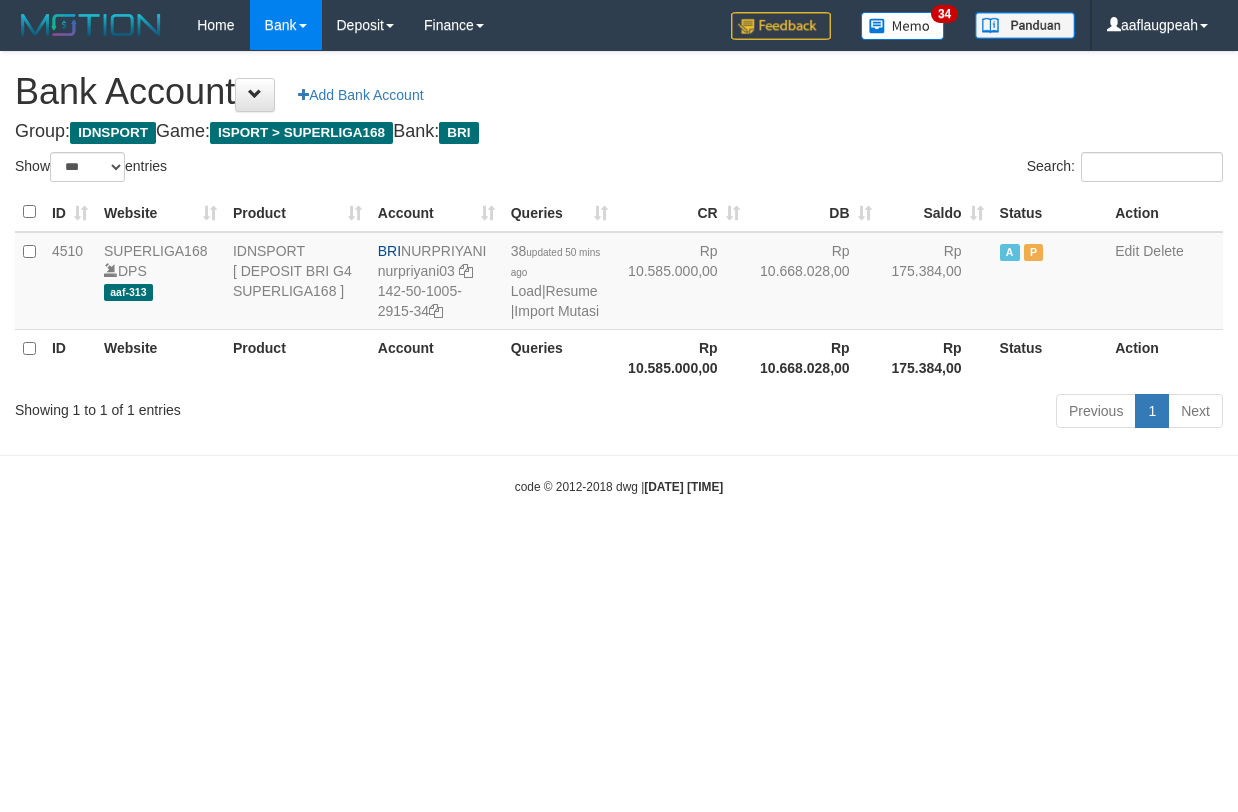 scroll, scrollTop: 0, scrollLeft: 0, axis: both 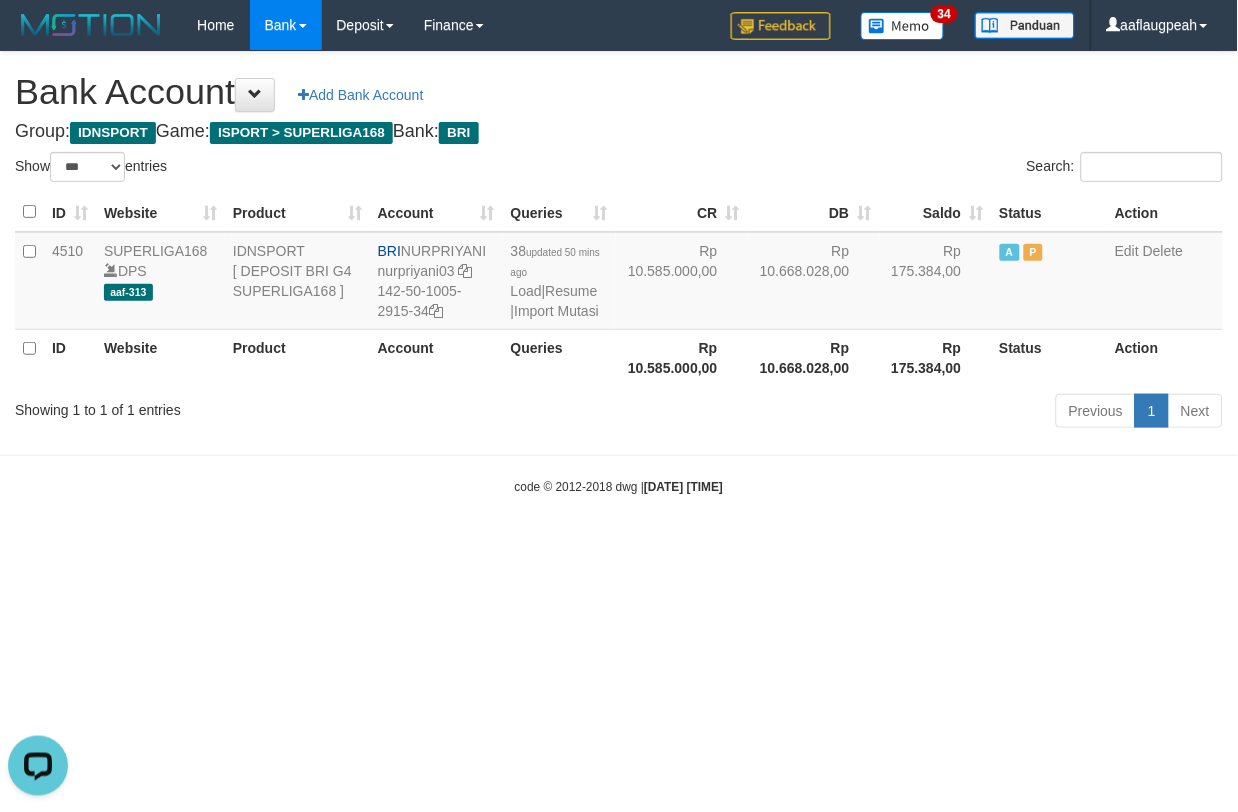 click on "Bank Account
Add Bank Account" at bounding box center [619, 92] 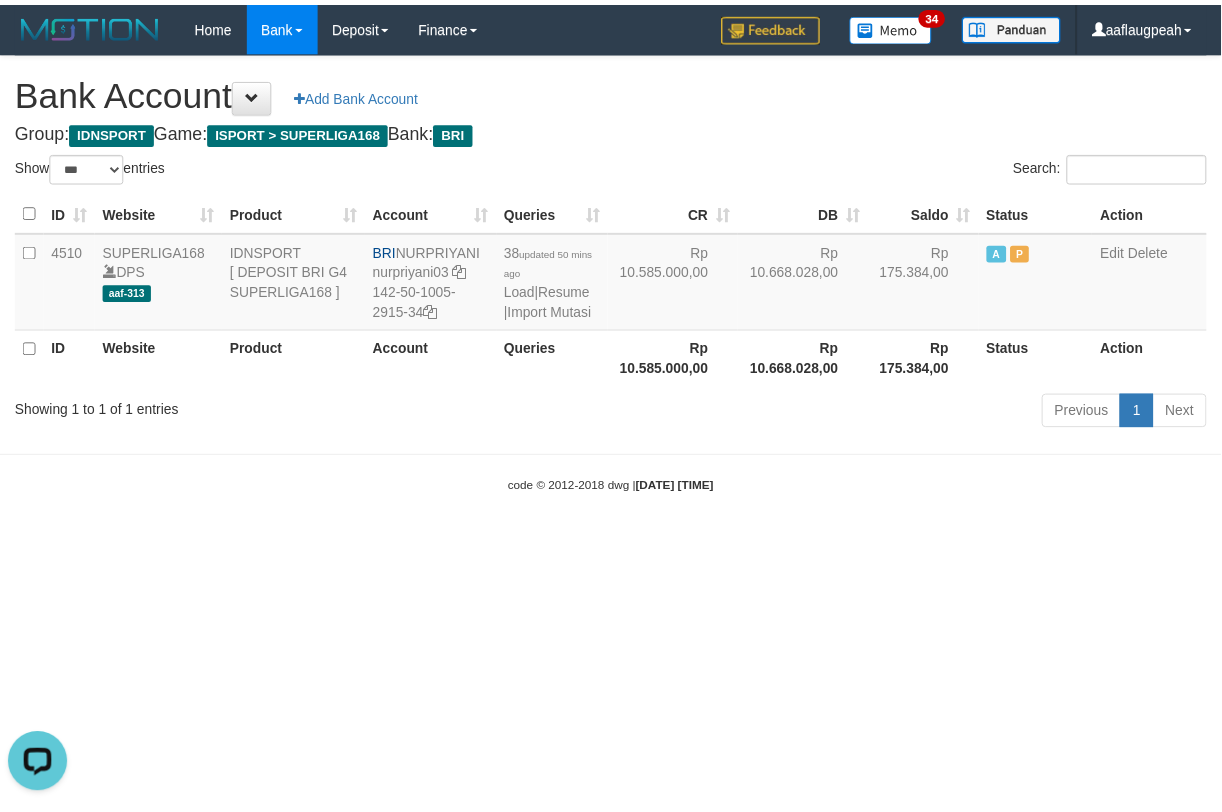 scroll, scrollTop: 0, scrollLeft: 0, axis: both 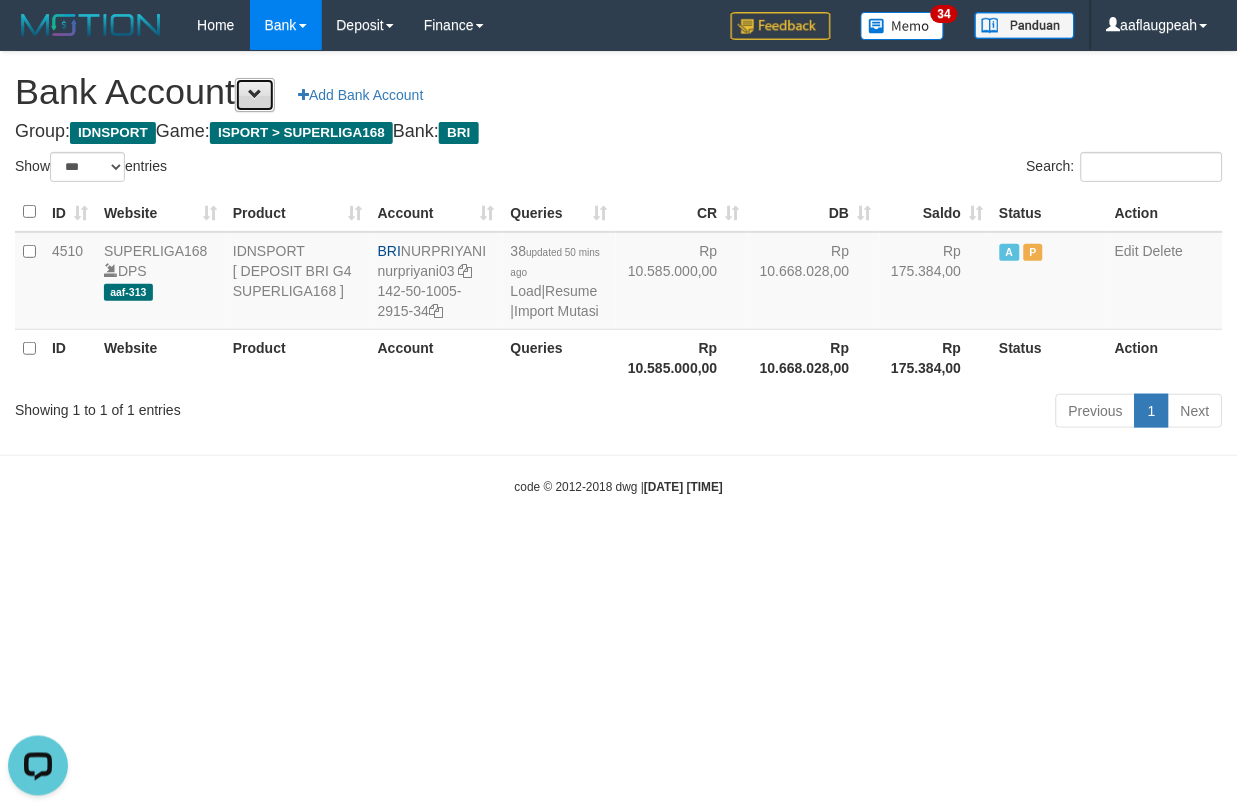 click at bounding box center (255, 95) 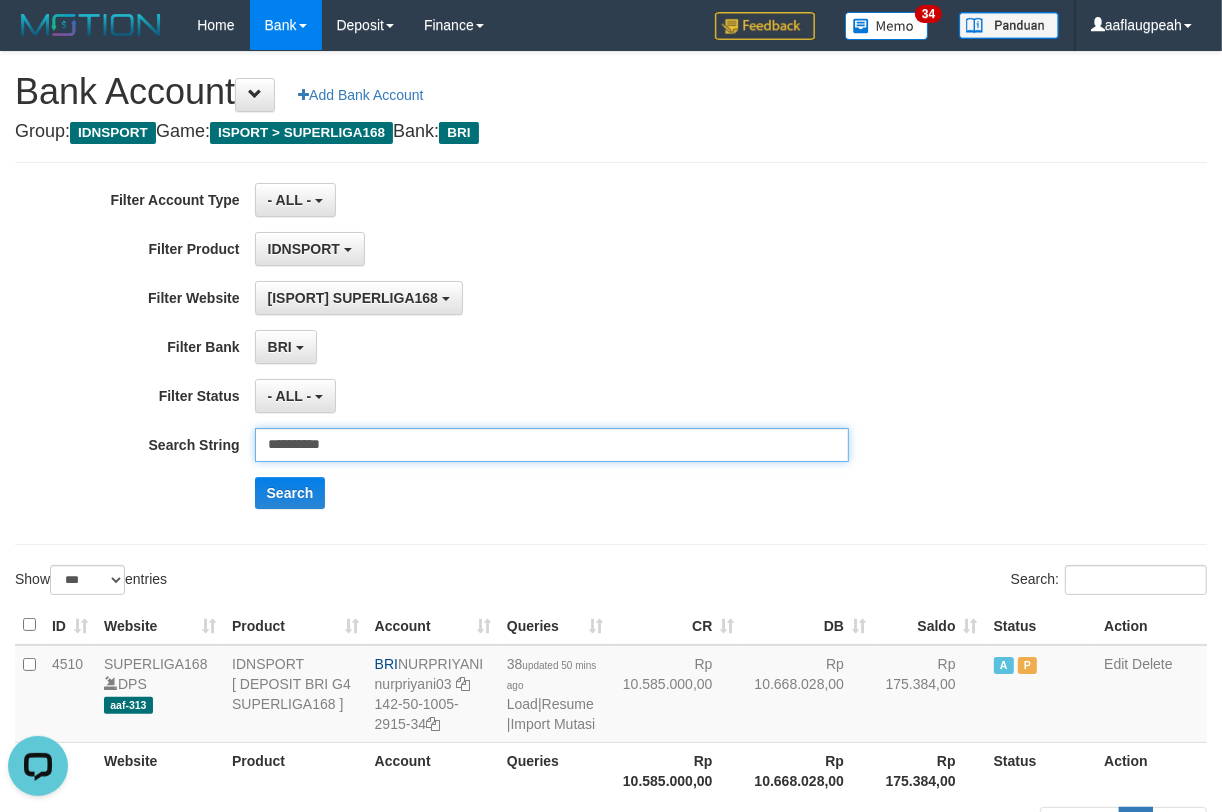 drag, startPoint x: 408, startPoint y: 458, endPoint x: 192, endPoint y: 468, distance: 216.23135 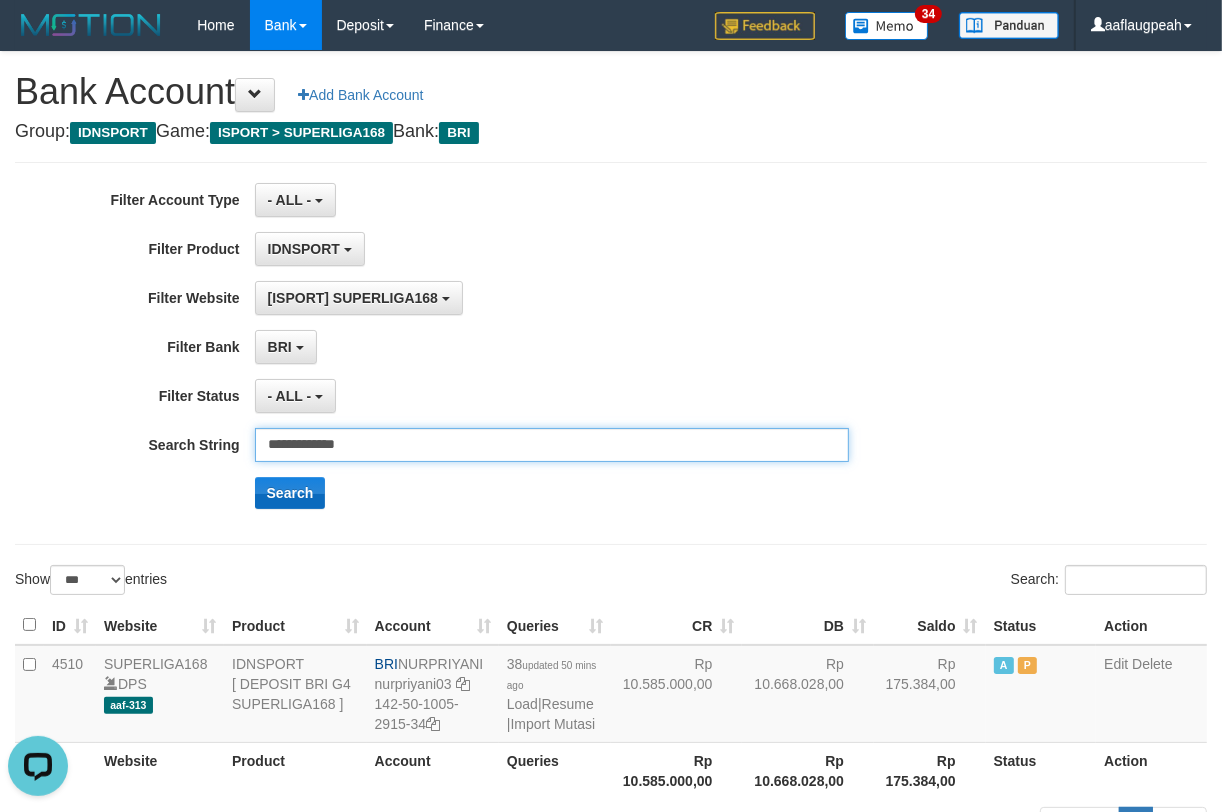 type on "**********" 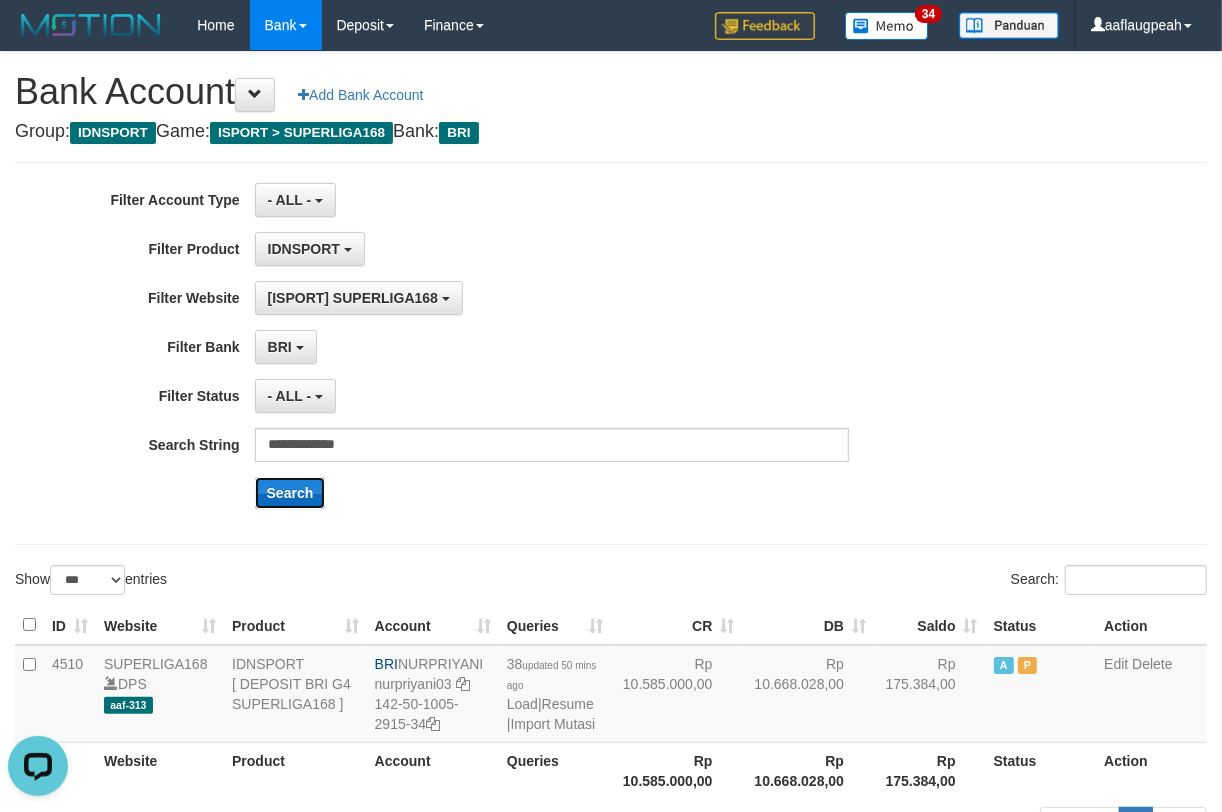 click on "Search" at bounding box center [290, 493] 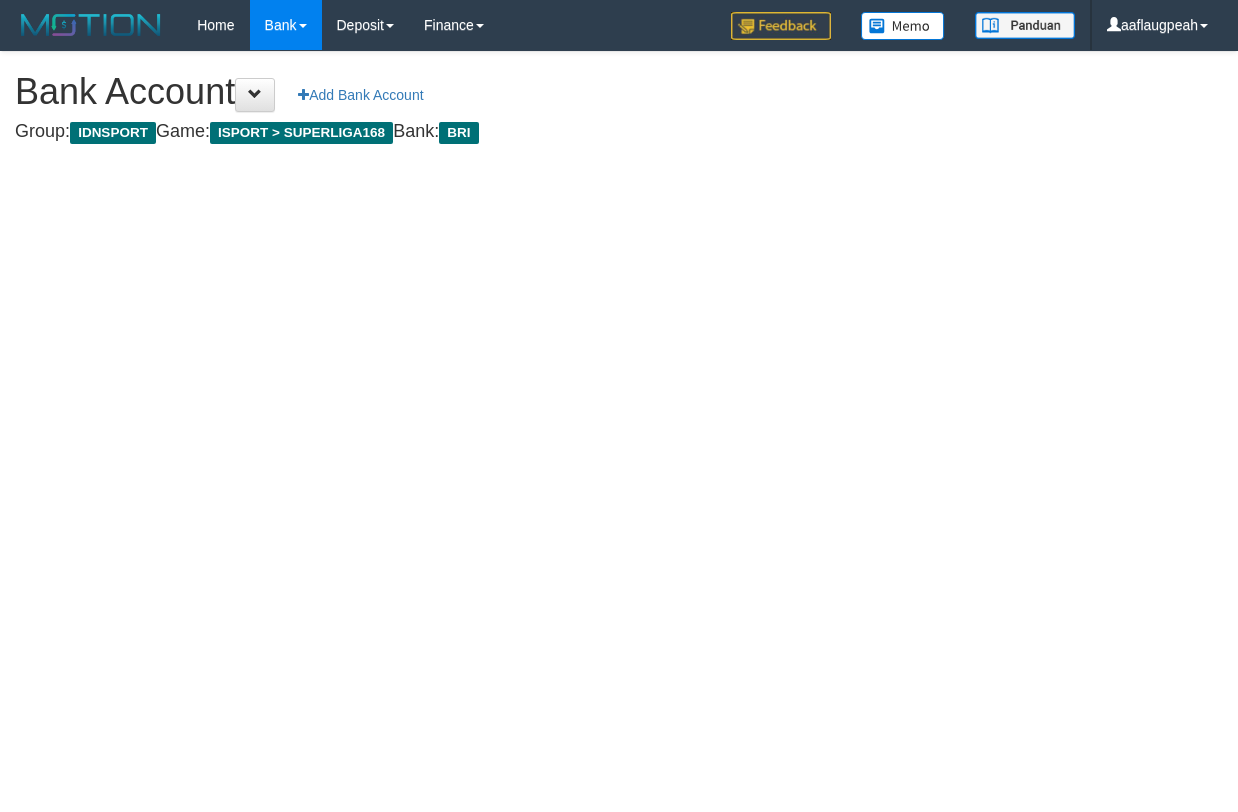 scroll, scrollTop: 0, scrollLeft: 0, axis: both 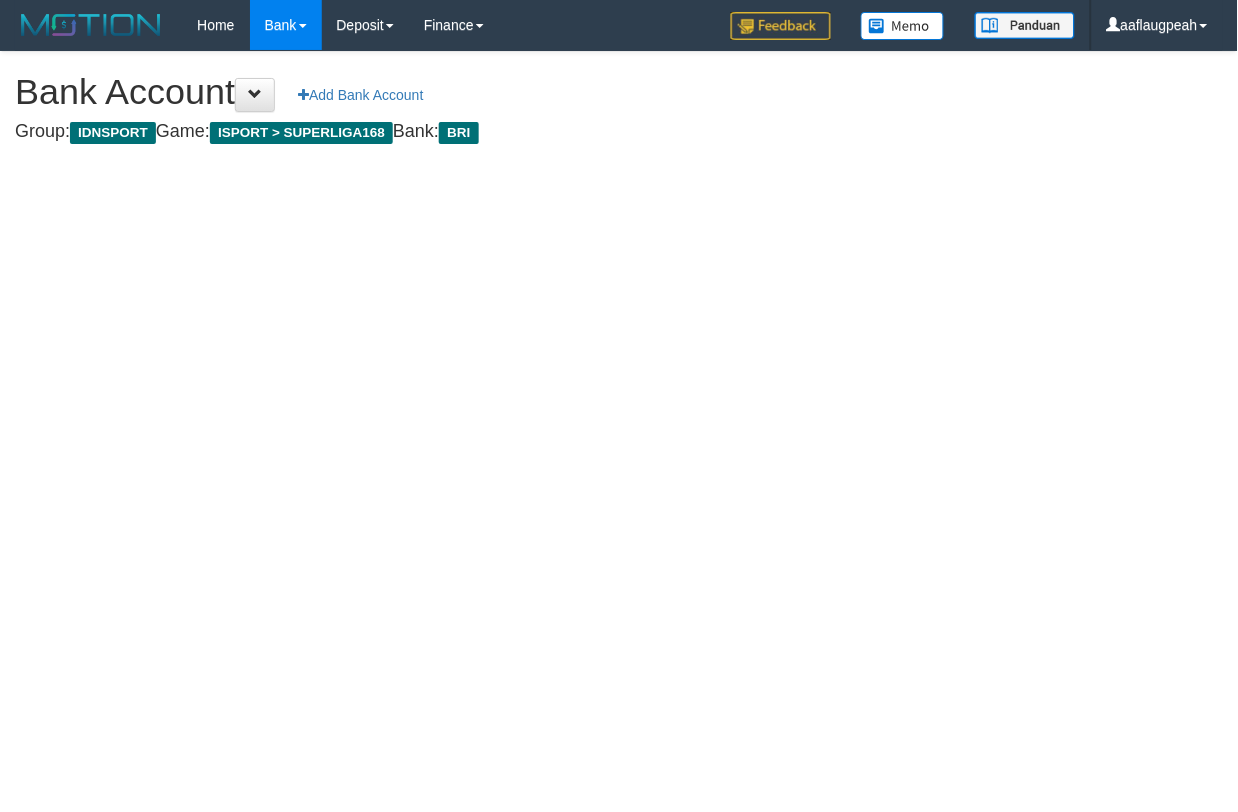 select on "***" 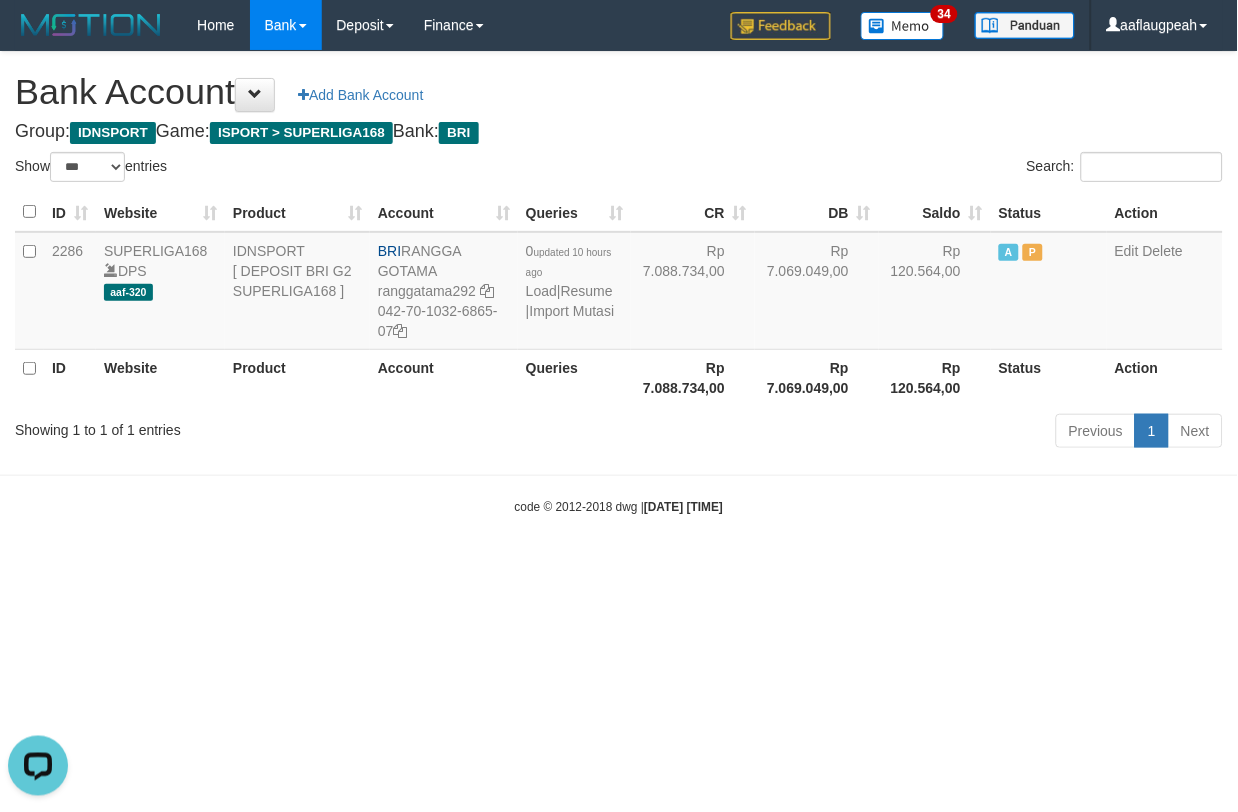 scroll, scrollTop: 0, scrollLeft: 0, axis: both 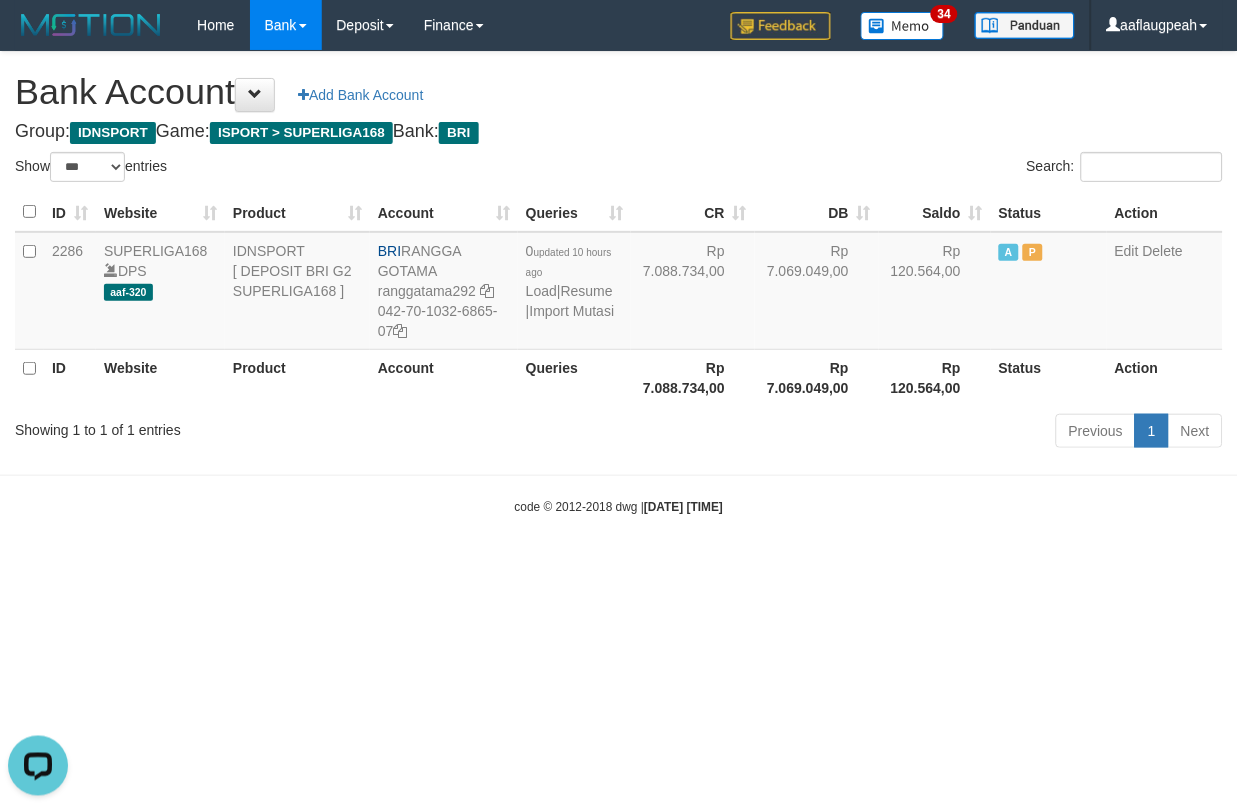 click on "Toggle navigation
Home
Bank
Account List
Load
By Website
Group
[ISPORT]													SUPERLIGA168
By Load Group (DPS)" at bounding box center (619, 283) 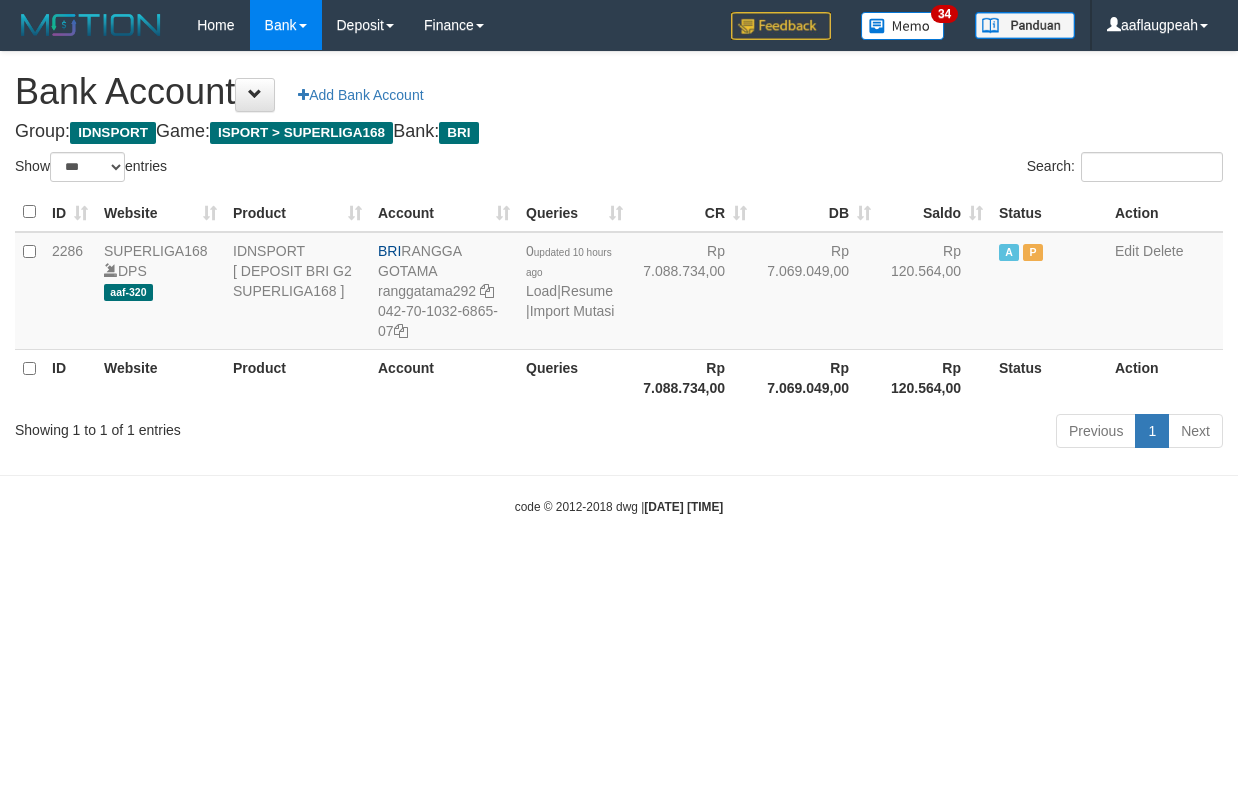 select on "***" 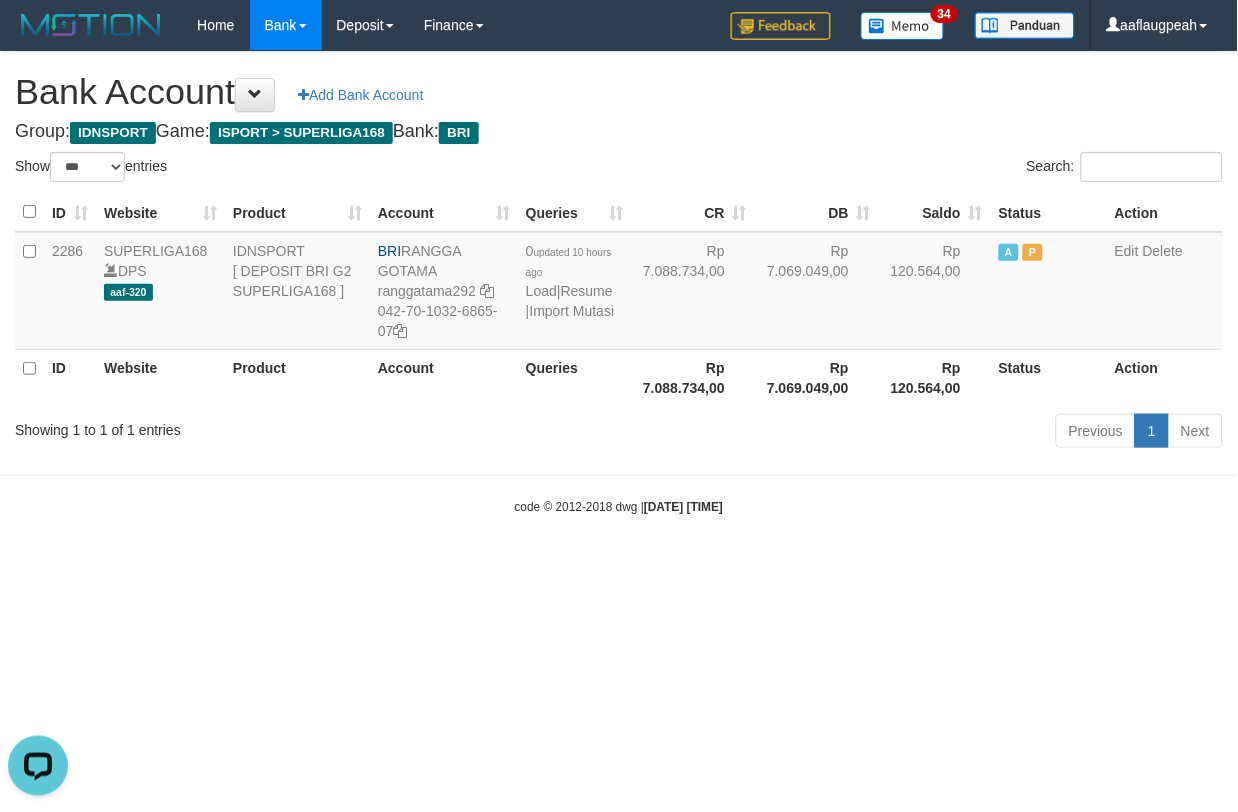 scroll, scrollTop: 0, scrollLeft: 0, axis: both 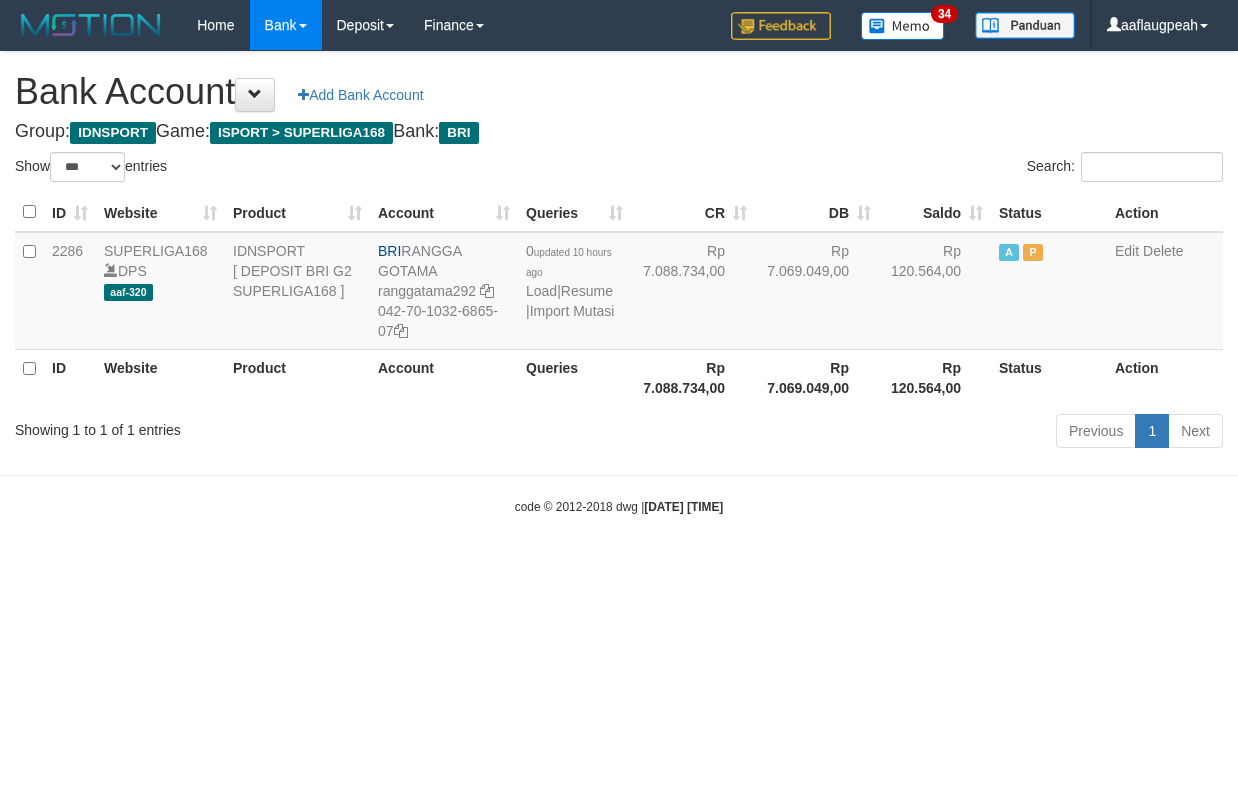 select on "***" 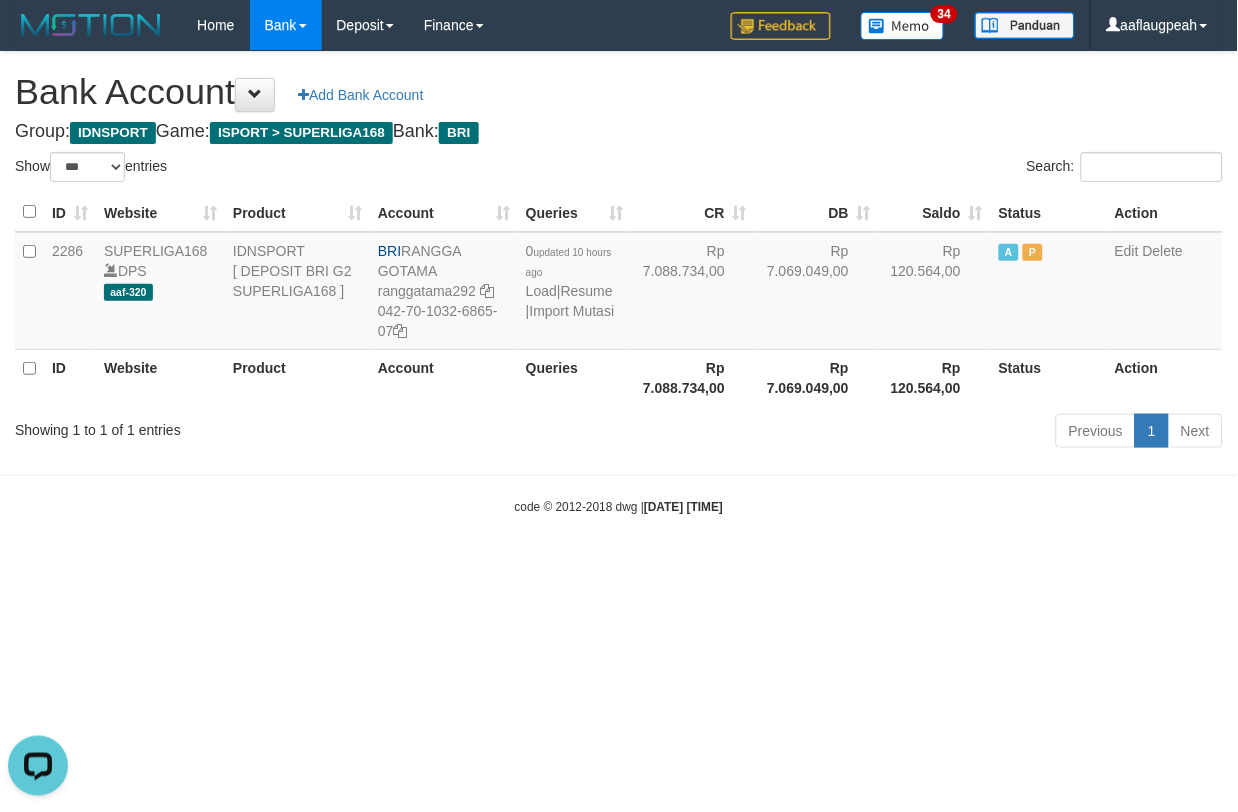 scroll, scrollTop: 0, scrollLeft: 0, axis: both 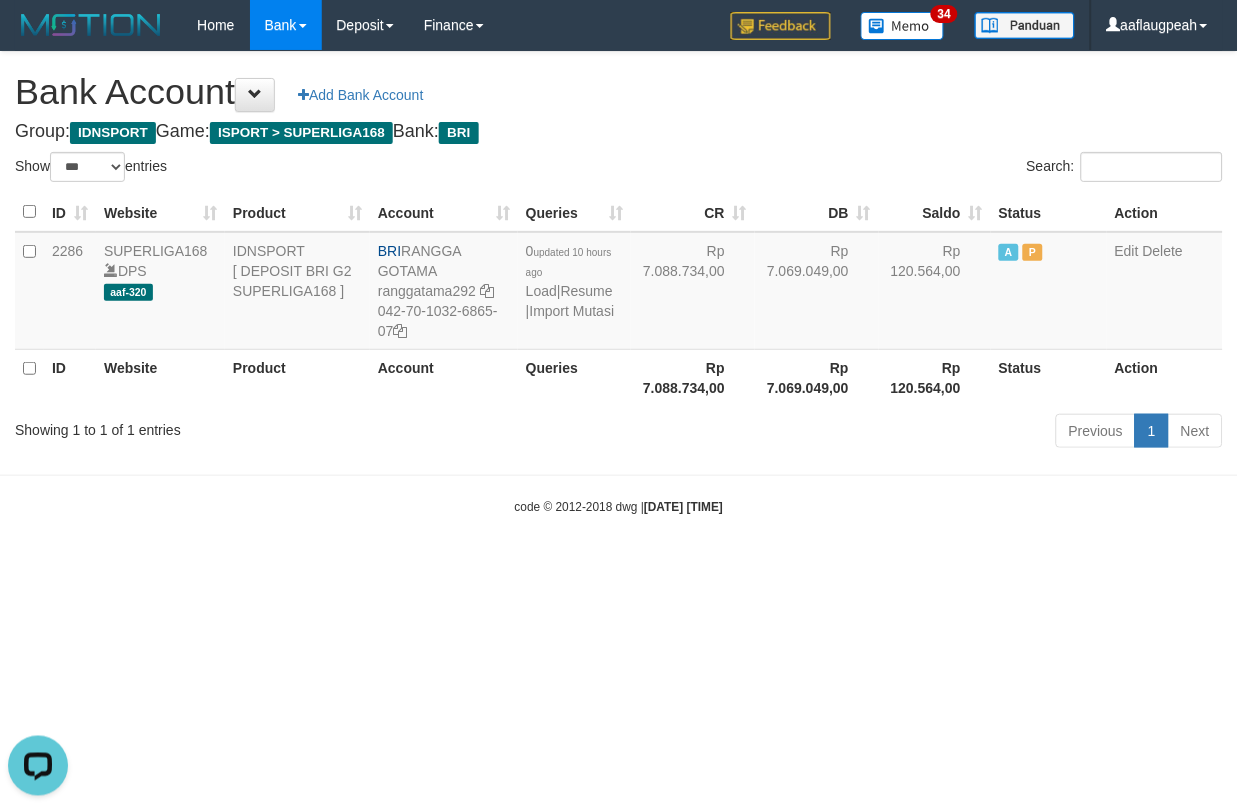 click on "Toggle navigation
Home
Bank
Account List
Load
By Website
Group
[ISPORT]													SUPERLIGA168
By Load Group (DPS)" at bounding box center (619, 283) 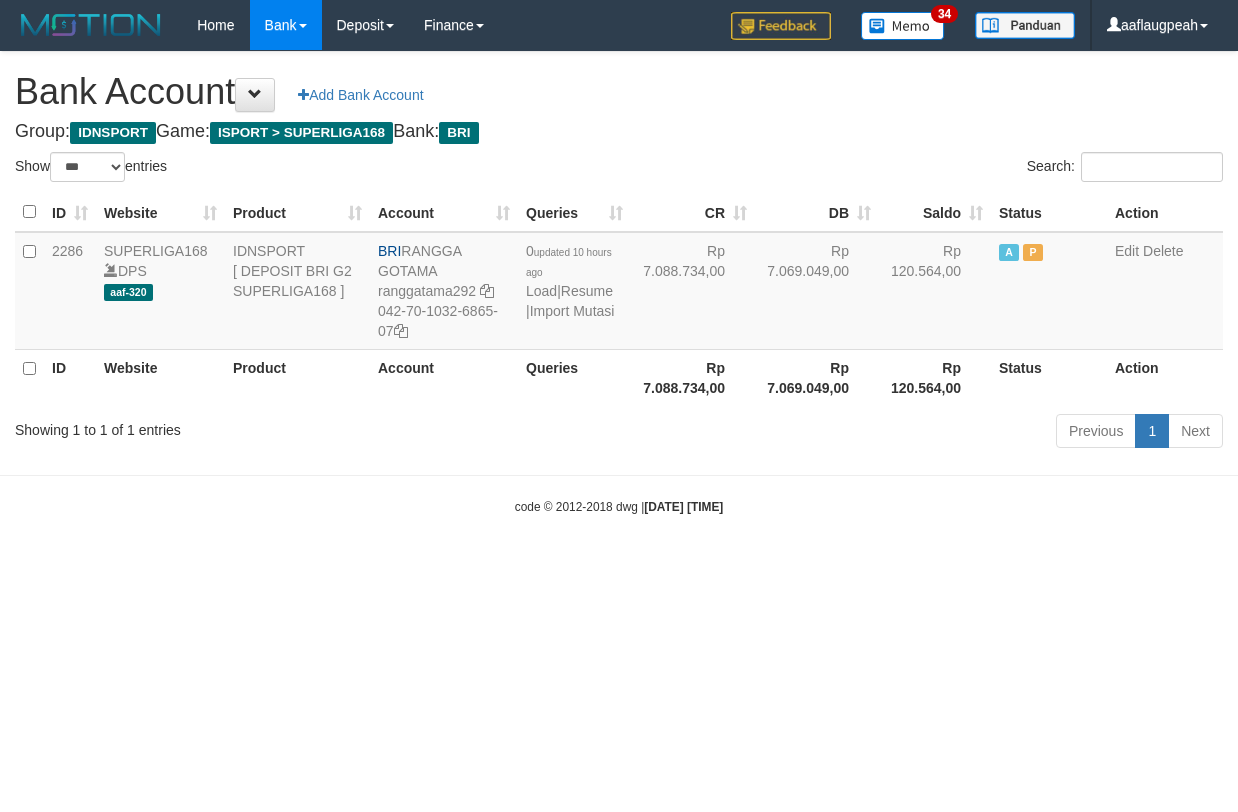 select on "***" 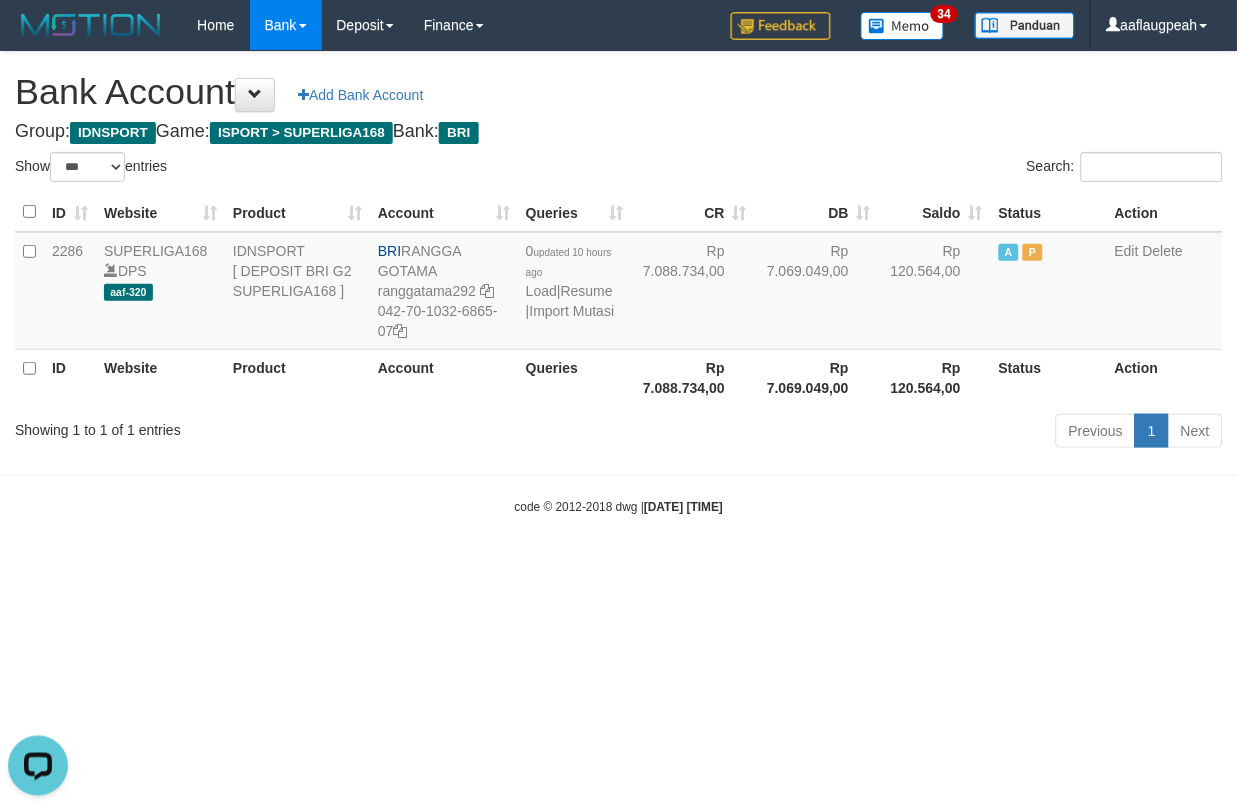 scroll, scrollTop: 0, scrollLeft: 0, axis: both 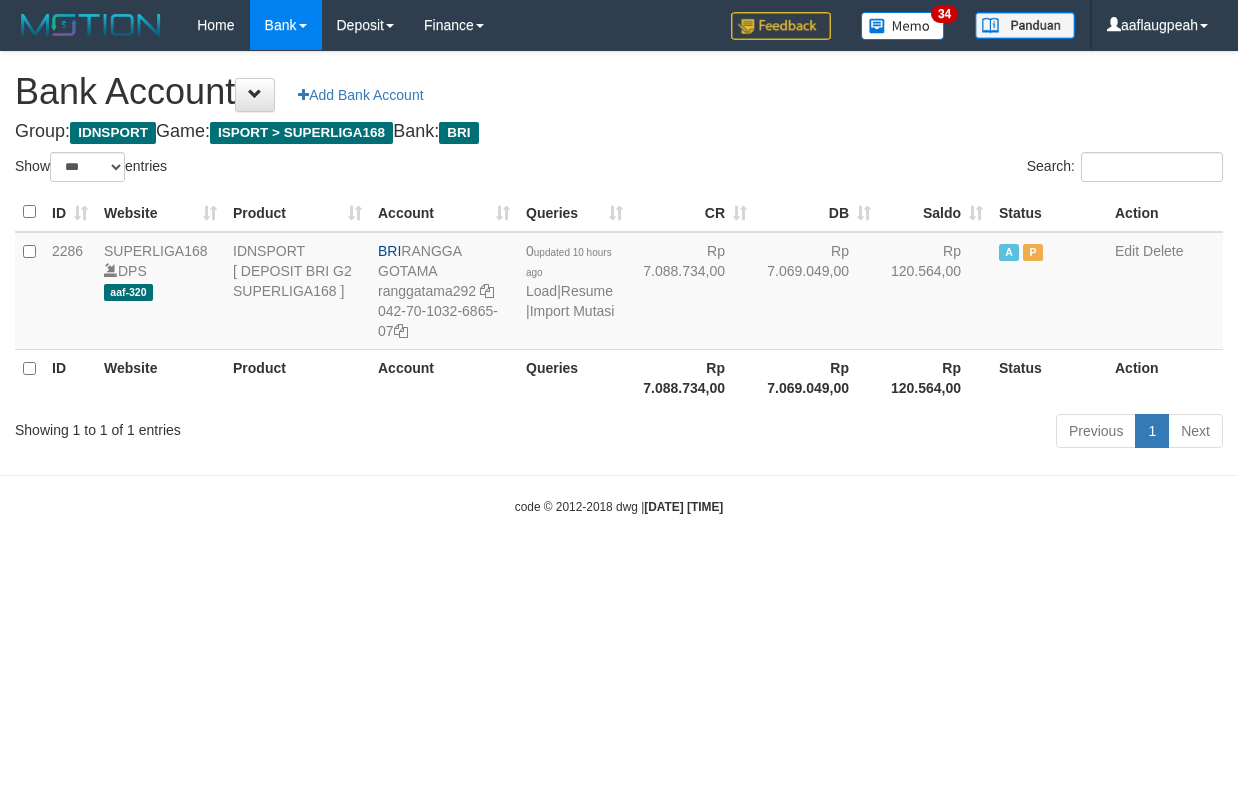 select on "***" 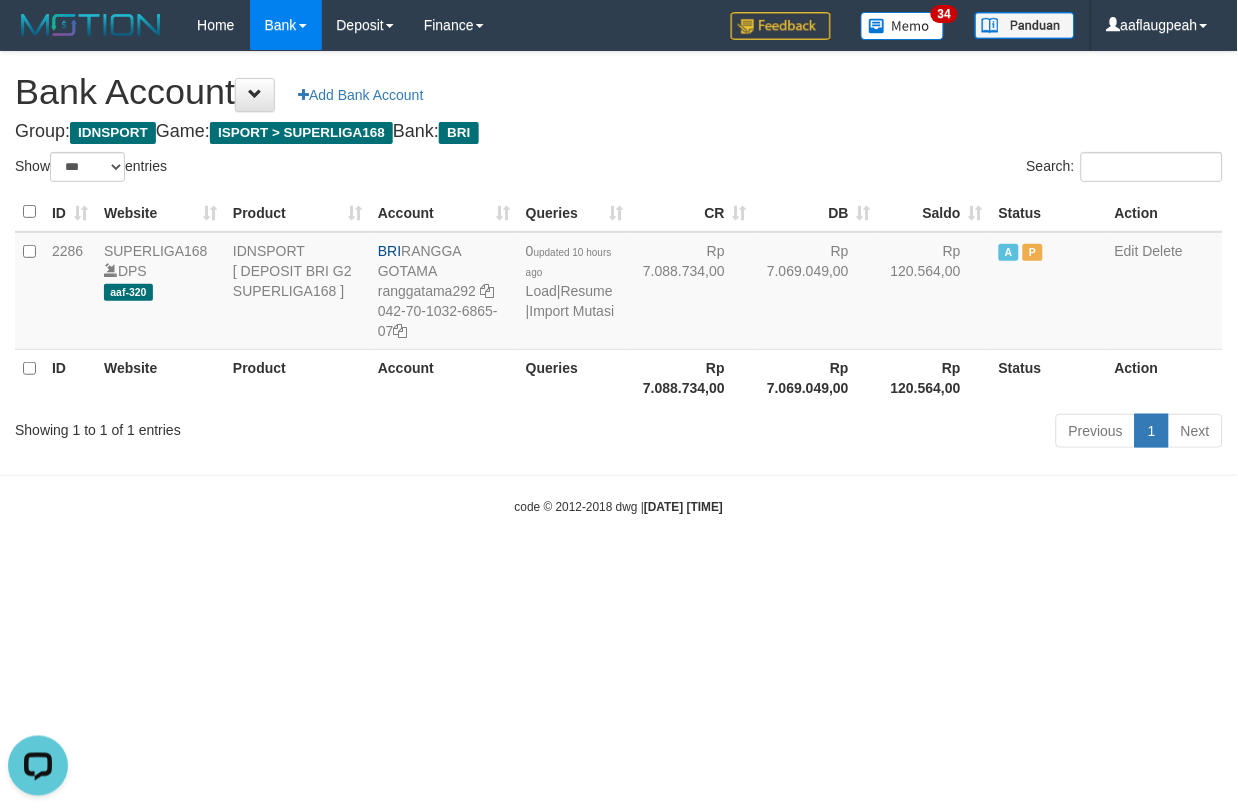 scroll, scrollTop: 0, scrollLeft: 0, axis: both 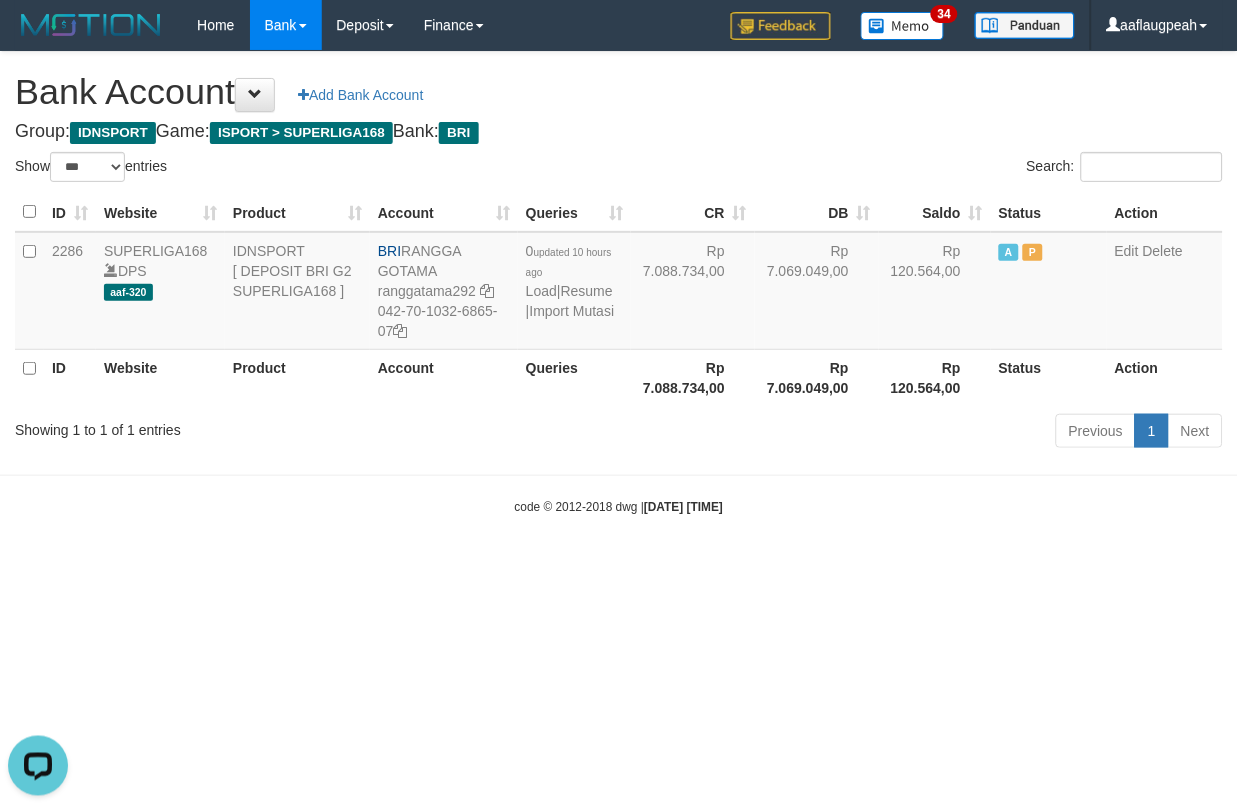 click on "Toggle navigation
Home
Bank
Account List
Load
By Website
Group
[ISPORT]													SUPERLIGA168
By Load Group (DPS)
34" at bounding box center [619, 283] 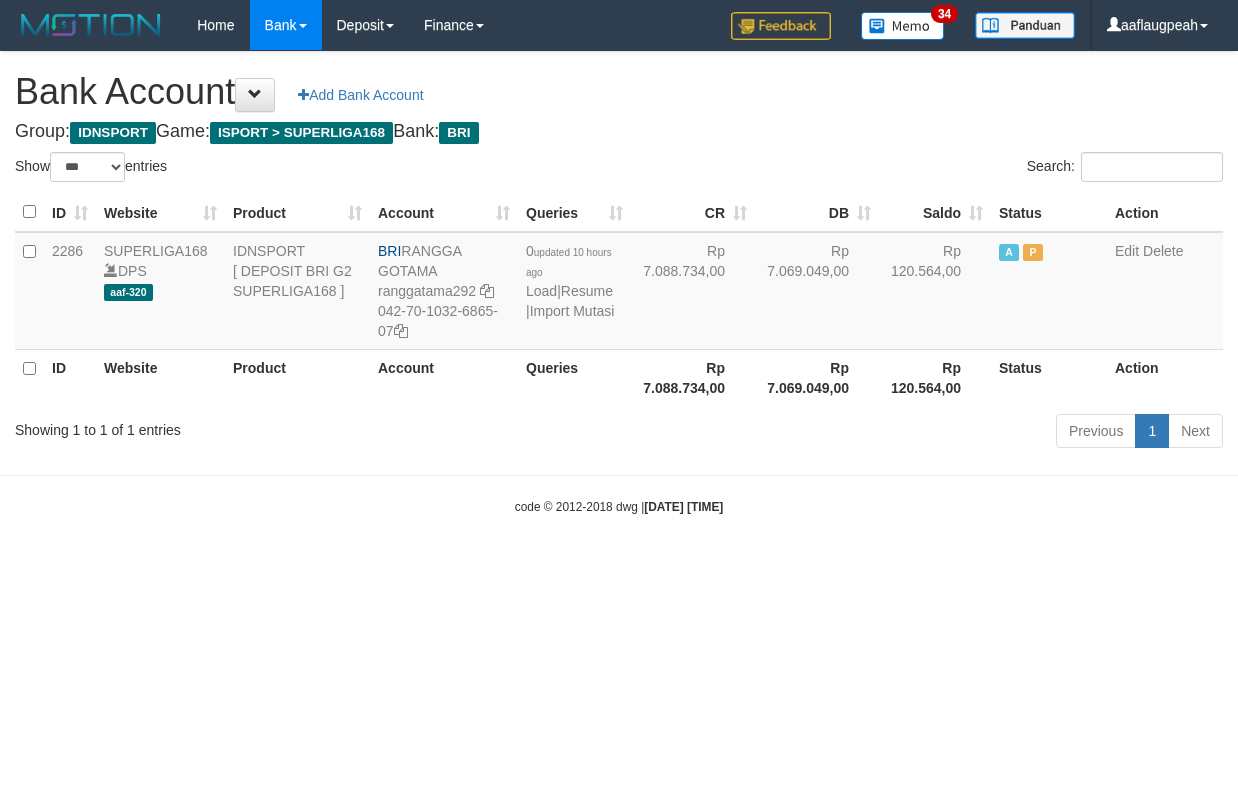 select on "***" 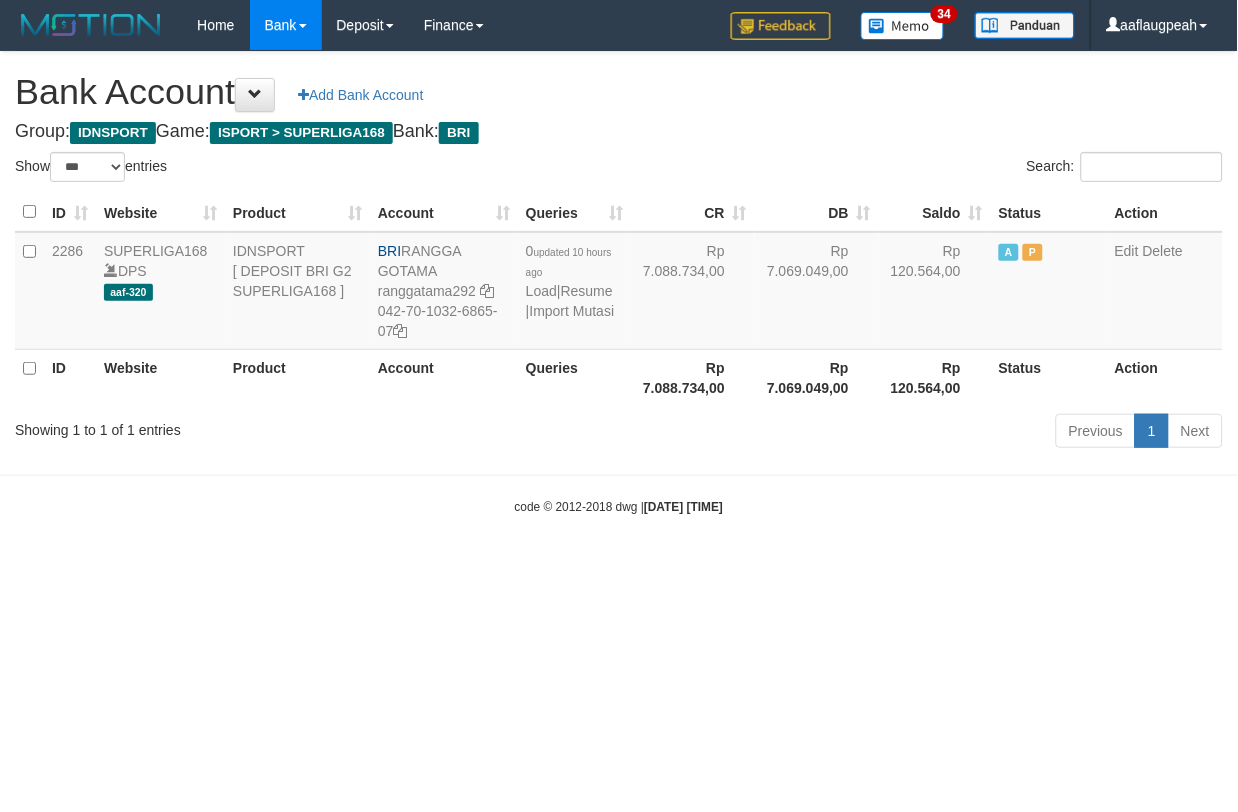 click on "Toggle navigation
Home
Bank
Account List
Load
By Website
Group
[ISPORT]													SUPERLIGA168
By Load Group (DPS)" at bounding box center (619, 283) 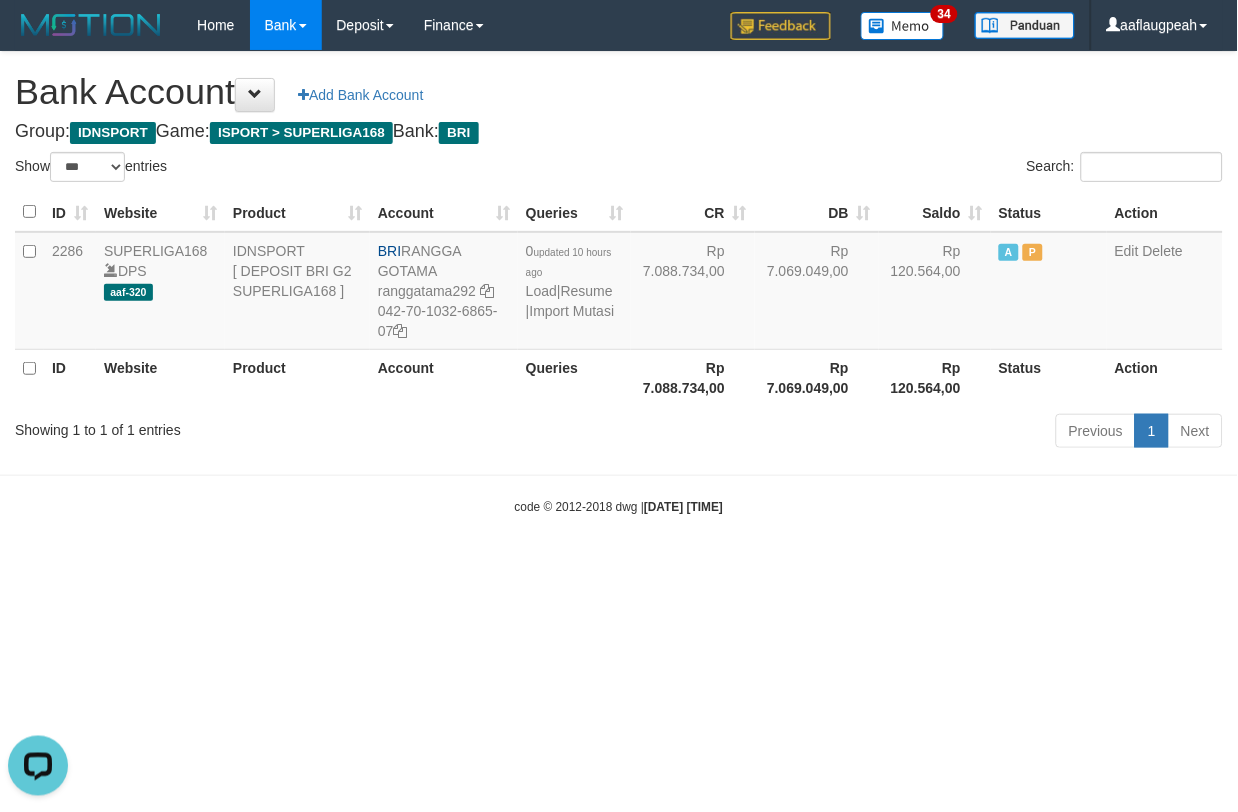 scroll, scrollTop: 0, scrollLeft: 0, axis: both 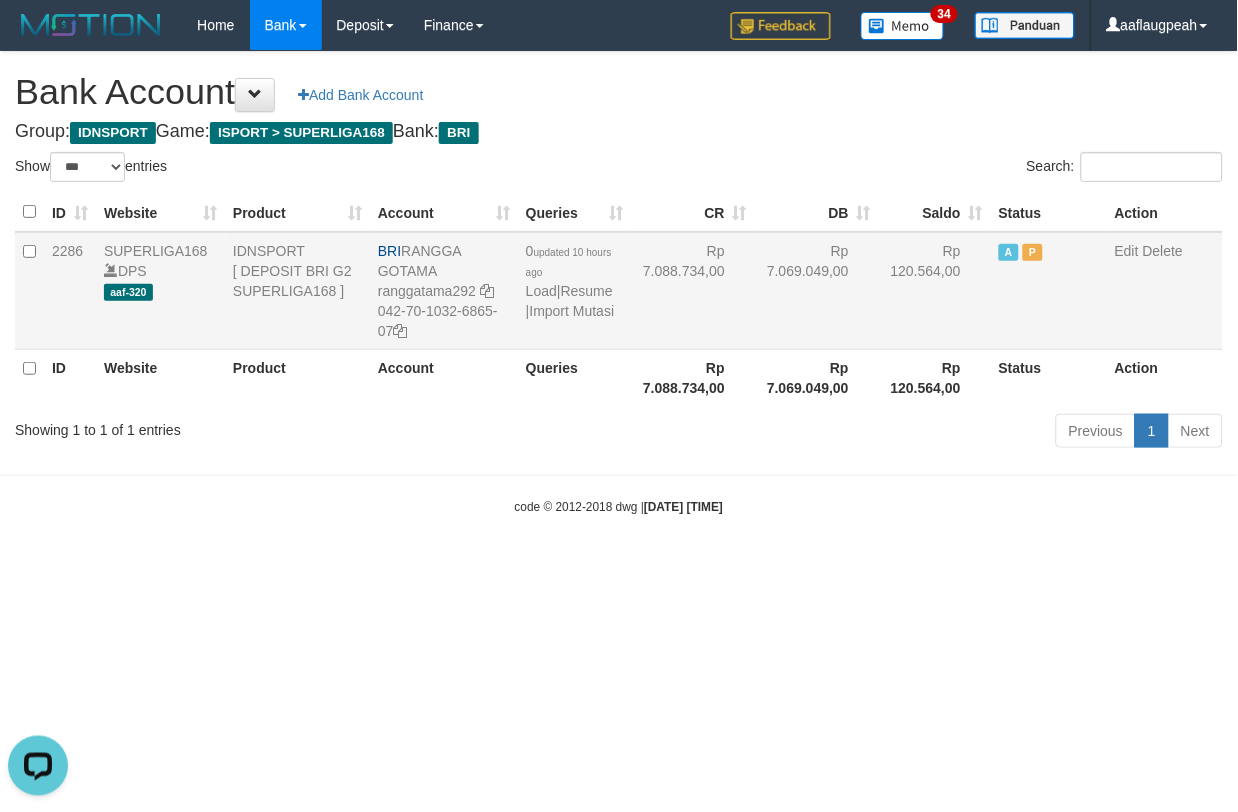 click on "0  updated 10 hours ago
Load
|
Resume
|
Import Mutasi" at bounding box center [574, 291] 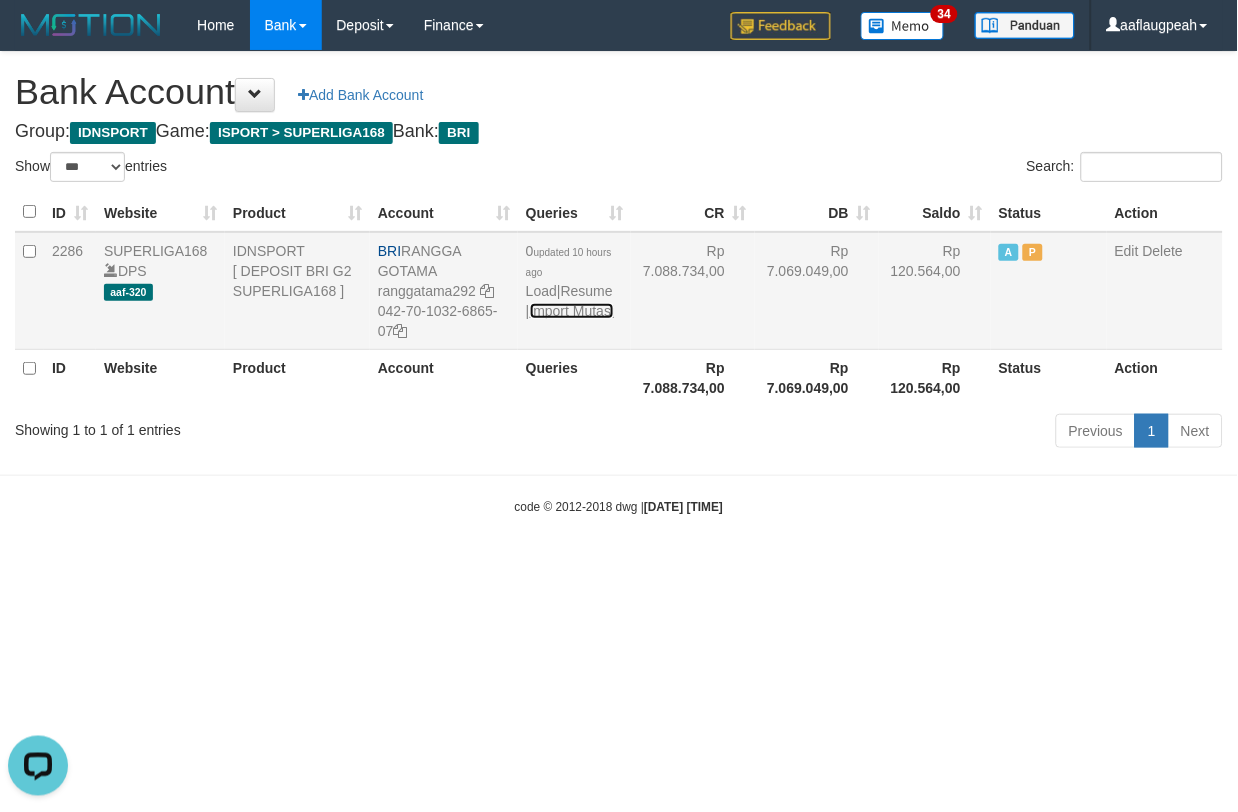 click on "Import Mutasi" at bounding box center [572, 311] 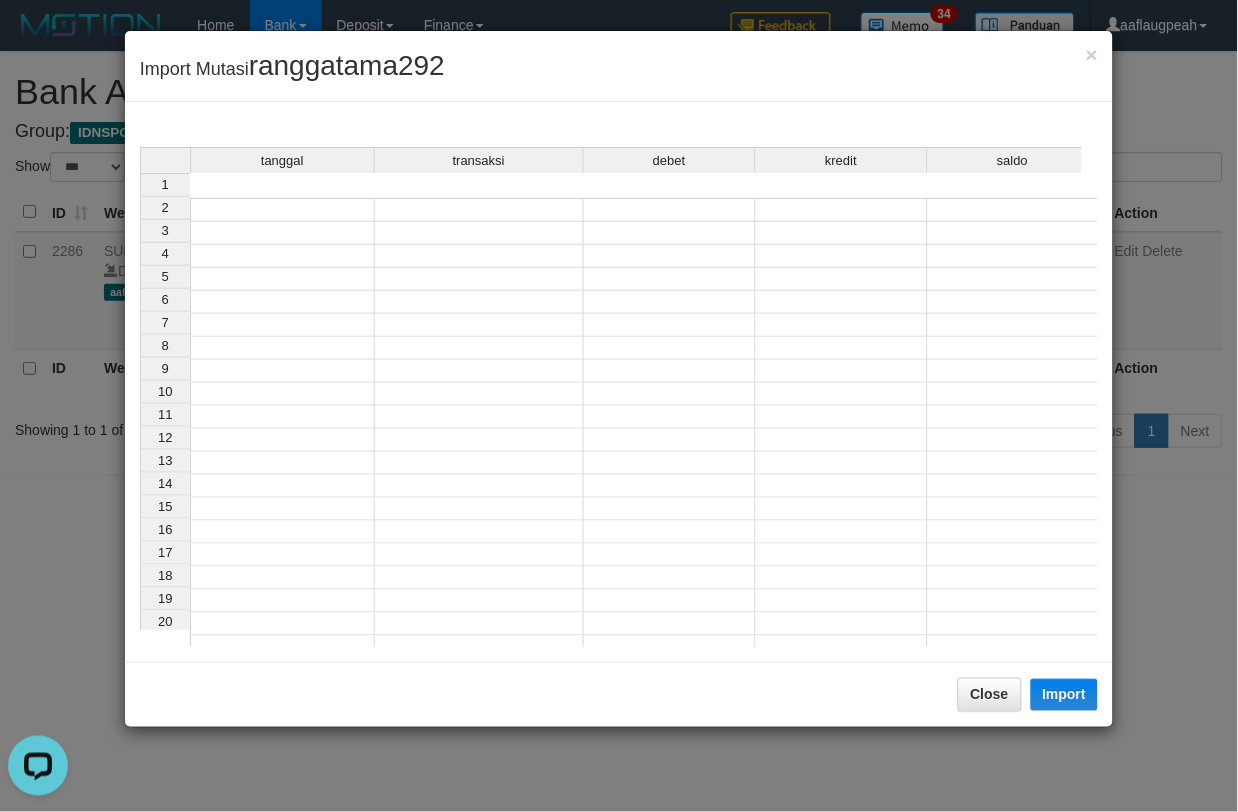 click on "tanggal transaksi debet kredit saldo 1 2 3 4 5 6 7 8 9 10 11 12 13 14 15 16 17 18 19 20 21" at bounding box center [619, 427] 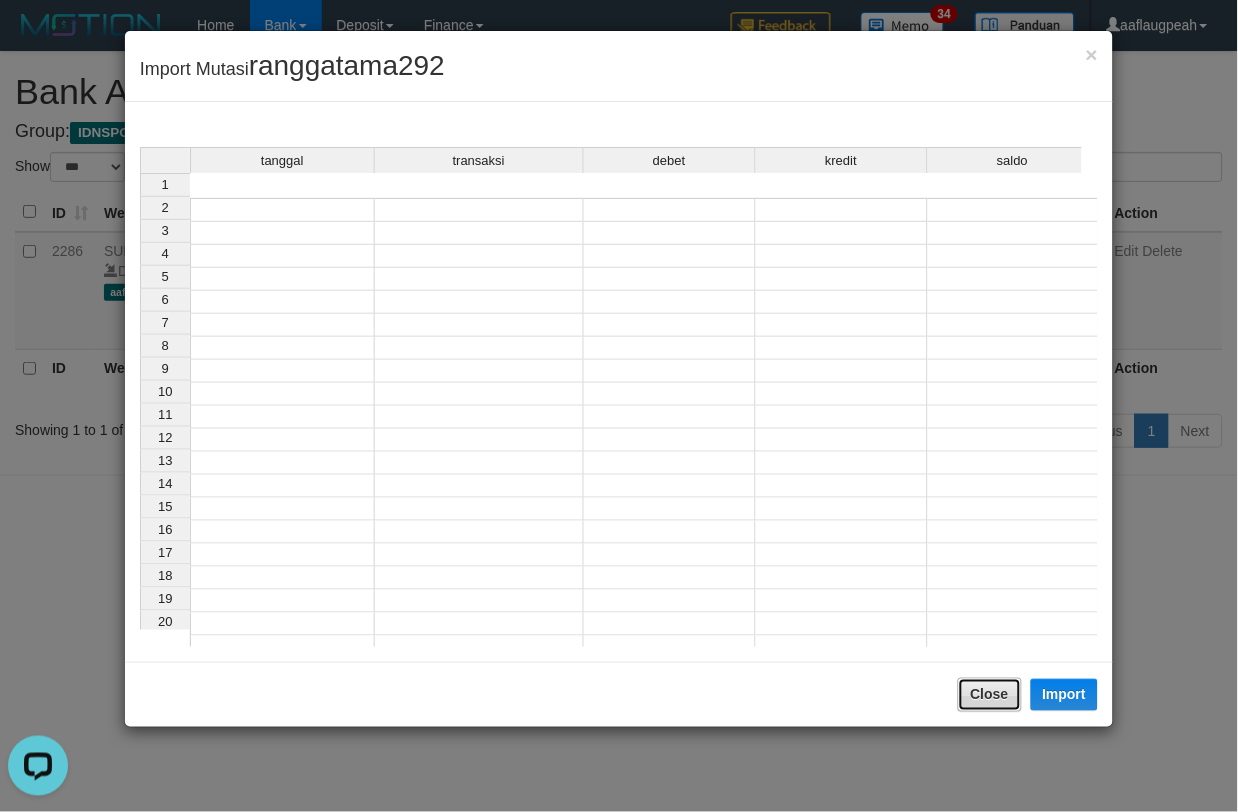 click on "Close" at bounding box center [990, 695] 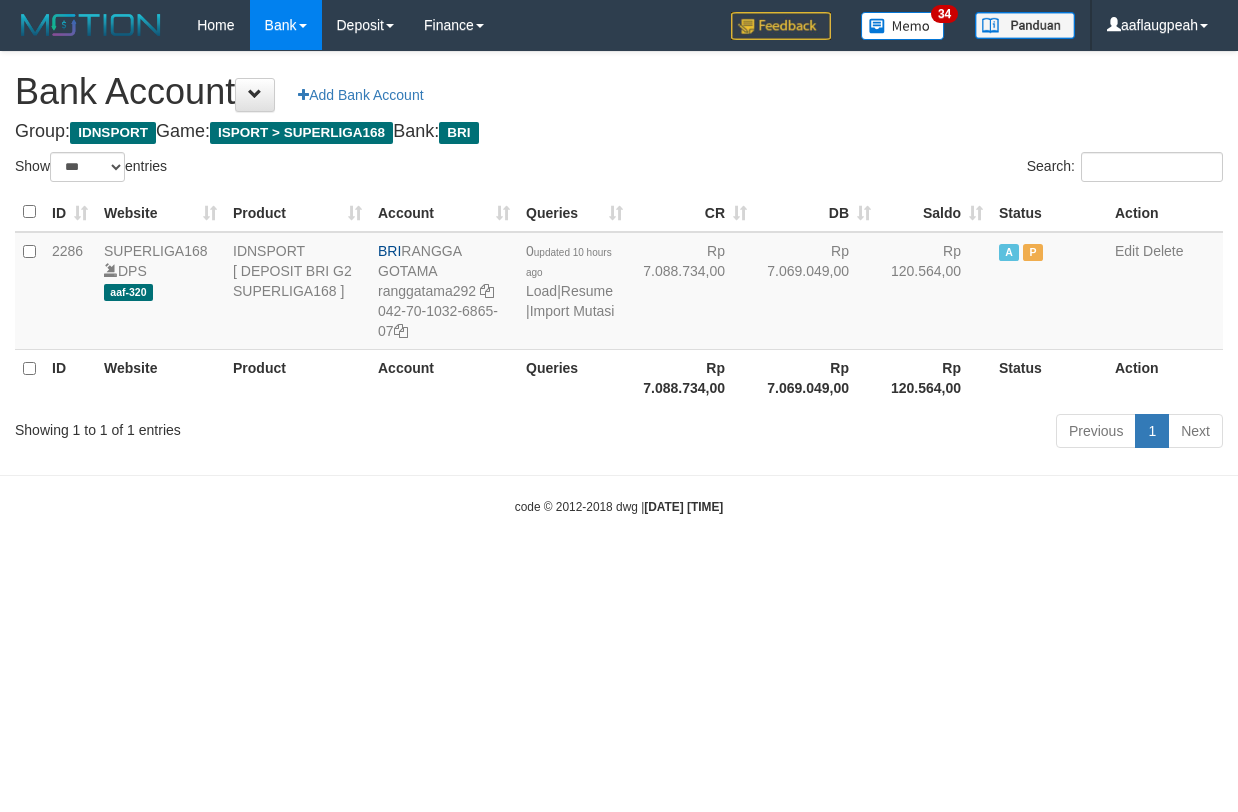 select on "***" 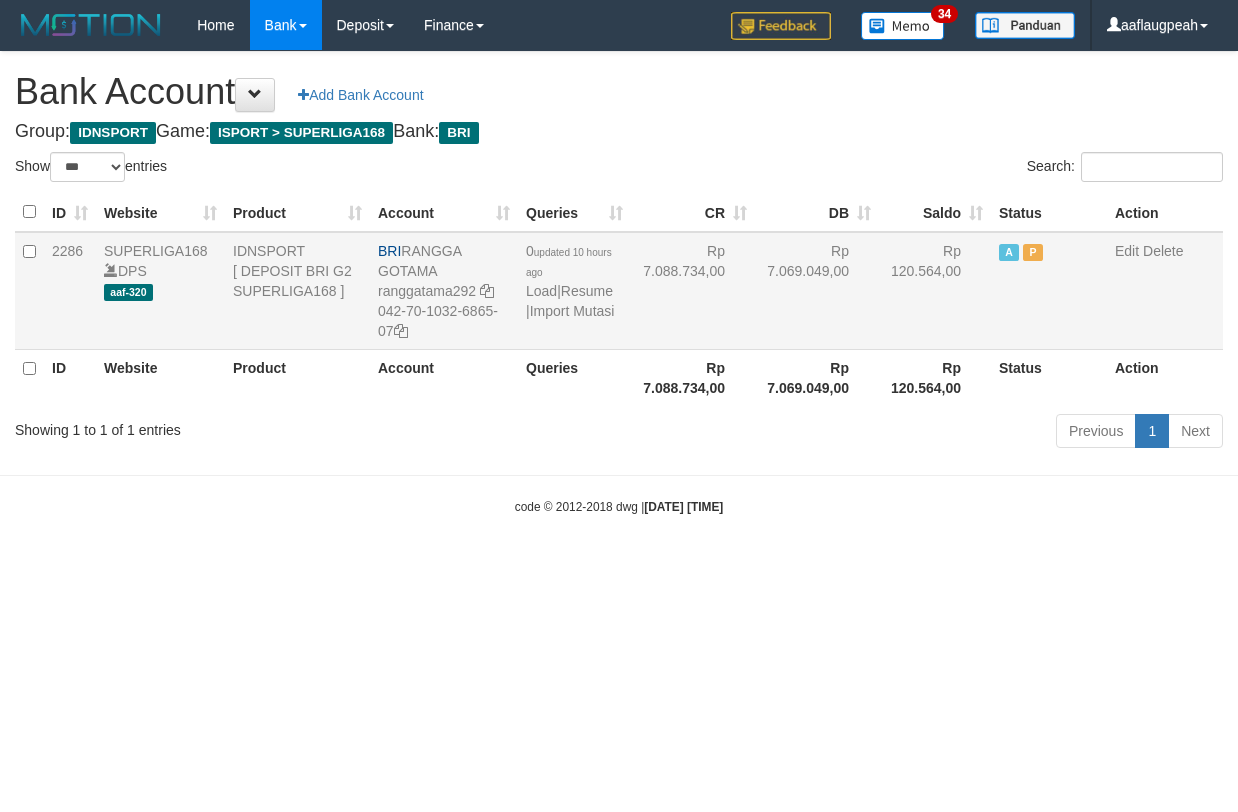 scroll, scrollTop: 0, scrollLeft: 0, axis: both 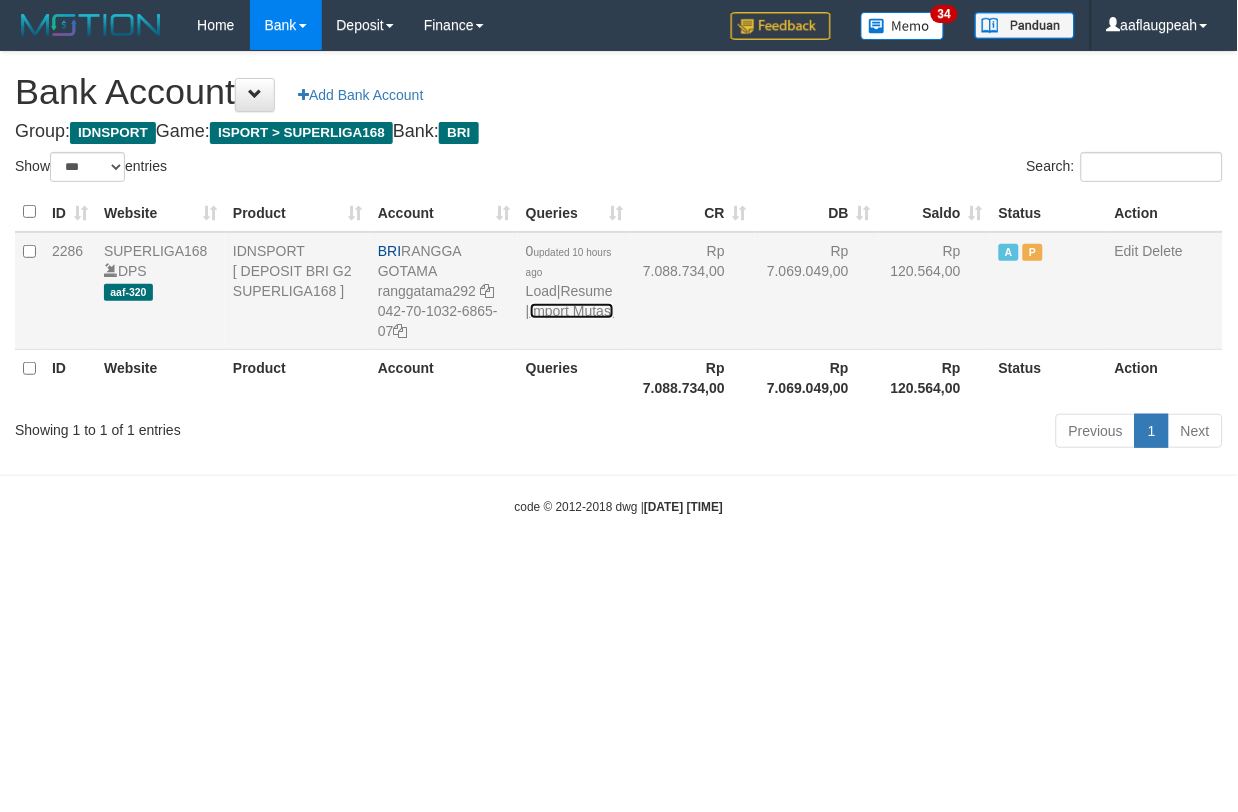 click on "Import Mutasi" at bounding box center (572, 311) 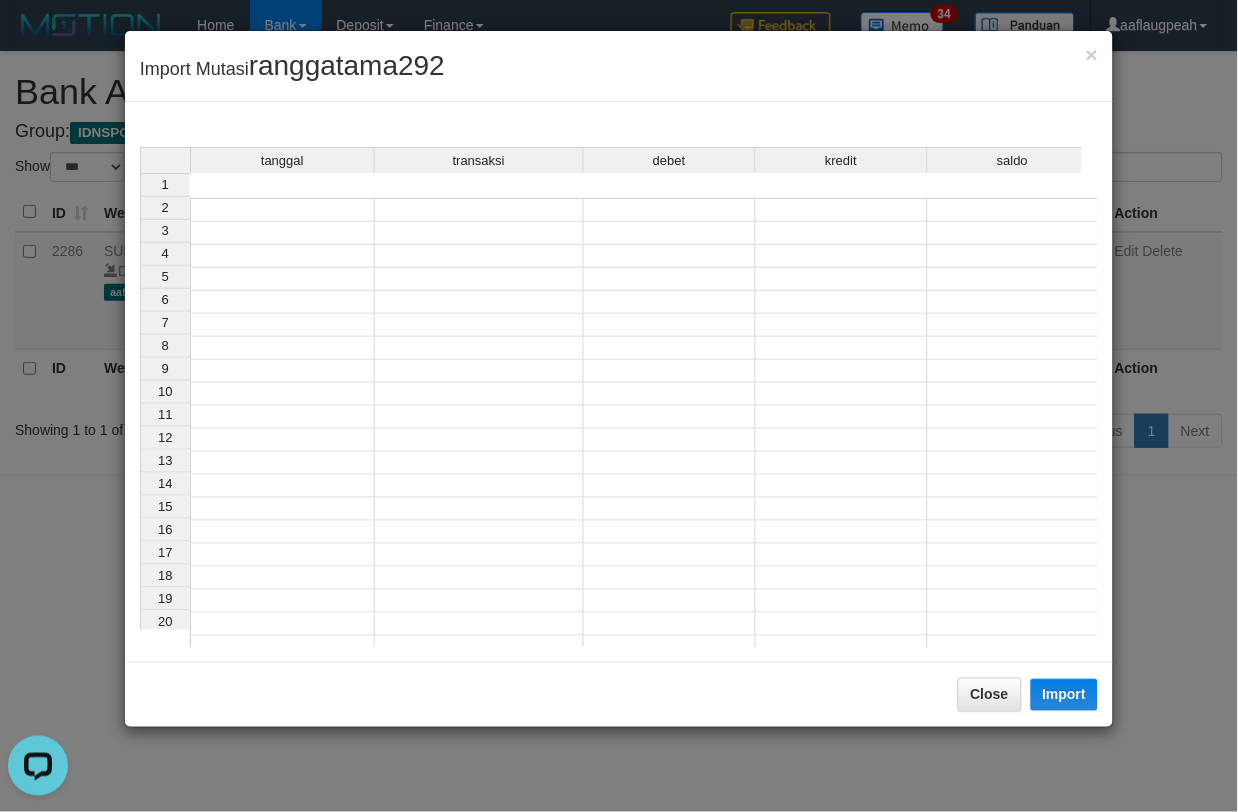 scroll, scrollTop: 0, scrollLeft: 0, axis: both 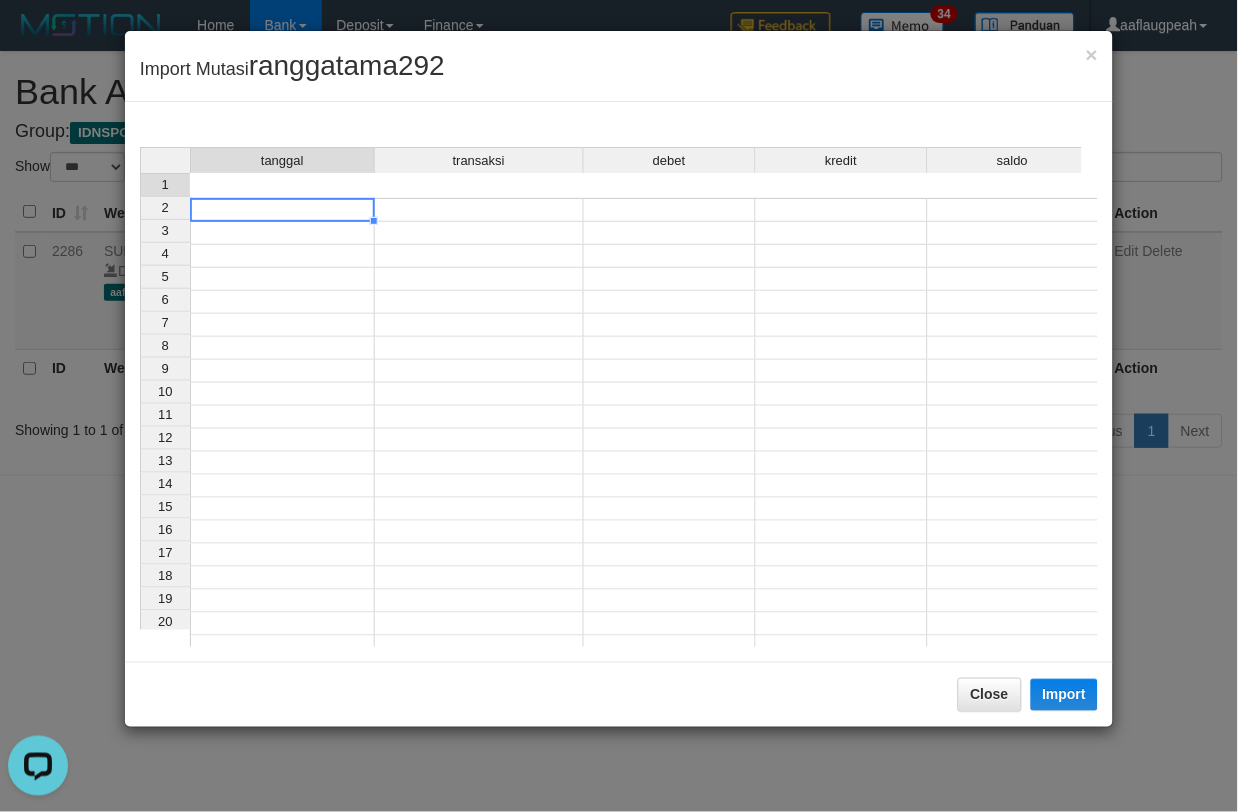 click on "tanggal transaksi debet kredit saldo 1 2 3 4 5 6 7 8 9 10 11 12 13 14 15 16 17 18 19 20 21" at bounding box center [619, 427] 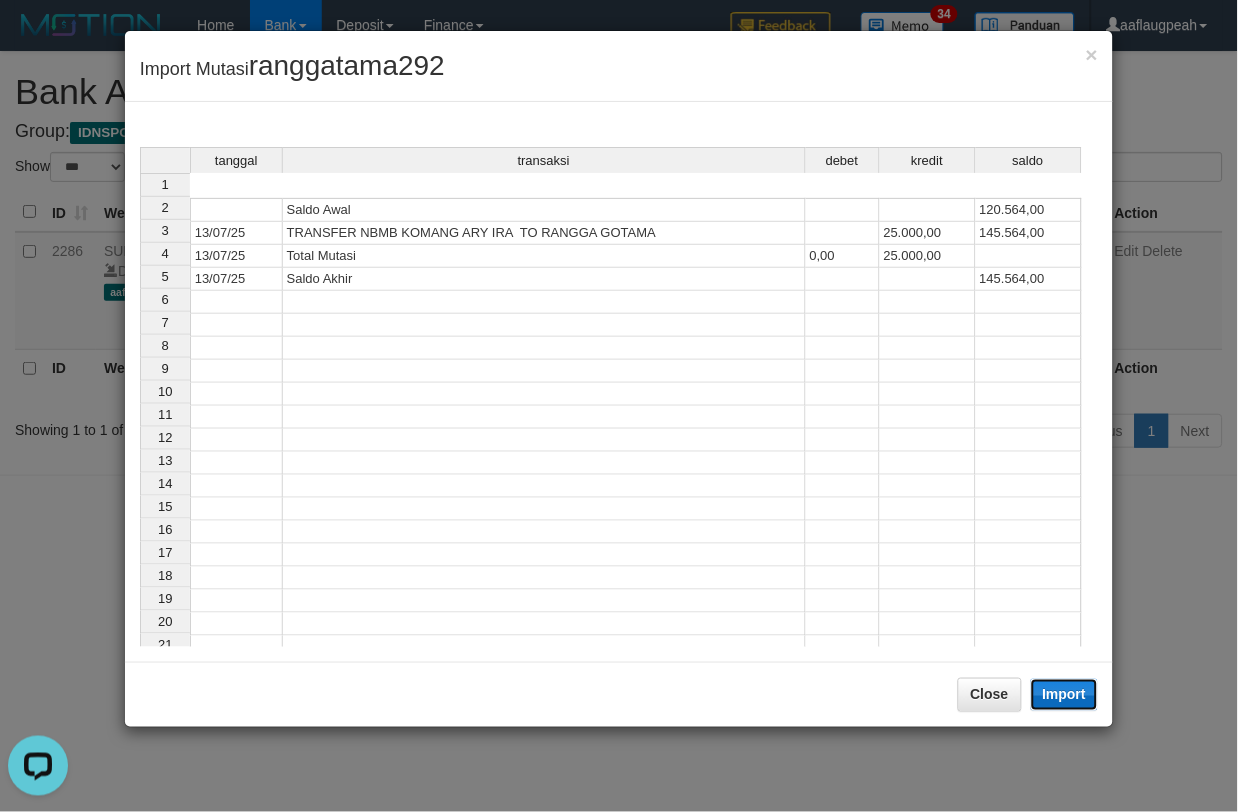 click on "Import" at bounding box center [1065, 695] 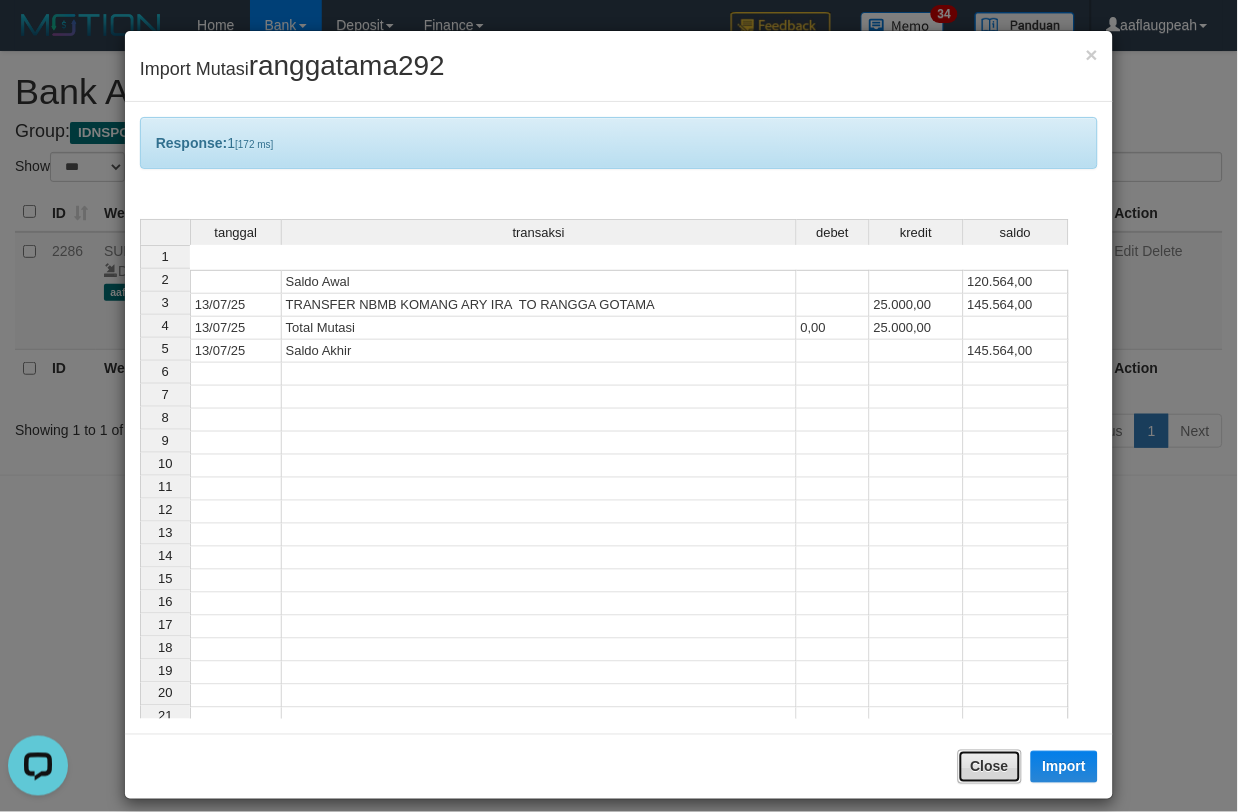 click on "Close" at bounding box center [990, 767] 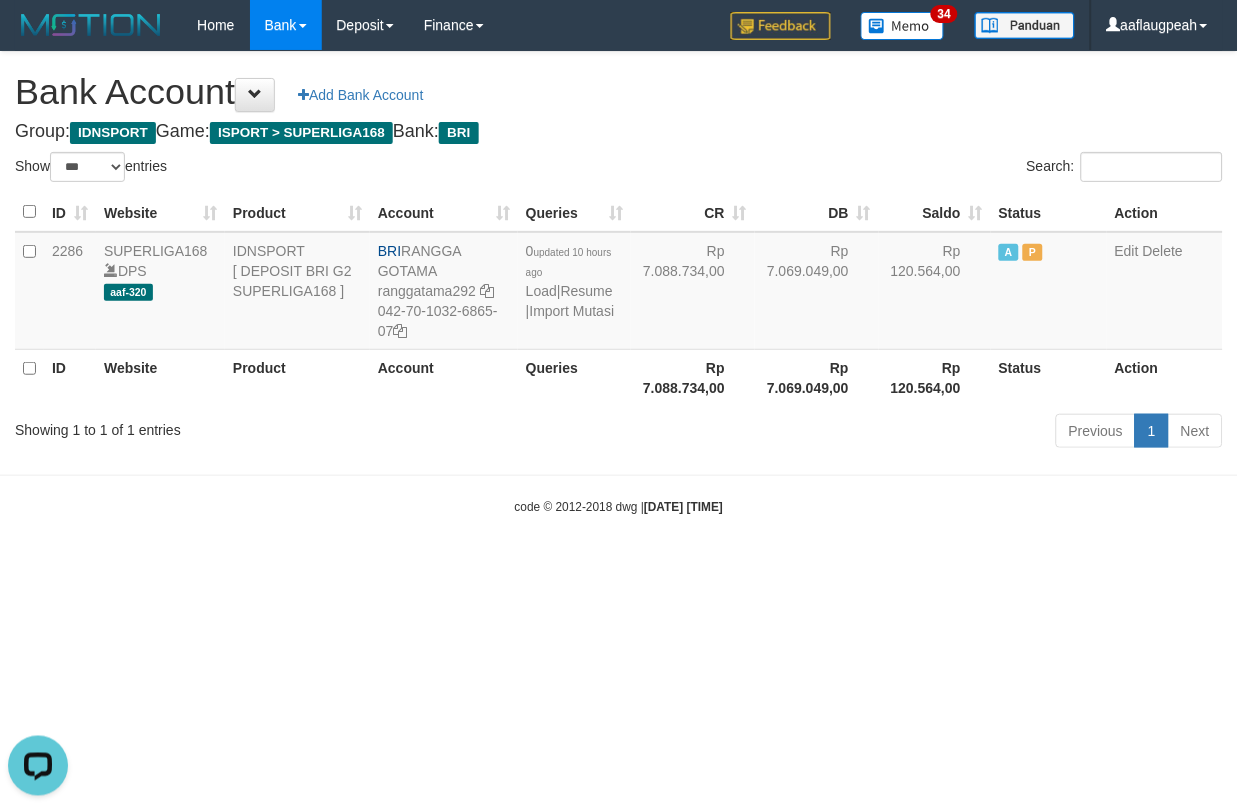 click on "Toggle navigation
Home
Bank
Account List
Load
By Website
Group
[ISPORT]													SUPERLIGA168
By Load Group (DPS)" at bounding box center [619, 283] 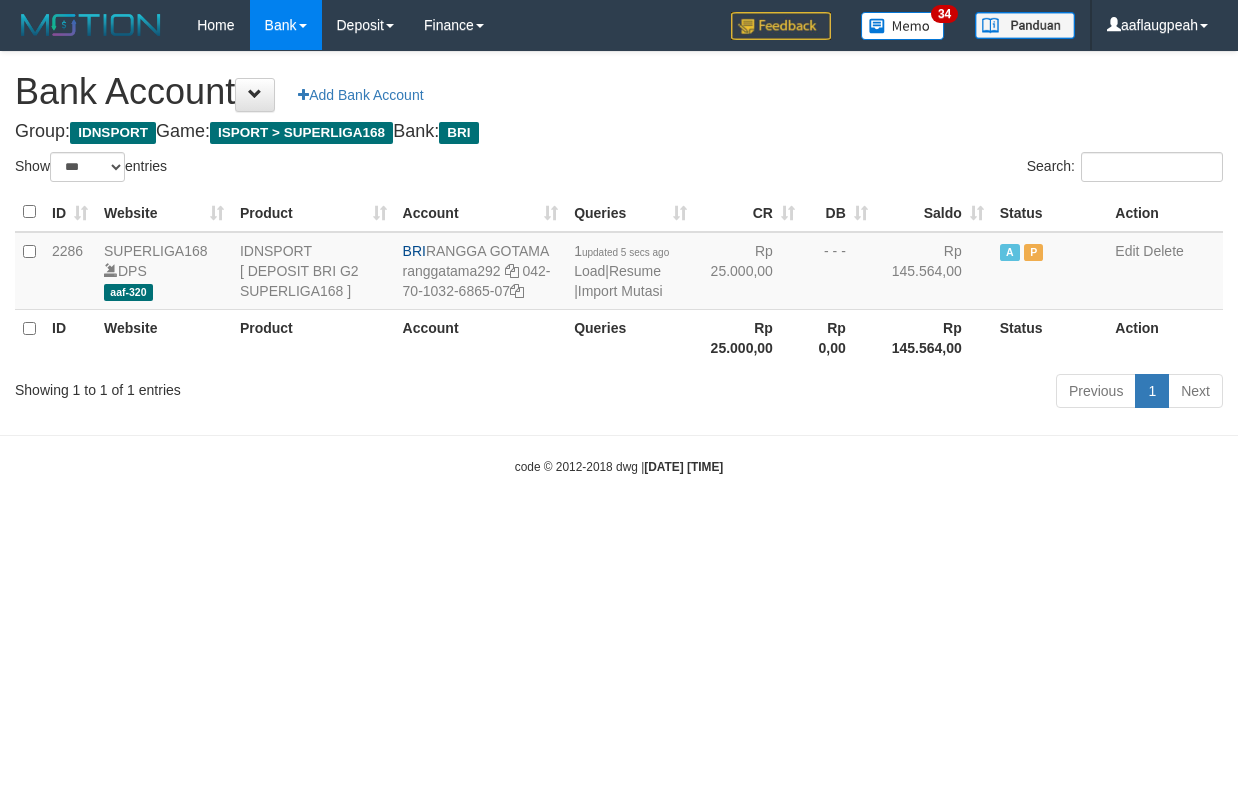 select on "***" 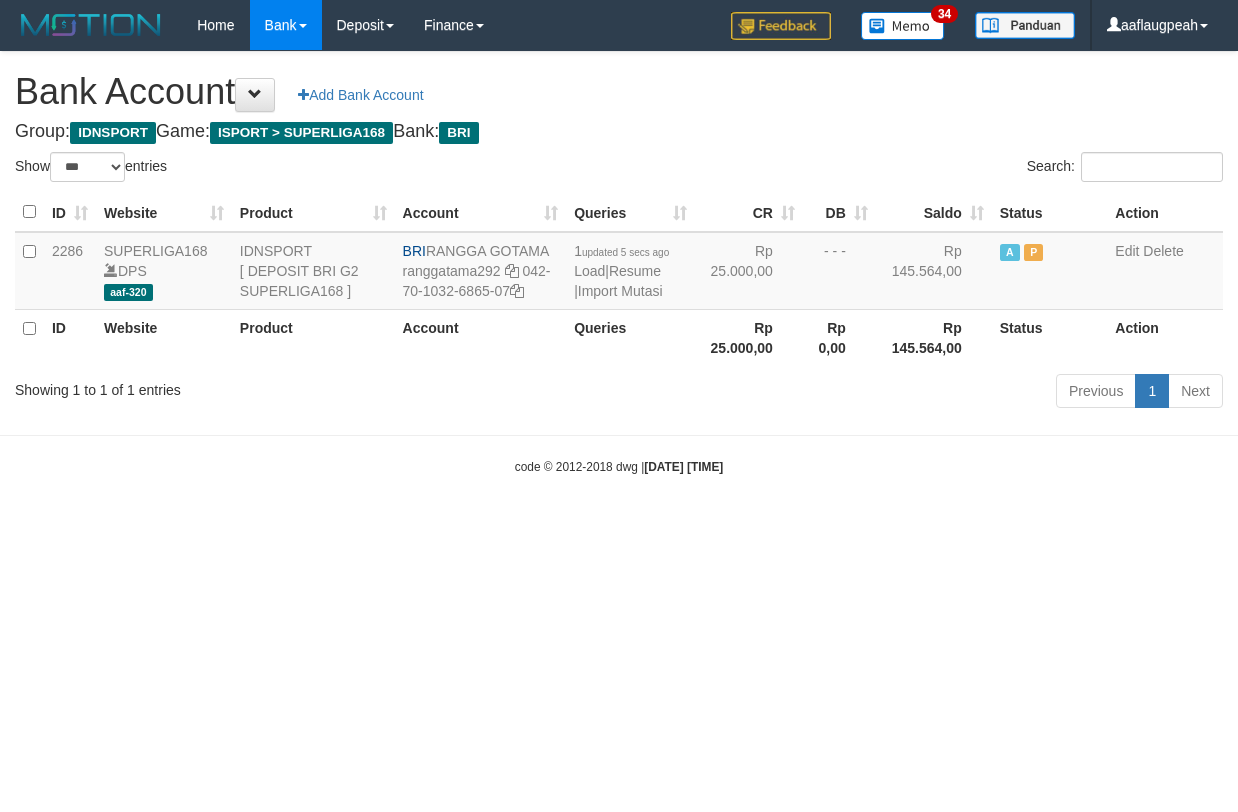 scroll, scrollTop: 0, scrollLeft: 0, axis: both 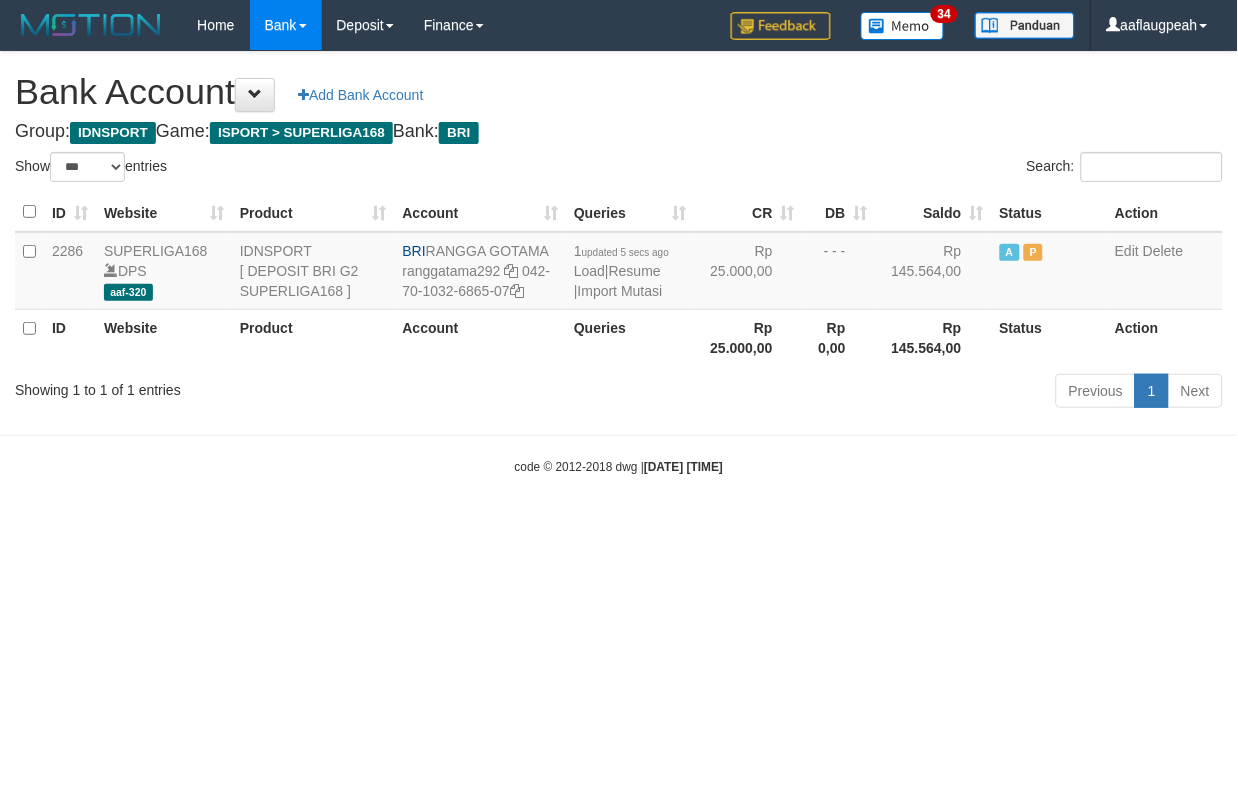 click on "Toggle navigation
Home
Bank
Account List
Load
By Website
Group
[ISPORT]													SUPERLIGA168
By Load Group (DPS)" at bounding box center (619, 263) 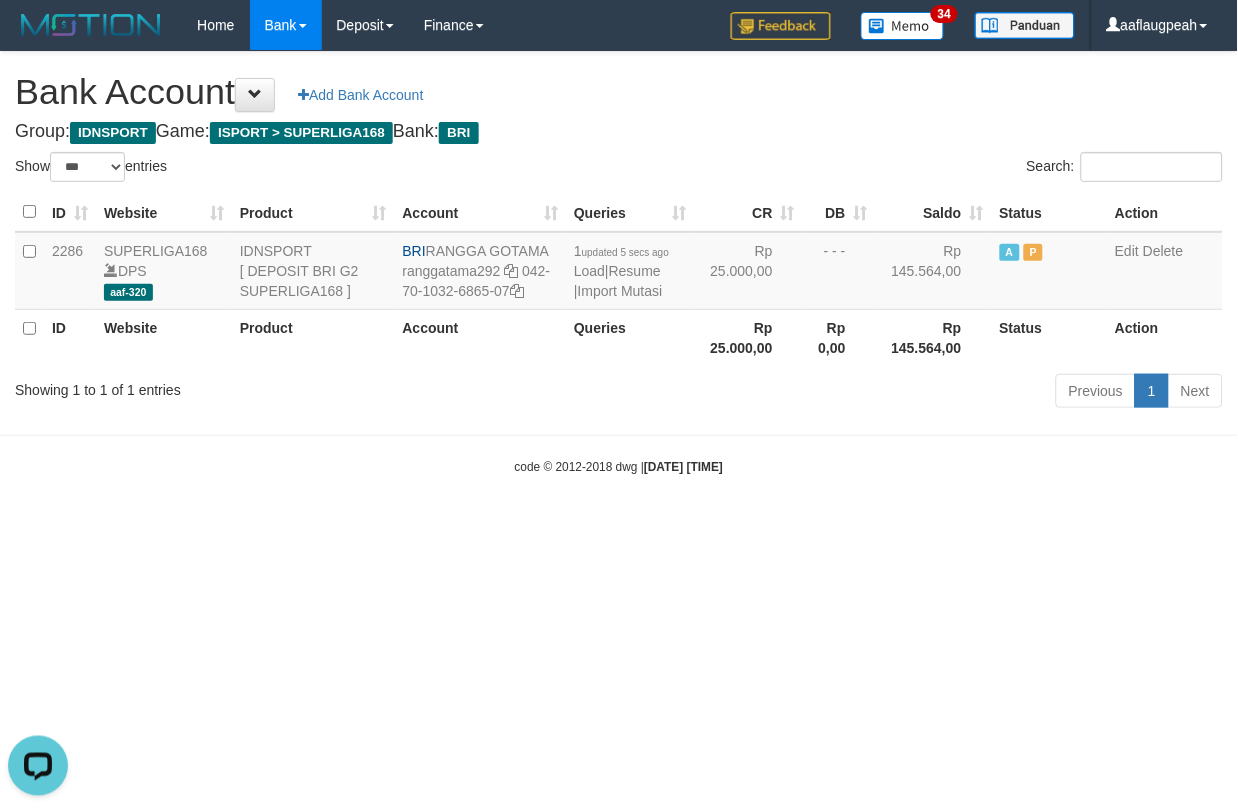 scroll, scrollTop: 0, scrollLeft: 0, axis: both 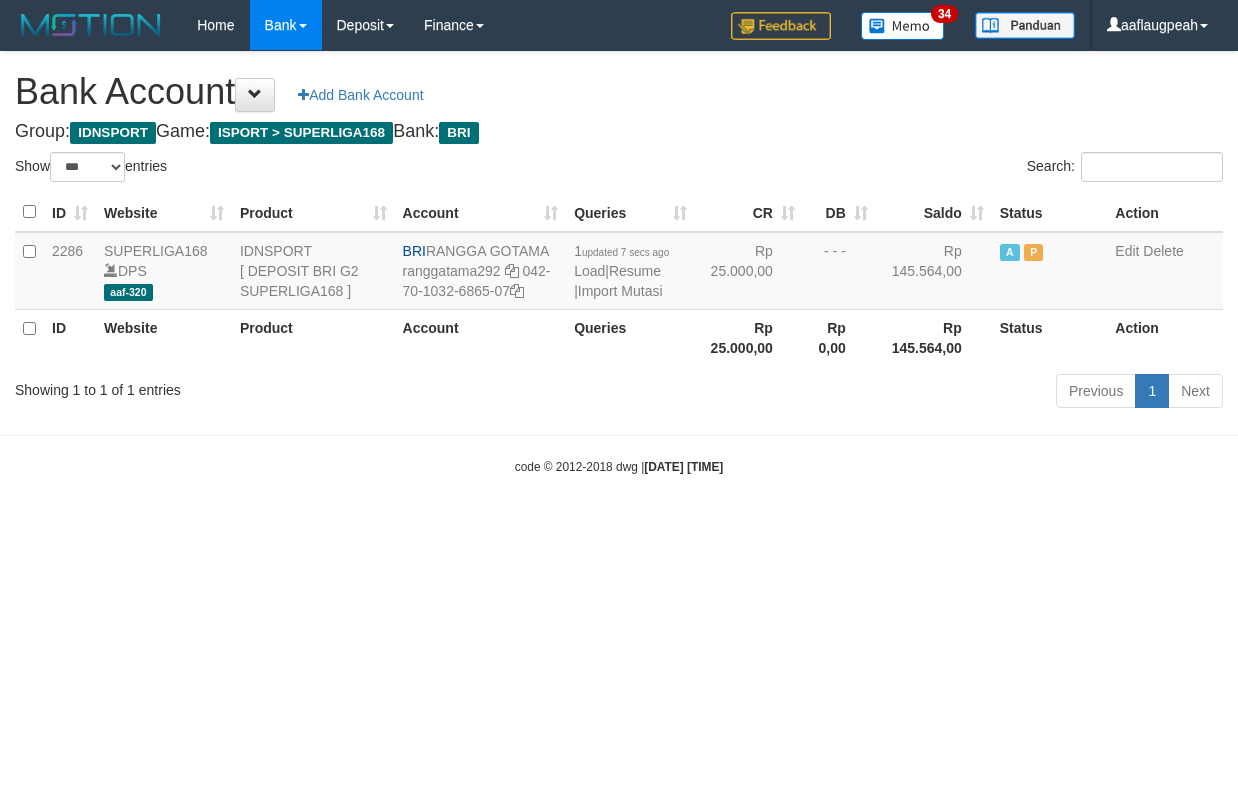 select on "***" 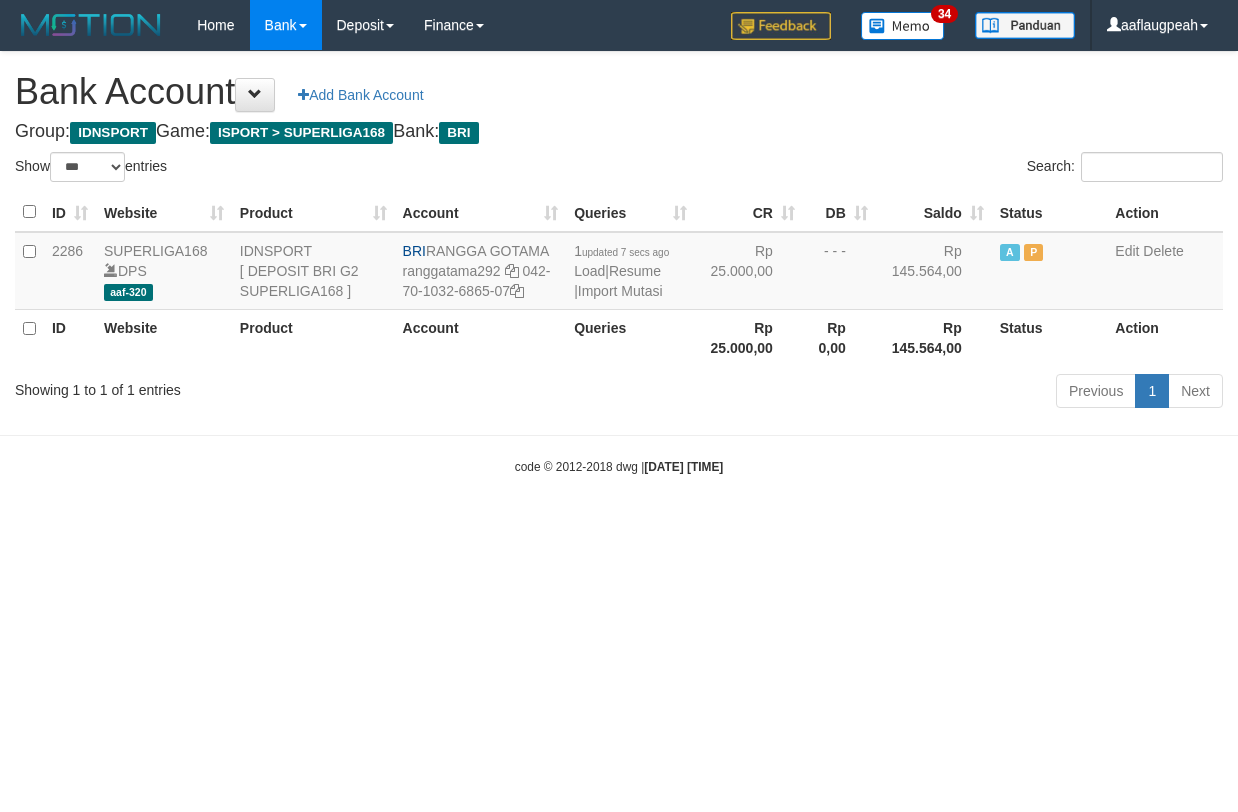 scroll, scrollTop: 0, scrollLeft: 0, axis: both 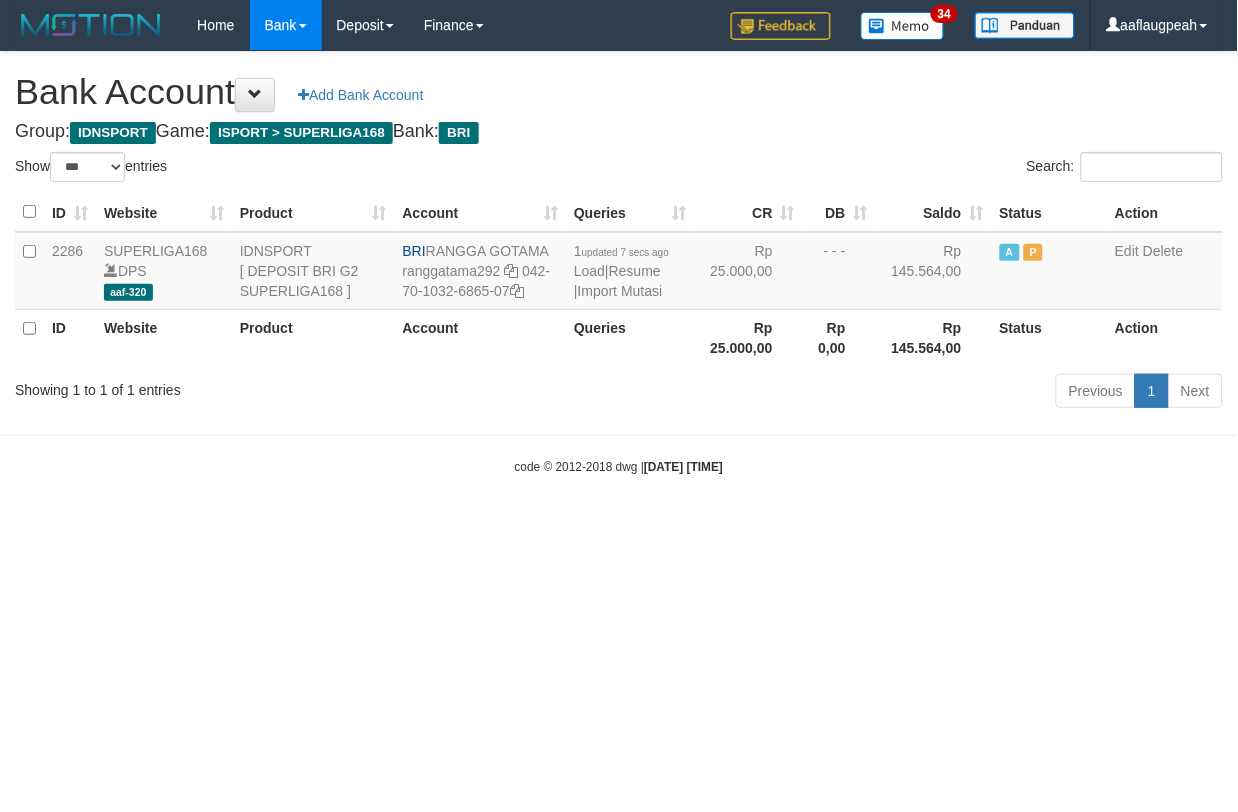 click on "Toggle navigation
Home
Bank
Account List
Load
By Website
Group
[ISPORT]													SUPERLIGA168
By Load Group (DPS)" at bounding box center [619, 263] 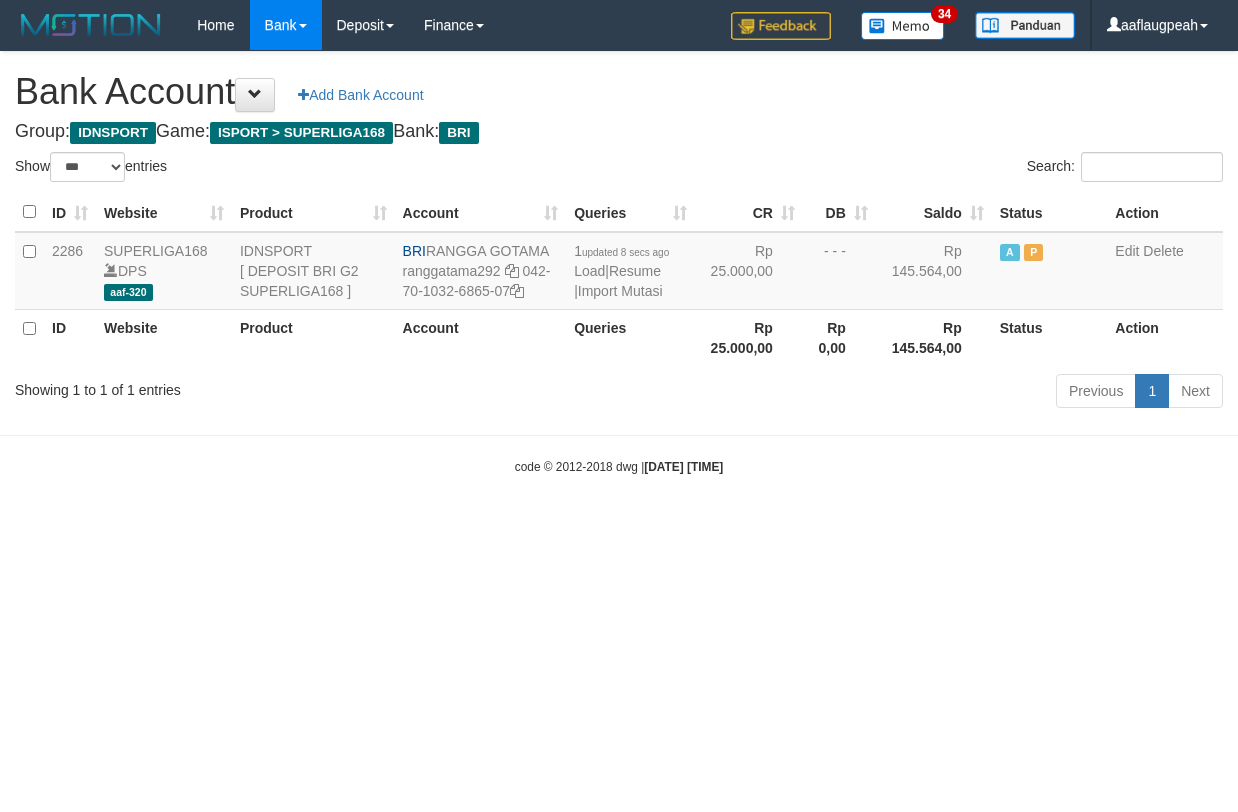 select on "***" 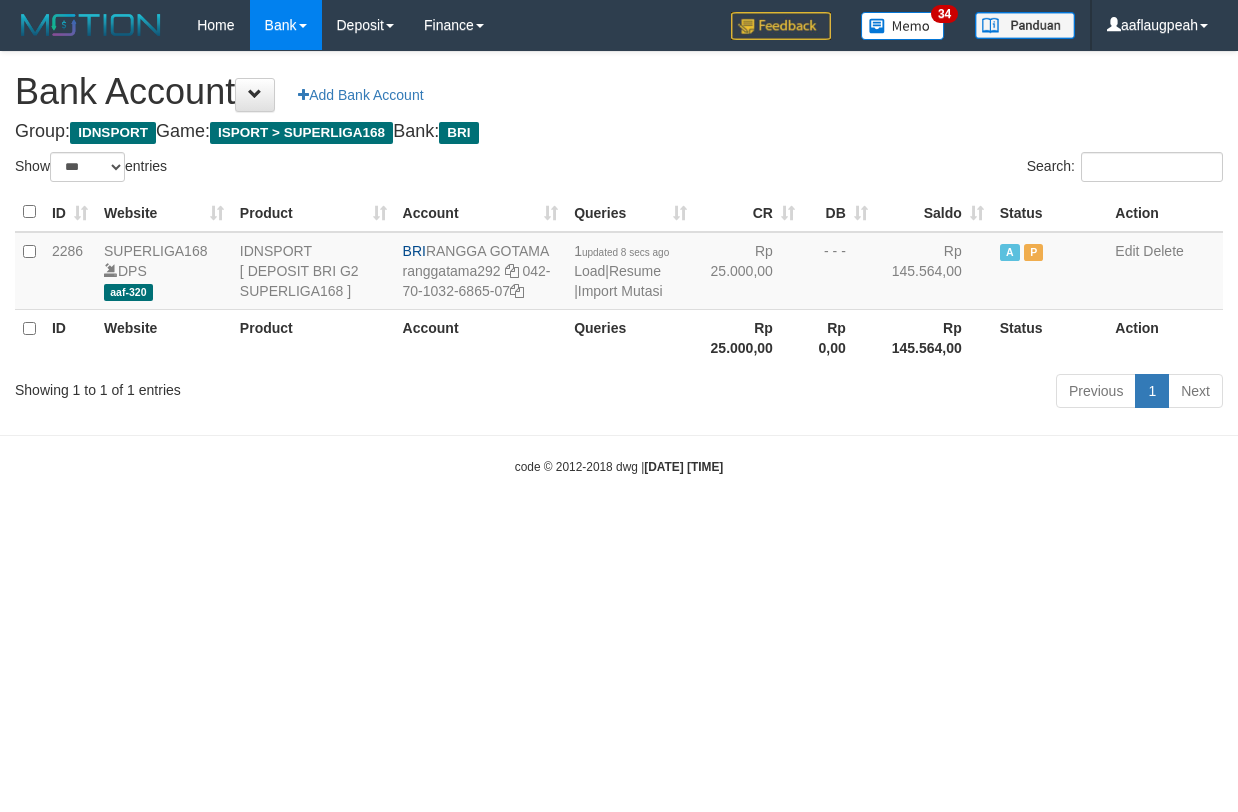 scroll, scrollTop: 0, scrollLeft: 0, axis: both 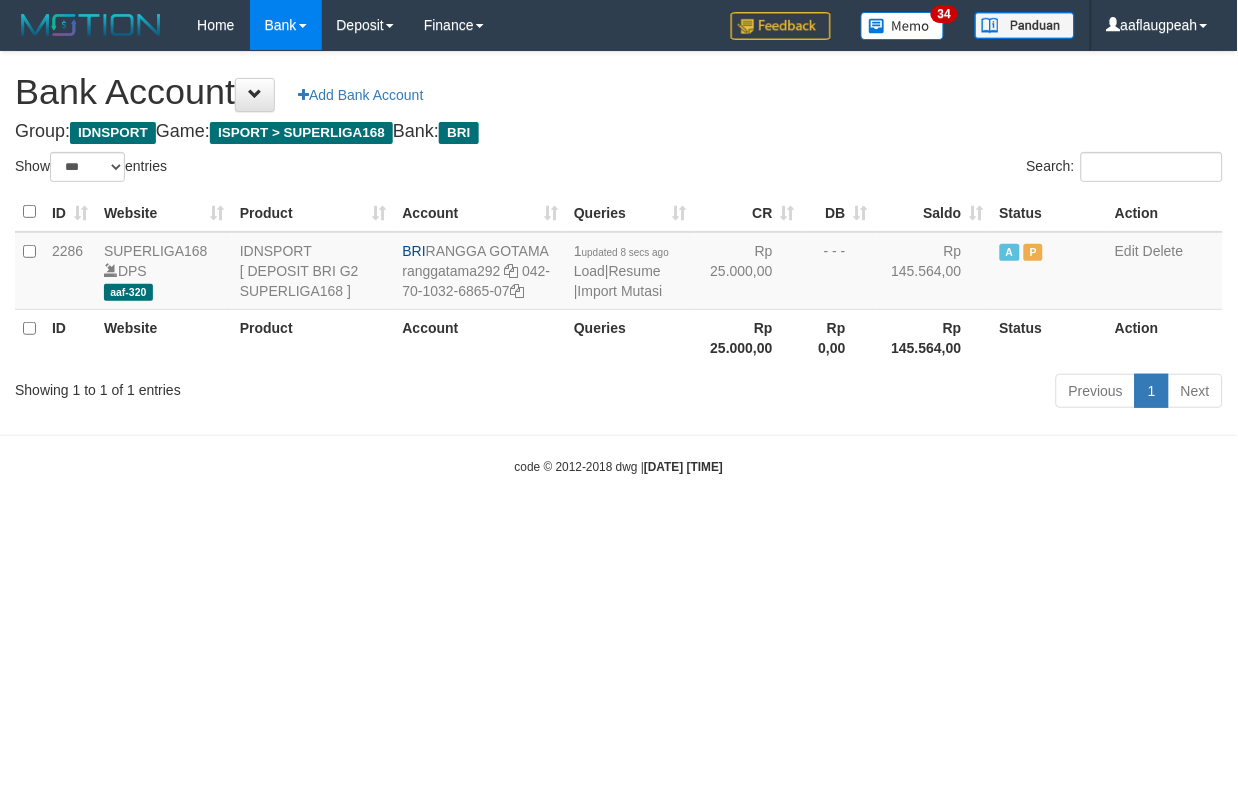 click on "Toggle navigation
Home
Bank
Account List
Load
By Website
Group
[ISPORT]													SUPERLIGA168
By Load Group (DPS)" at bounding box center [619, 263] 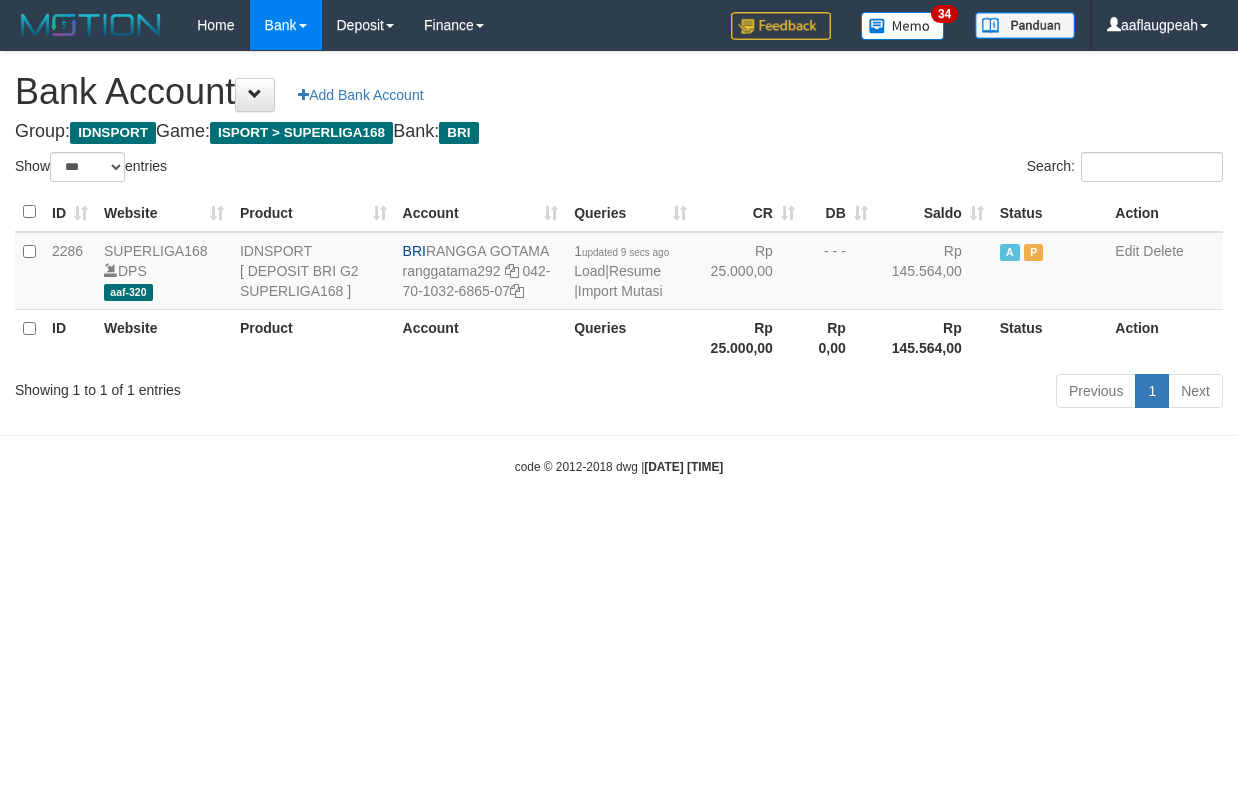 select on "***" 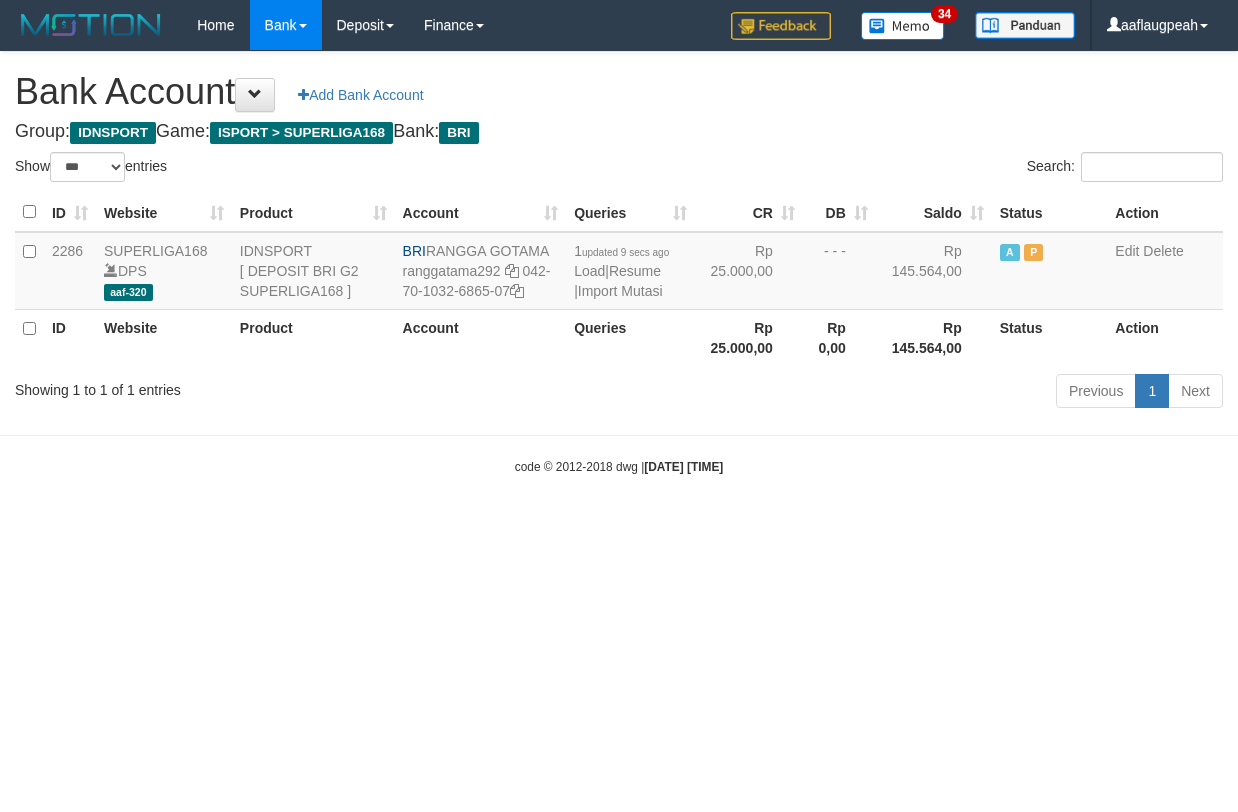 scroll, scrollTop: 0, scrollLeft: 0, axis: both 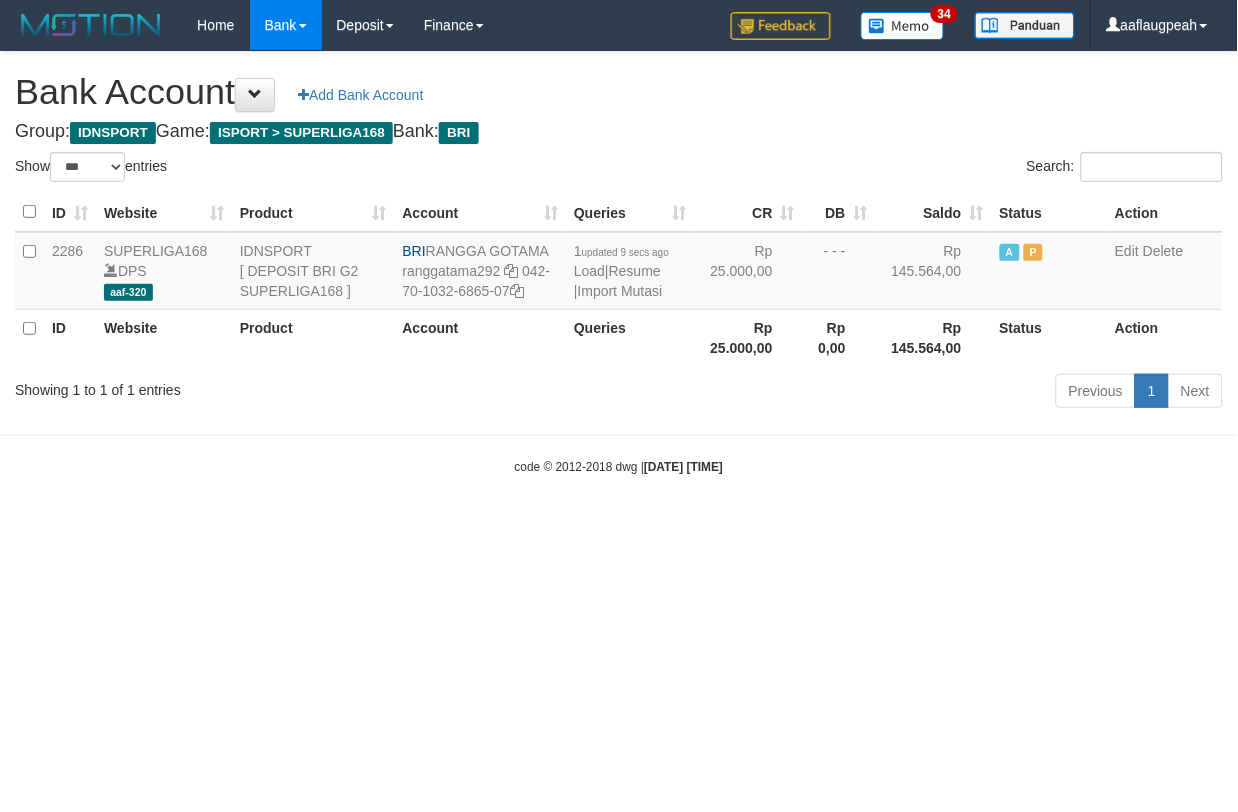 click on "Toggle navigation
Home
Bank
Account List
Load
By Website
Group
[ISPORT]													SUPERLIGA168
By Load Group (DPS)" at bounding box center (619, 263) 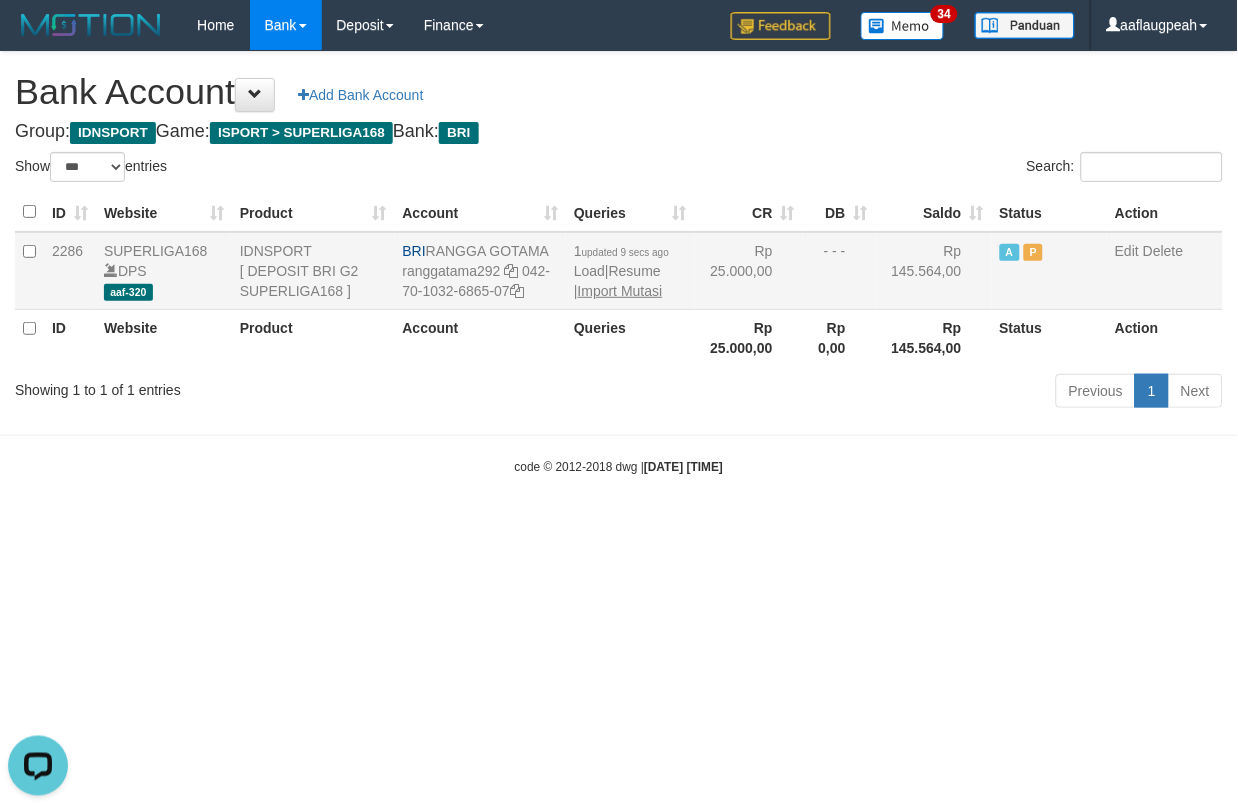 scroll, scrollTop: 0, scrollLeft: 0, axis: both 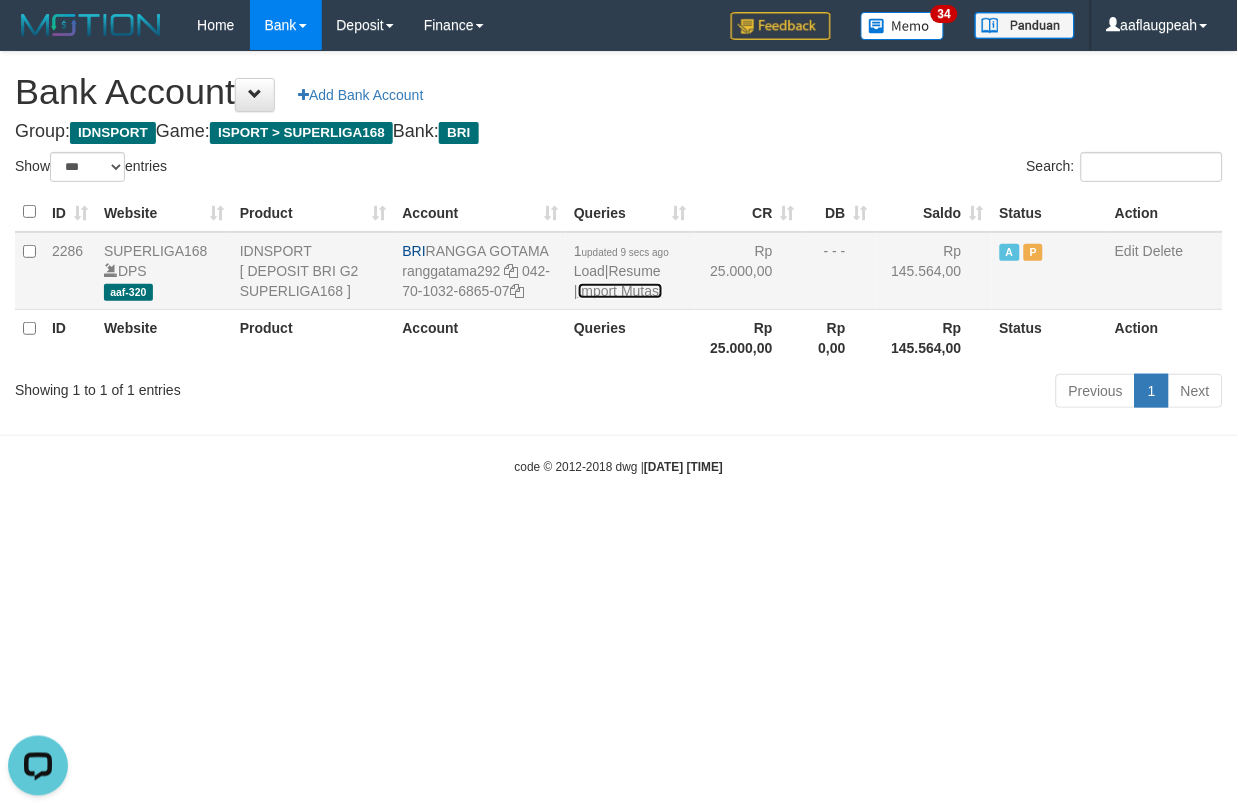 click on "Import Mutasi" at bounding box center [620, 291] 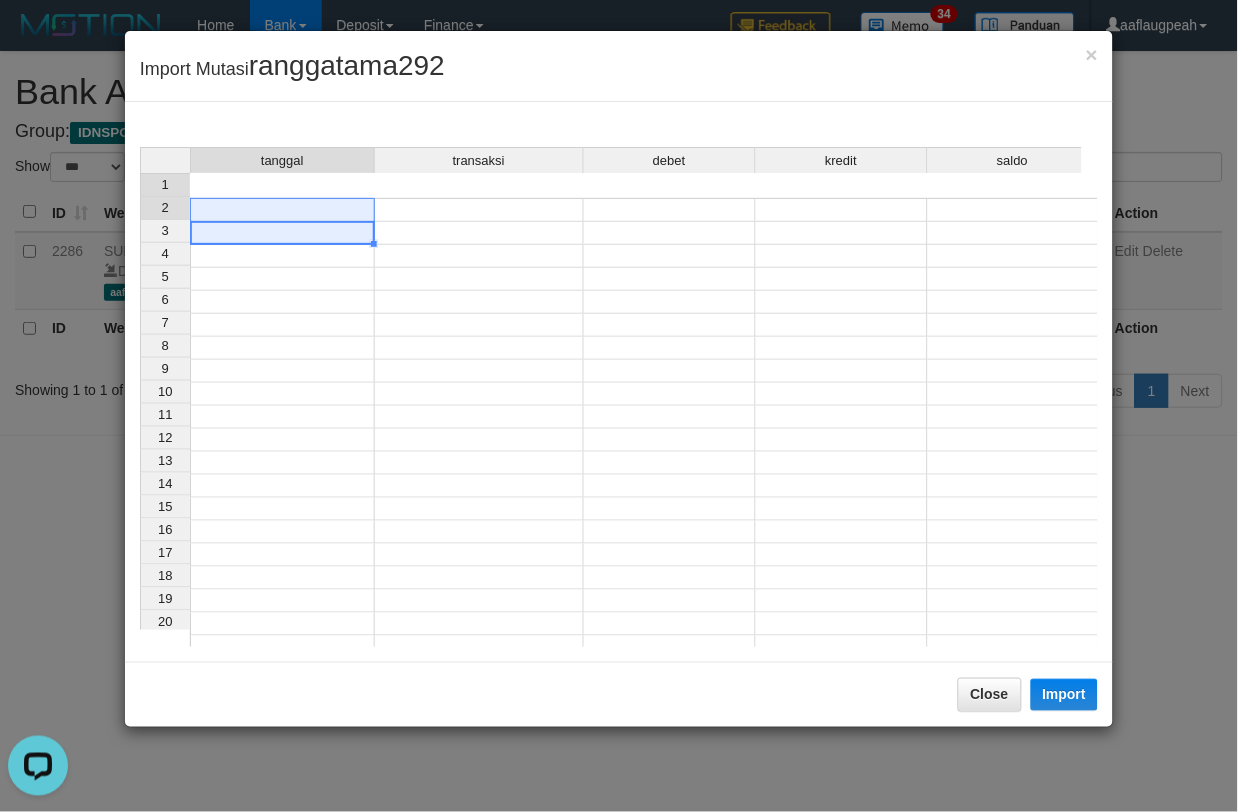 drag, startPoint x: 227, startPoint y: 226, endPoint x: 325, endPoint y: 176, distance: 110.01818 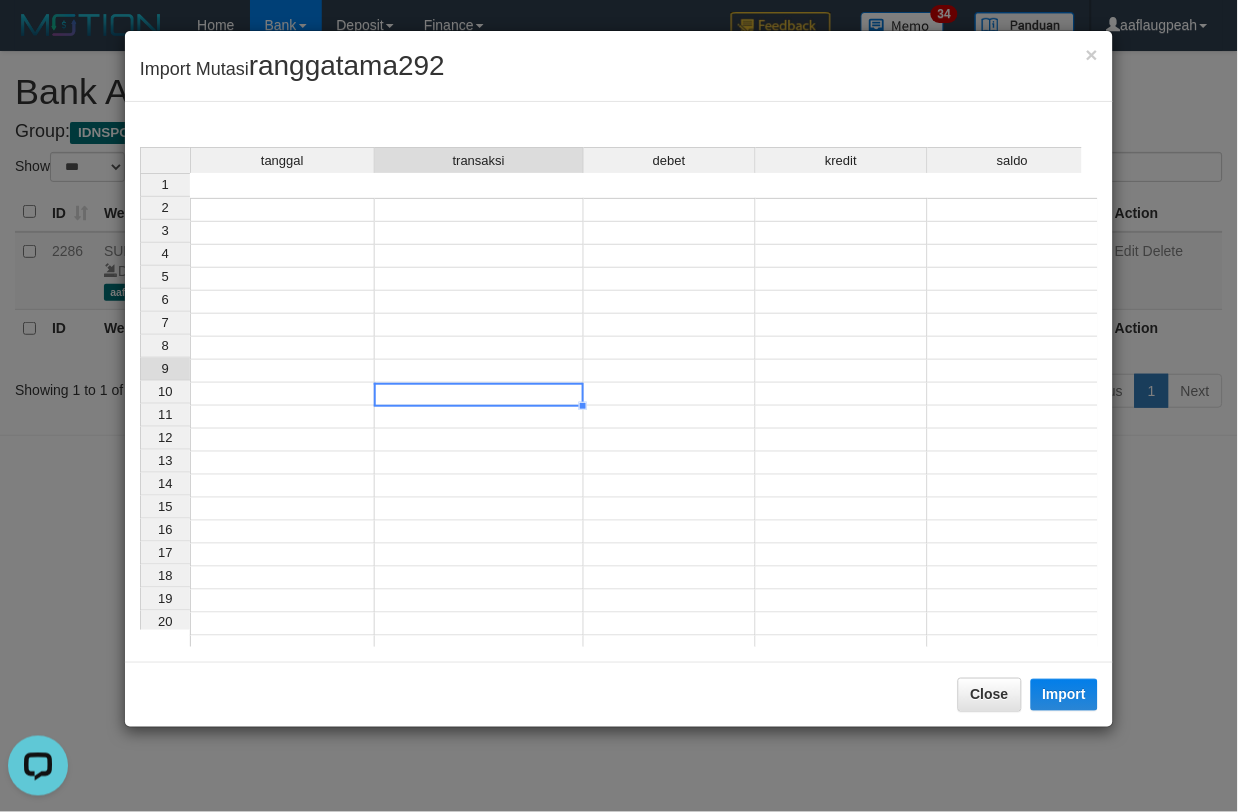 click at bounding box center [479, 394] 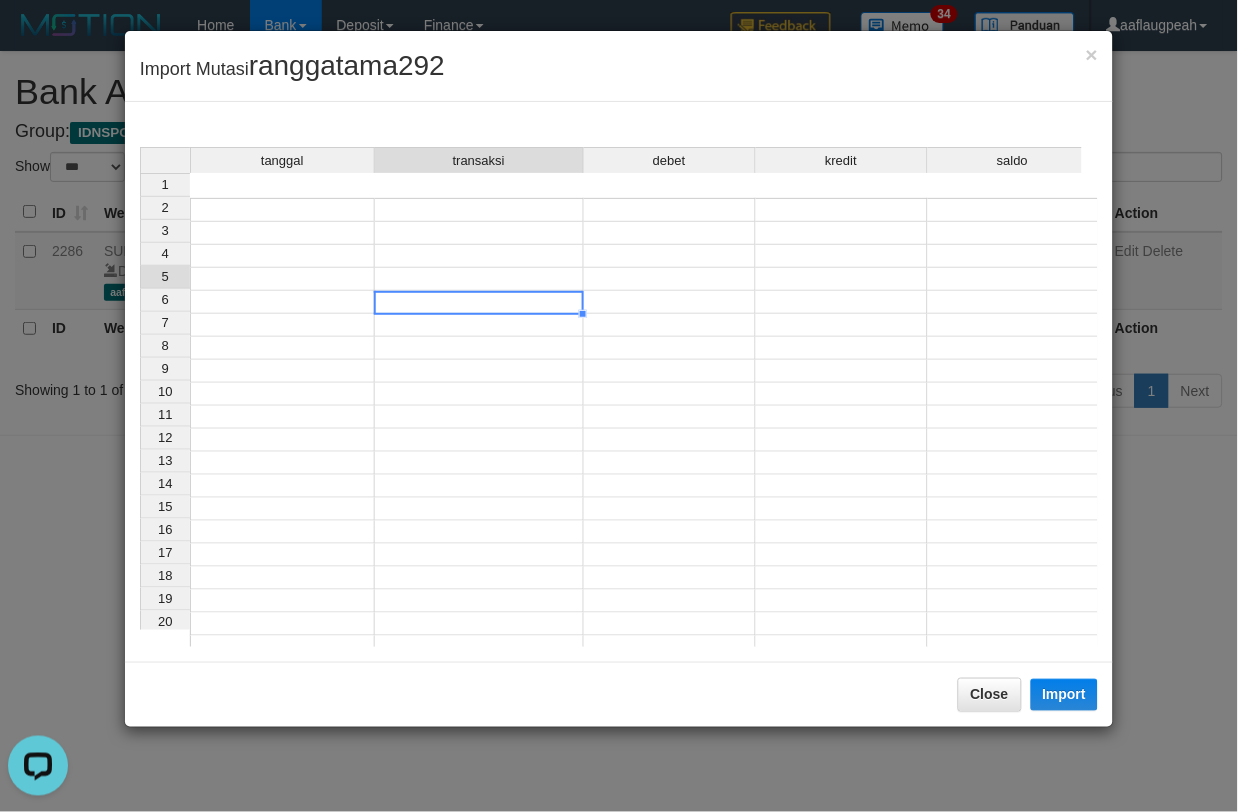 click at bounding box center [479, 302] 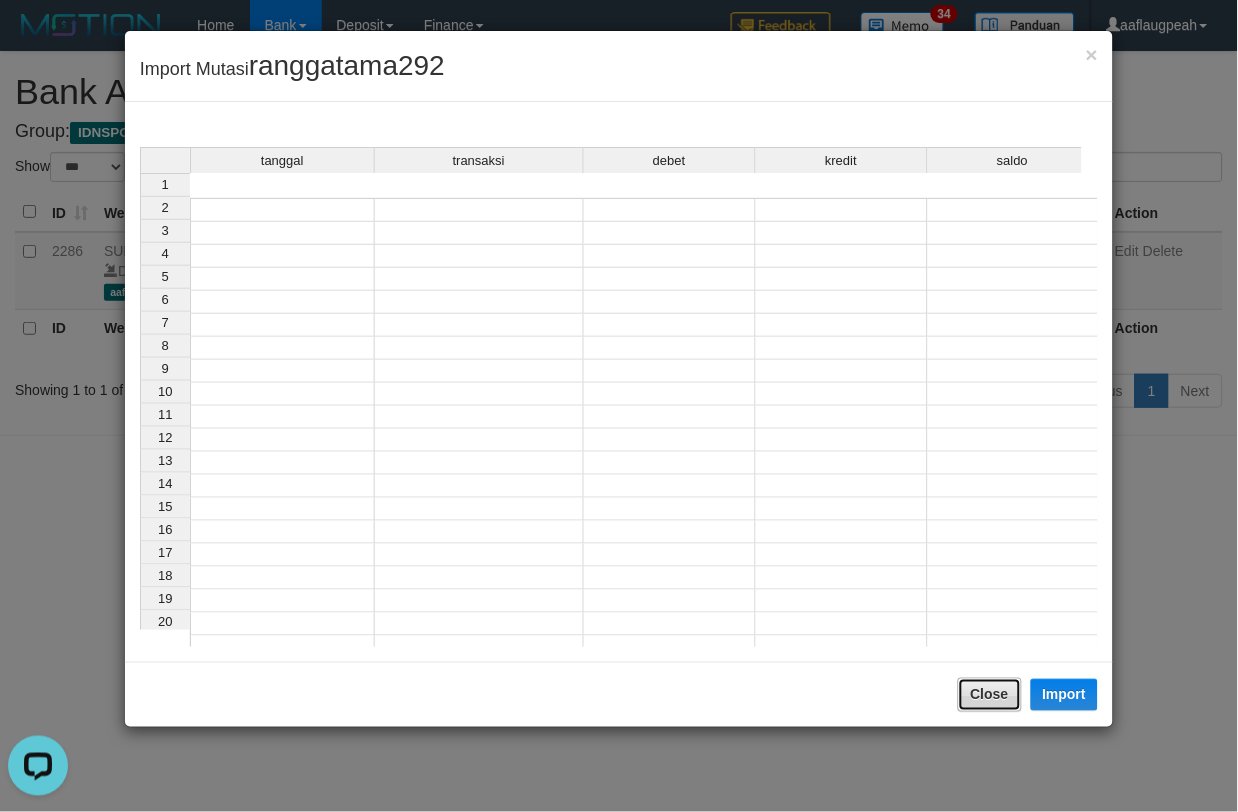 click on "Close" at bounding box center (990, 695) 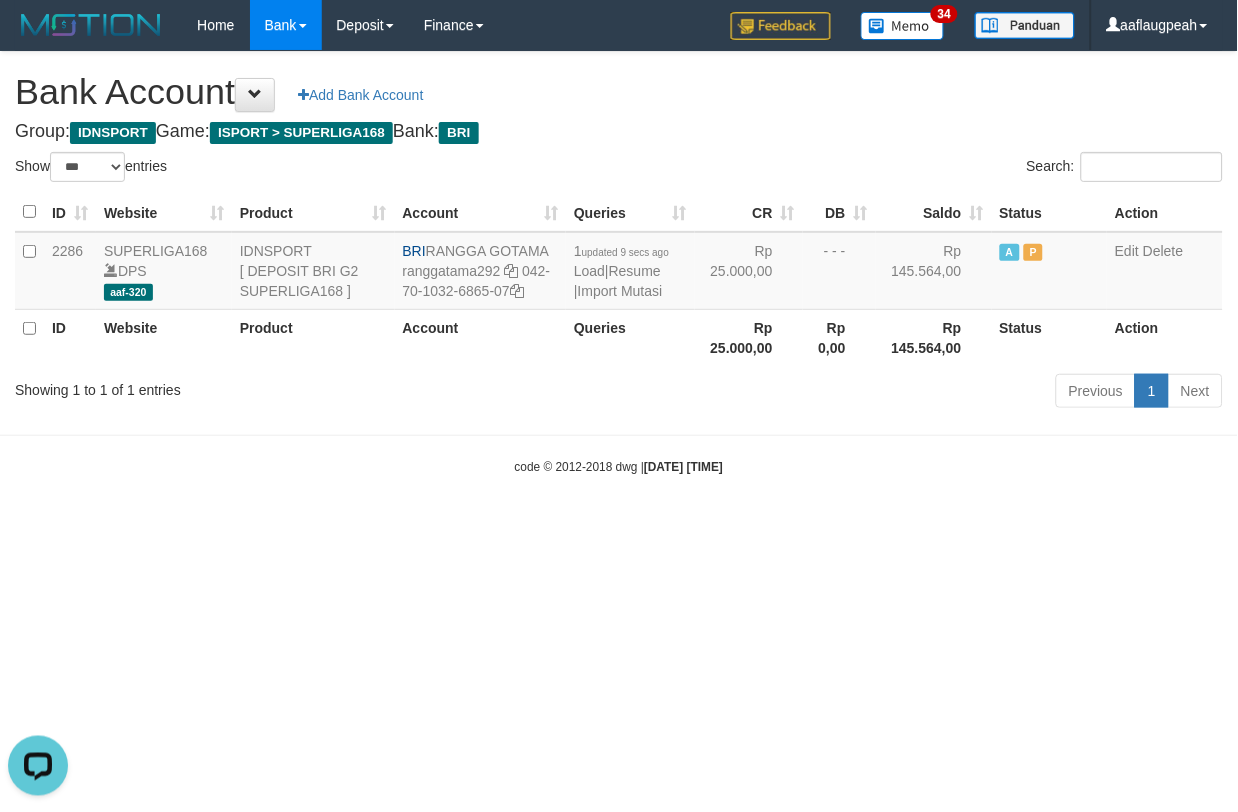 click on "Toggle navigation
Home
Bank
Account List
Load
By Website
Group
[ISPORT]													SUPERLIGA168
By Load Group (DPS)" at bounding box center [619, 263] 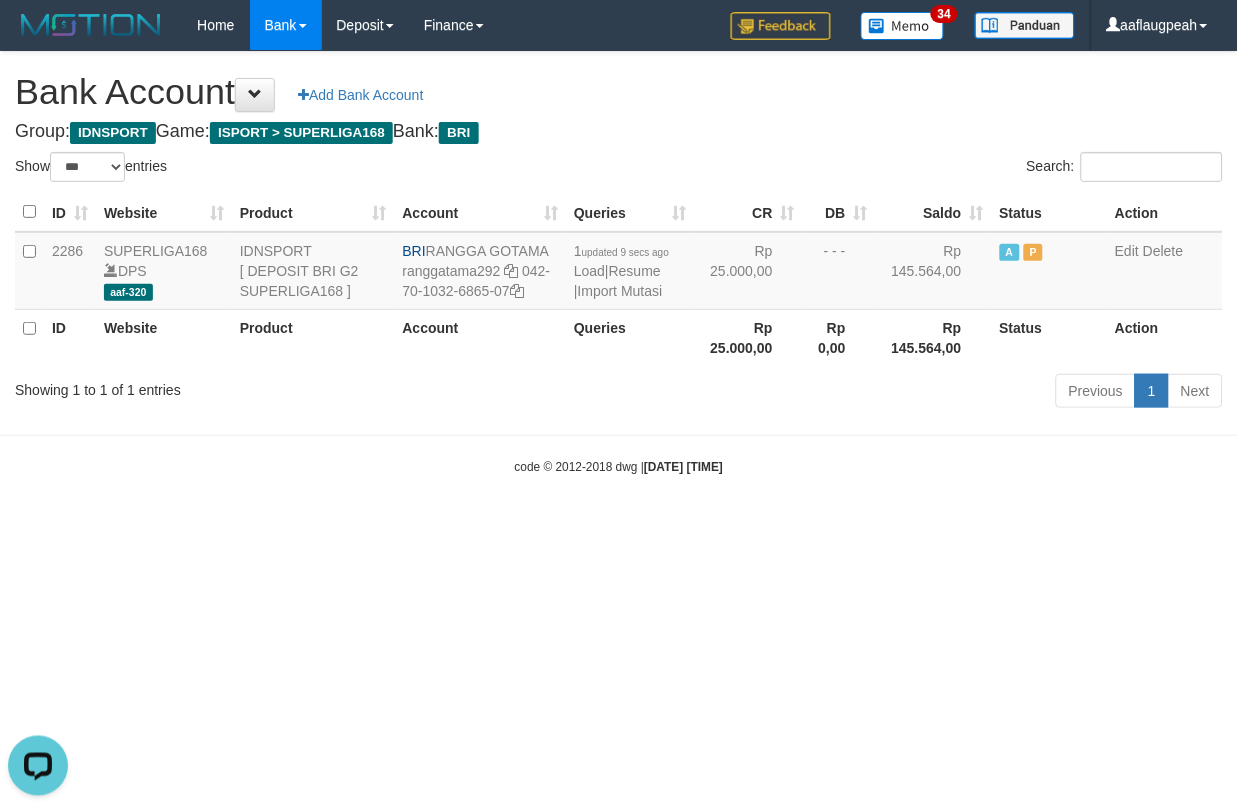 click on "Toggle navigation
Home
Bank
Account List
Load
By Website
Group
[ISPORT]													SUPERLIGA168
By Load Group (DPS)
34" at bounding box center (619, 263) 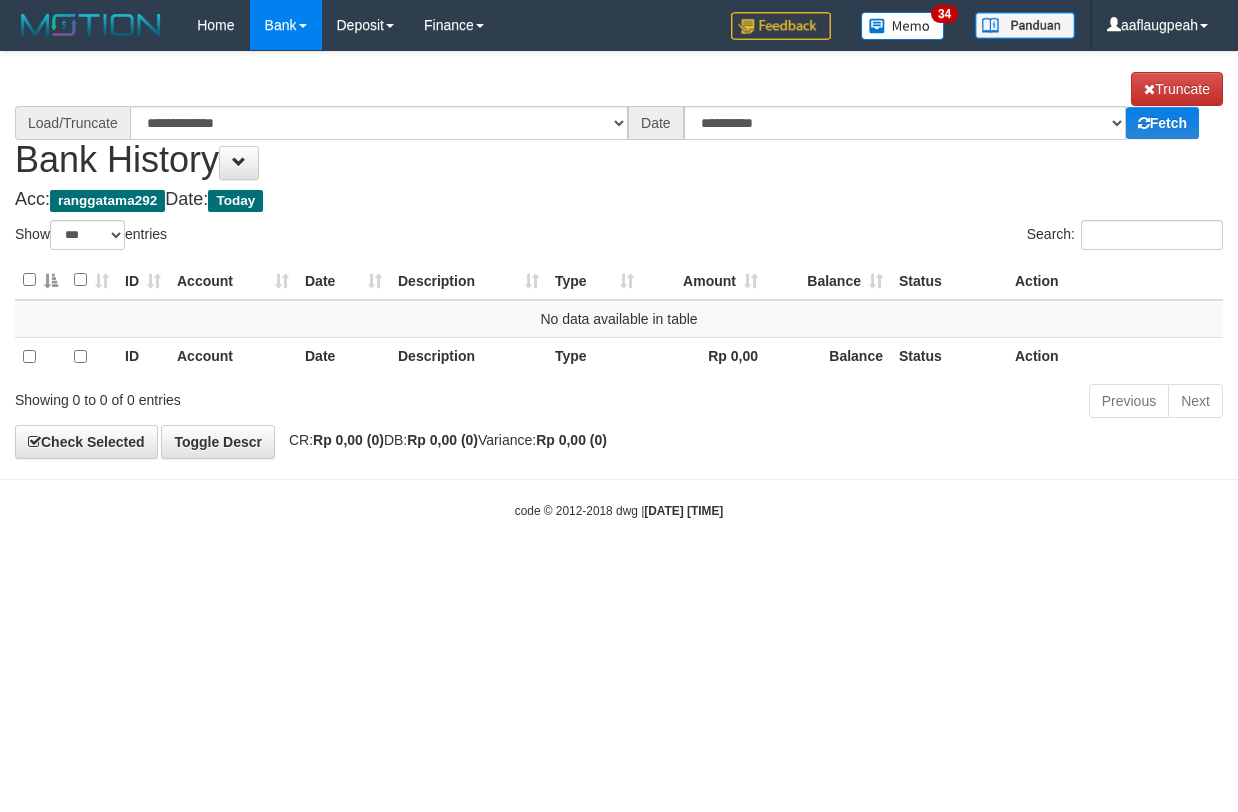select on "***" 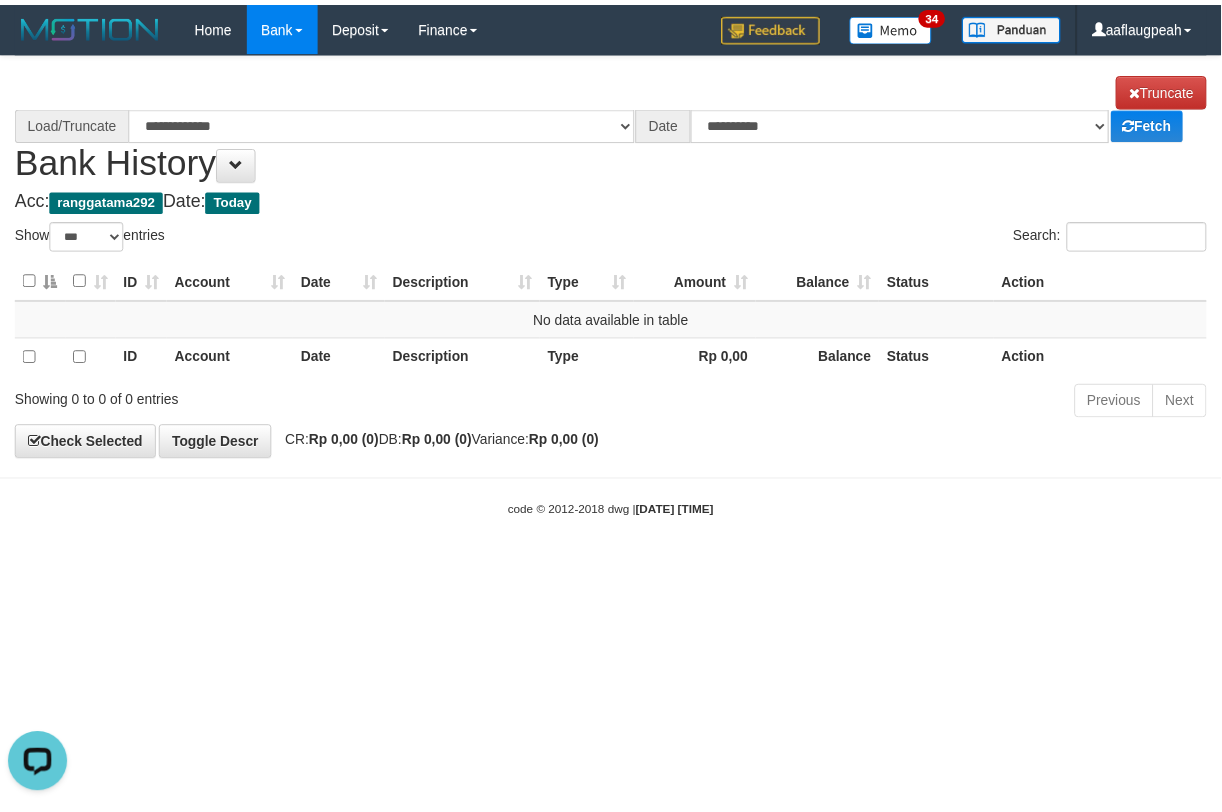 scroll, scrollTop: 0, scrollLeft: 0, axis: both 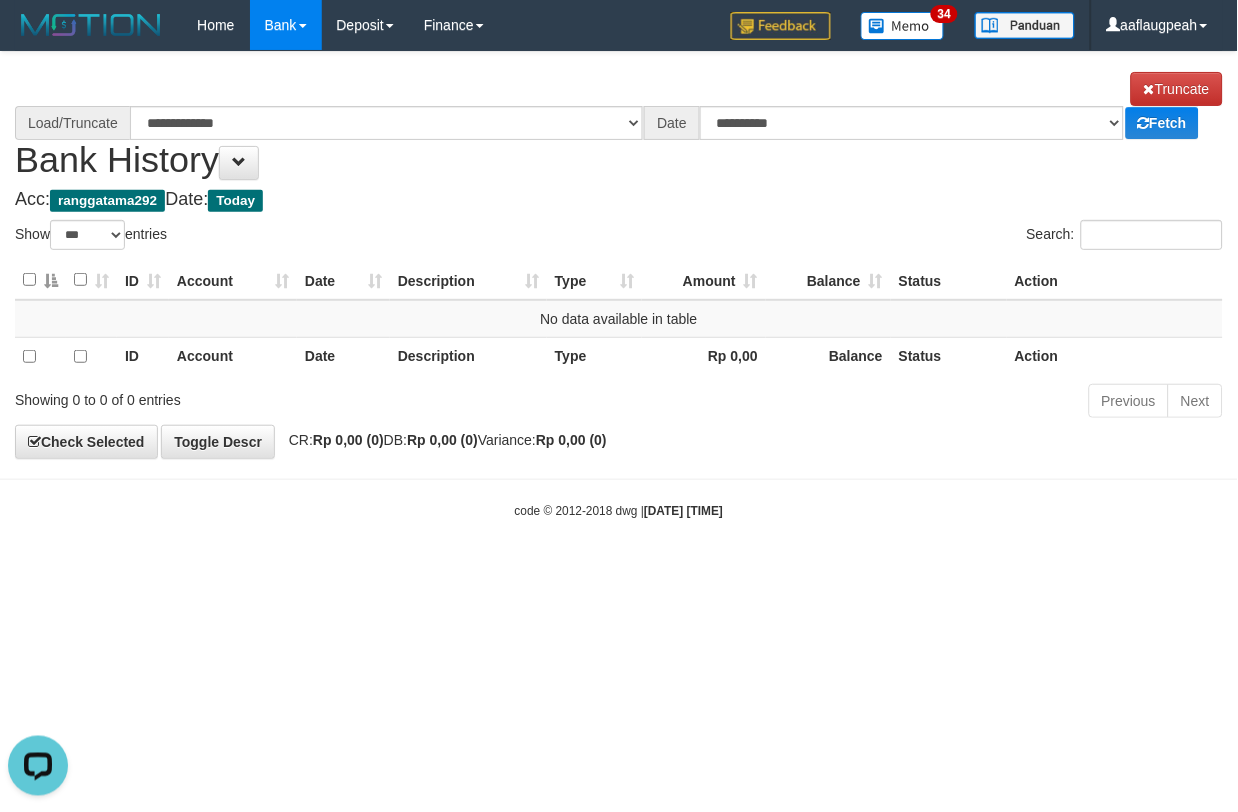select on "****" 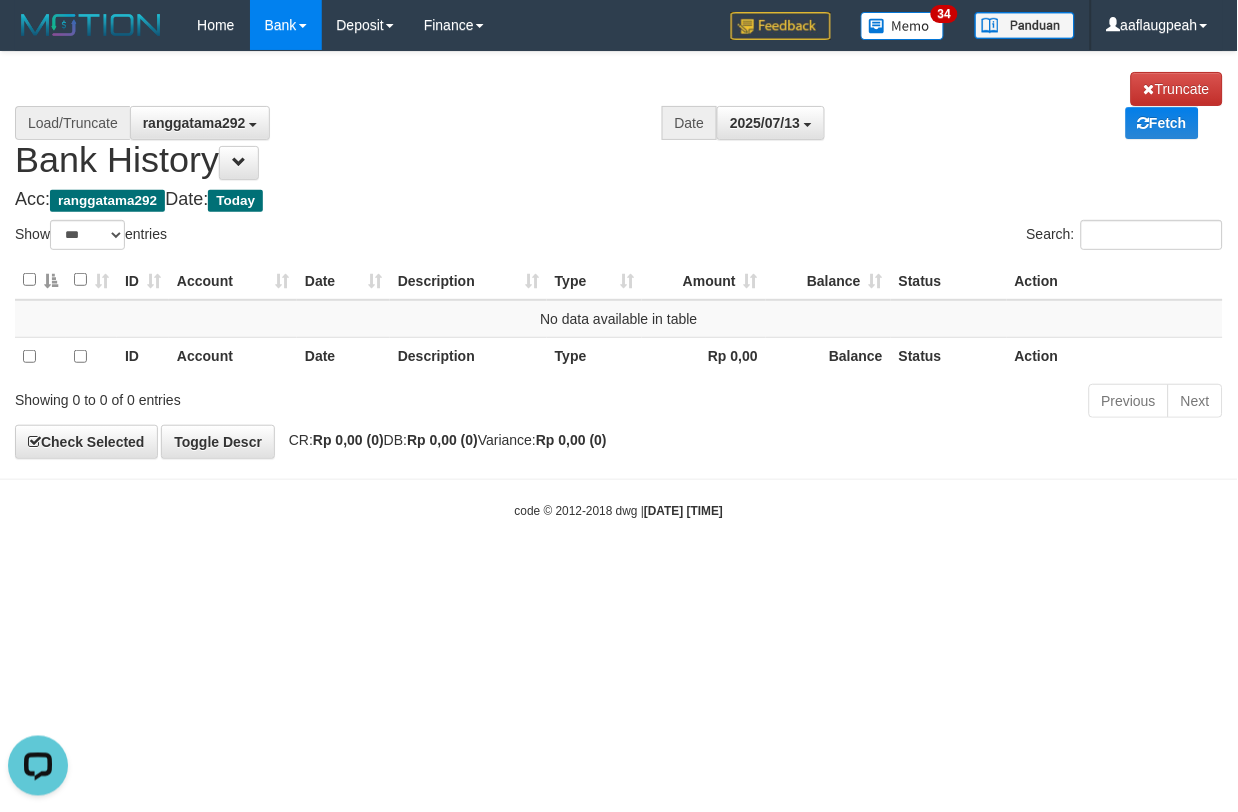 click on "**********" at bounding box center [619, 126] 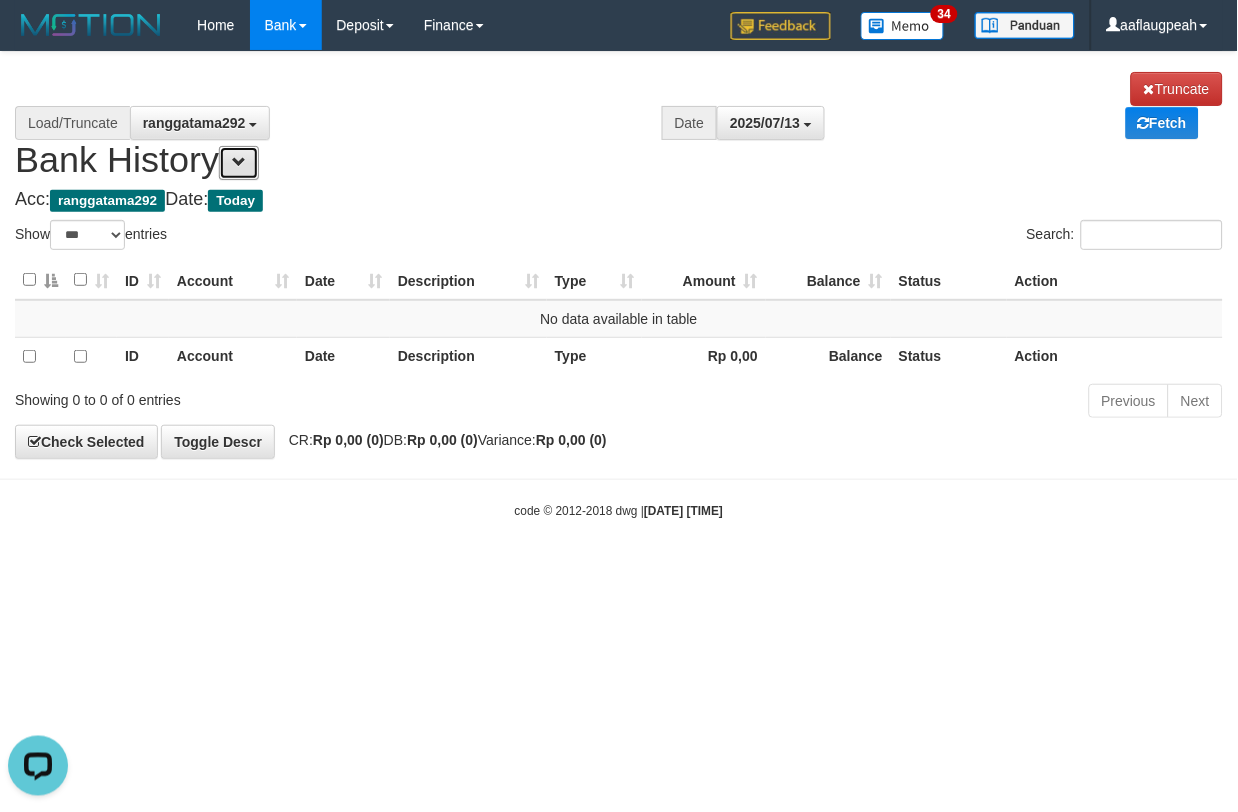 drag, startPoint x: 260, startPoint y: 164, endPoint x: 308, endPoint y: 272, distance: 118.186295 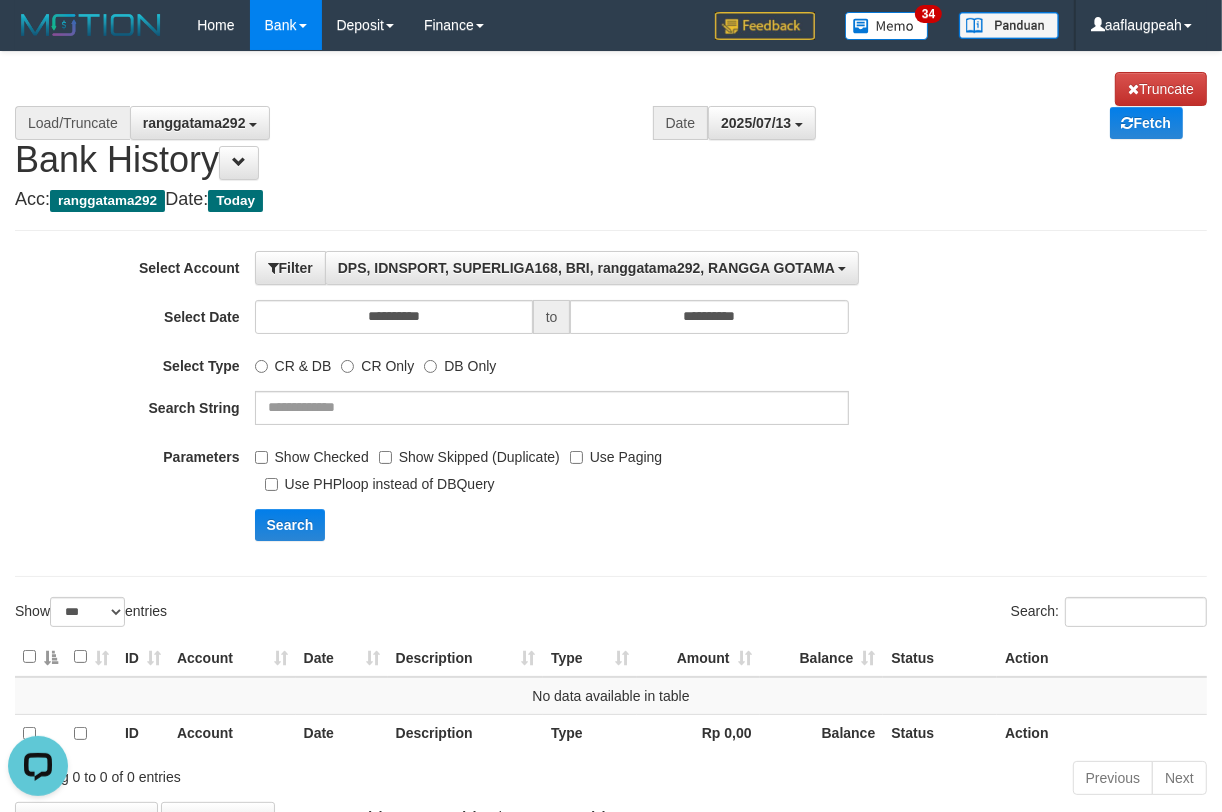 click on "Show Checked" at bounding box center (312, 453) 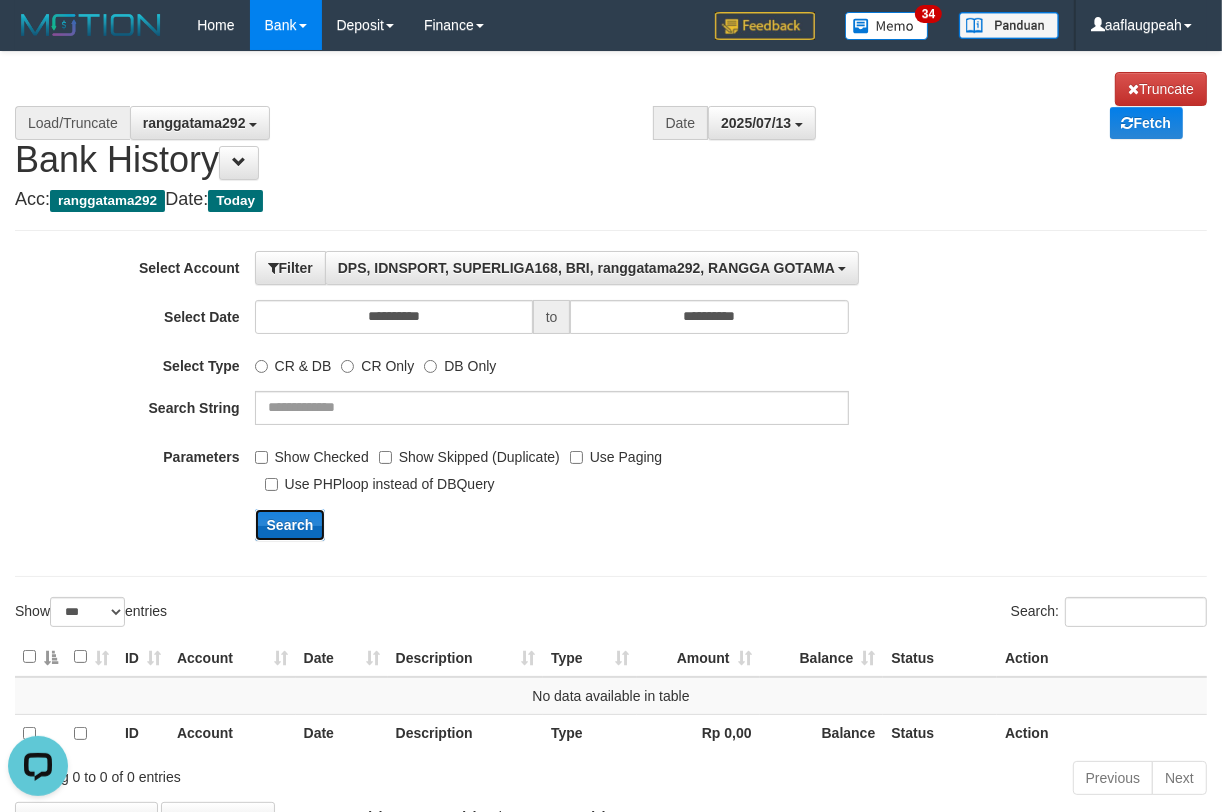 click on "Search" at bounding box center (290, 525) 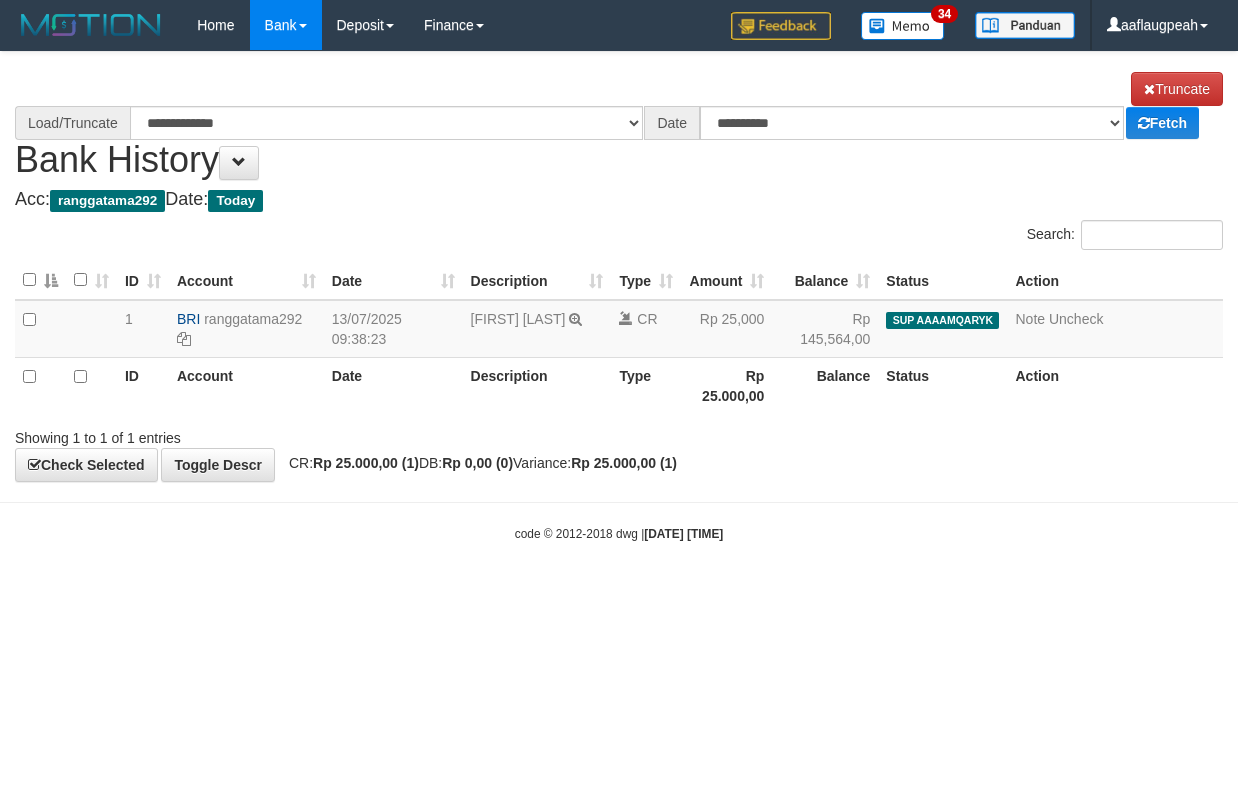 scroll, scrollTop: 0, scrollLeft: 0, axis: both 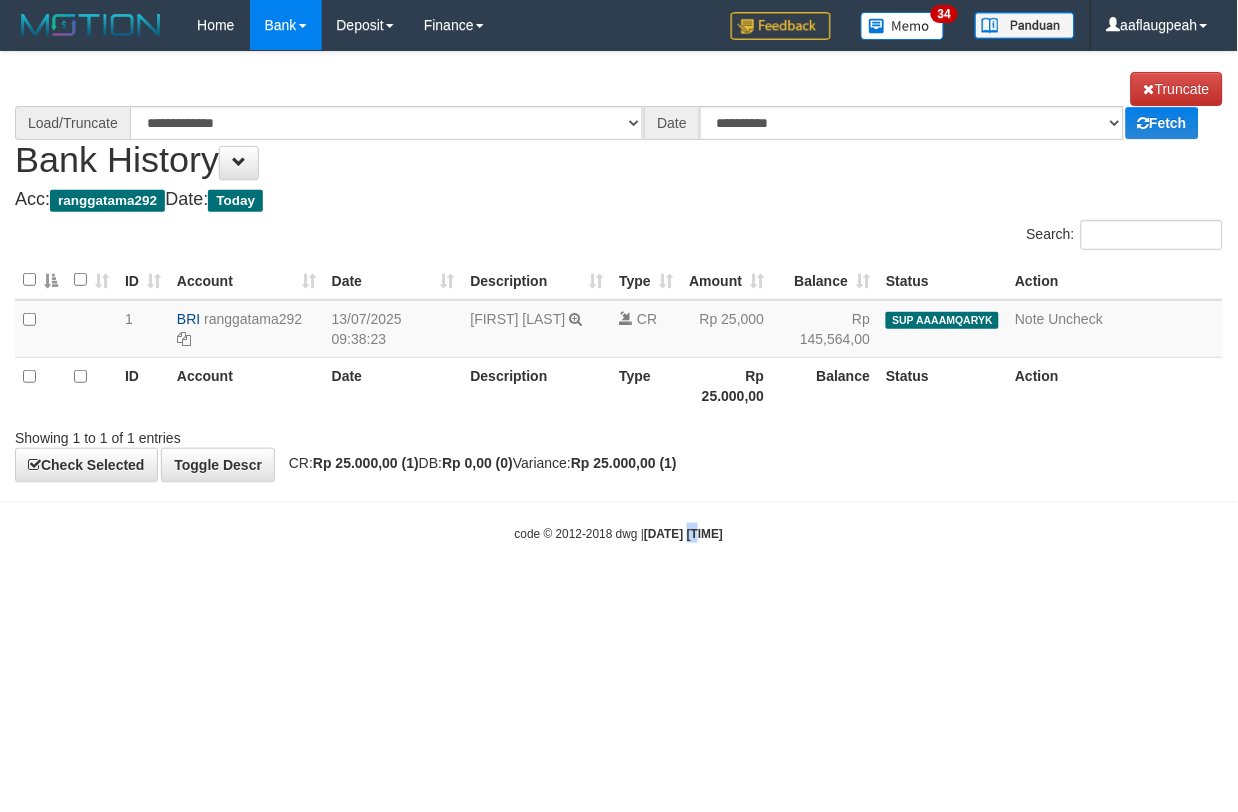drag, startPoint x: 672, startPoint y: 558, endPoint x: 698, endPoint y: 793, distance: 236.43393 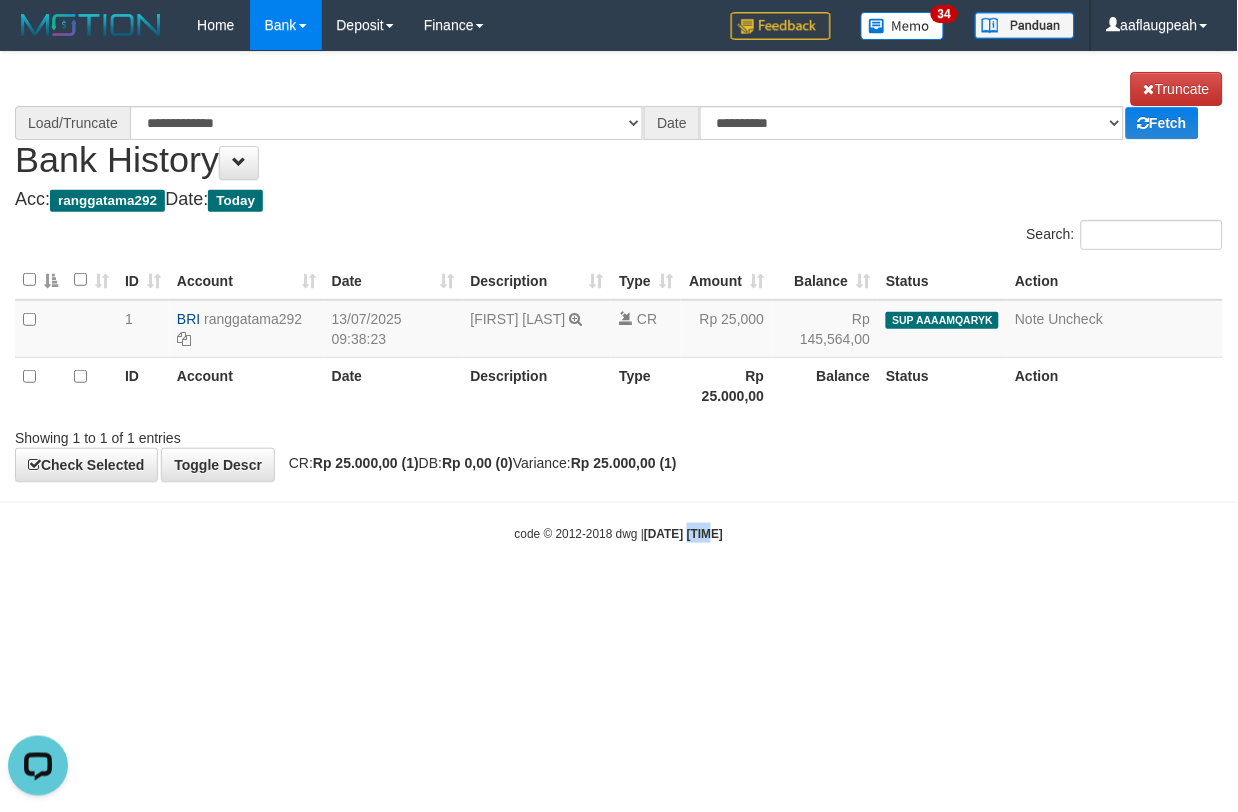 scroll, scrollTop: 0, scrollLeft: 0, axis: both 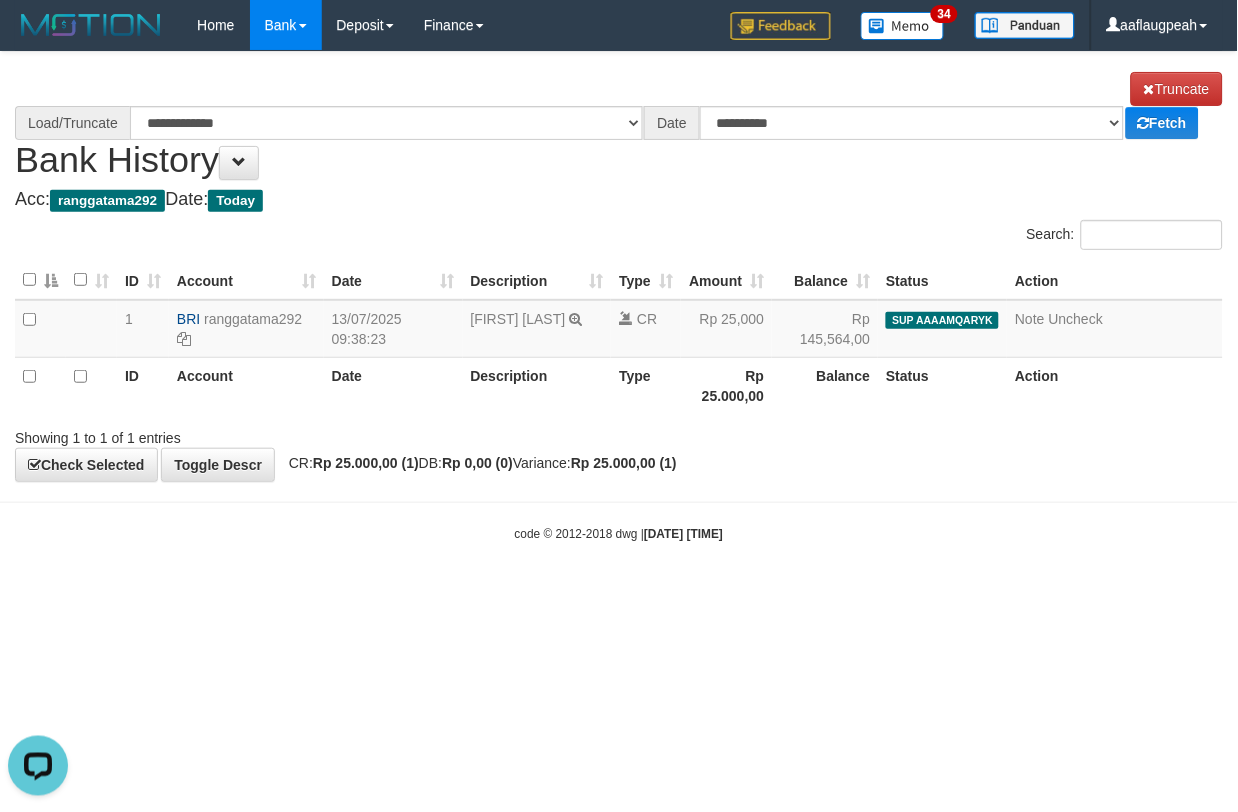 drag, startPoint x: 820, startPoint y: 586, endPoint x: 825, endPoint y: 595, distance: 10.29563 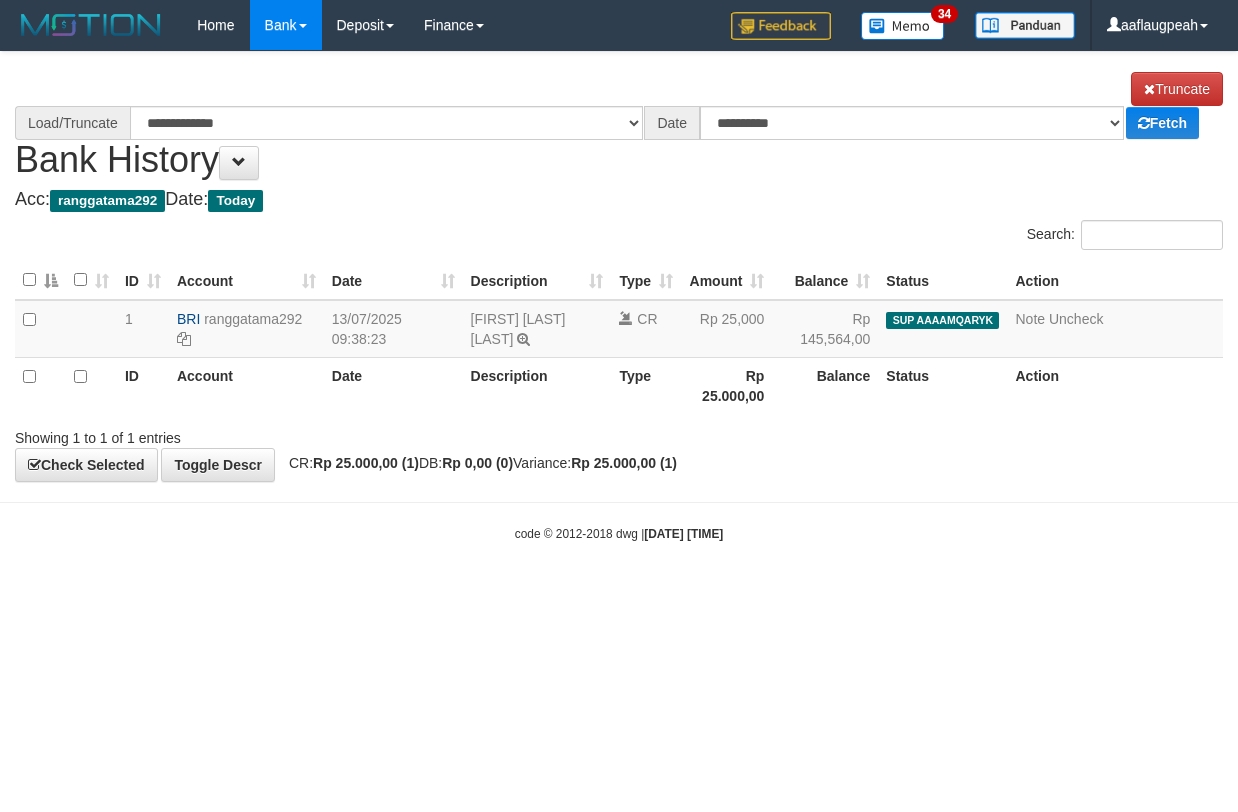 scroll, scrollTop: 0, scrollLeft: 0, axis: both 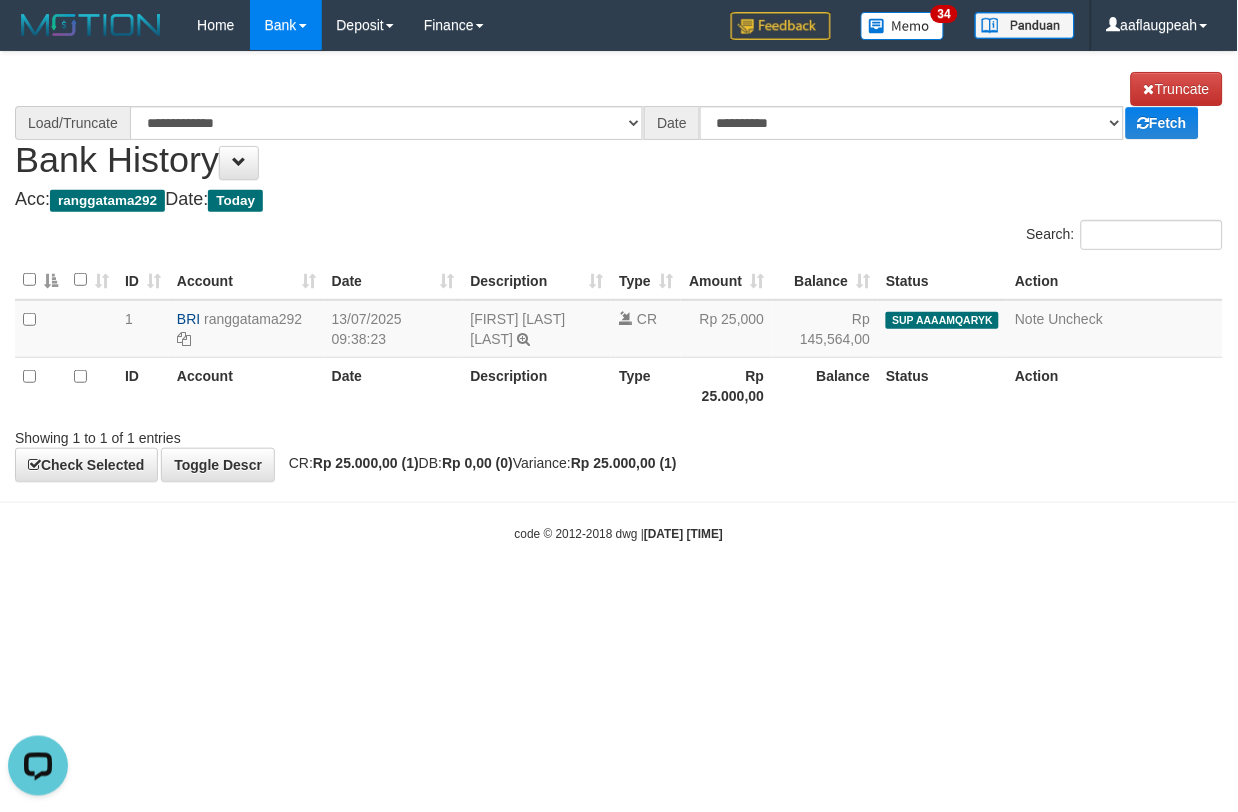 select on "****" 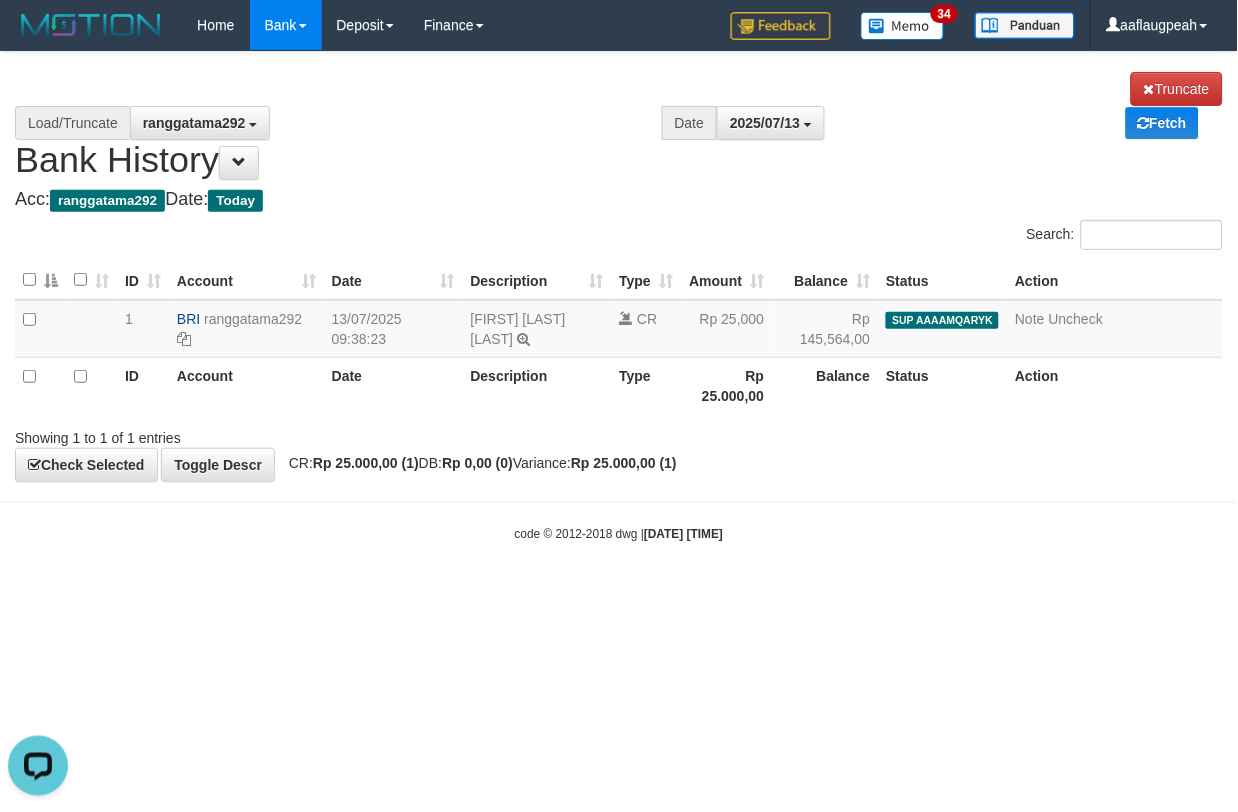 click on "Toggle navigation
Home
Bank
Account List
Load
By Website
Group
[ISPORT]													SUPERLIGA168
By Load Group (DPS)
34" at bounding box center (619, 296) 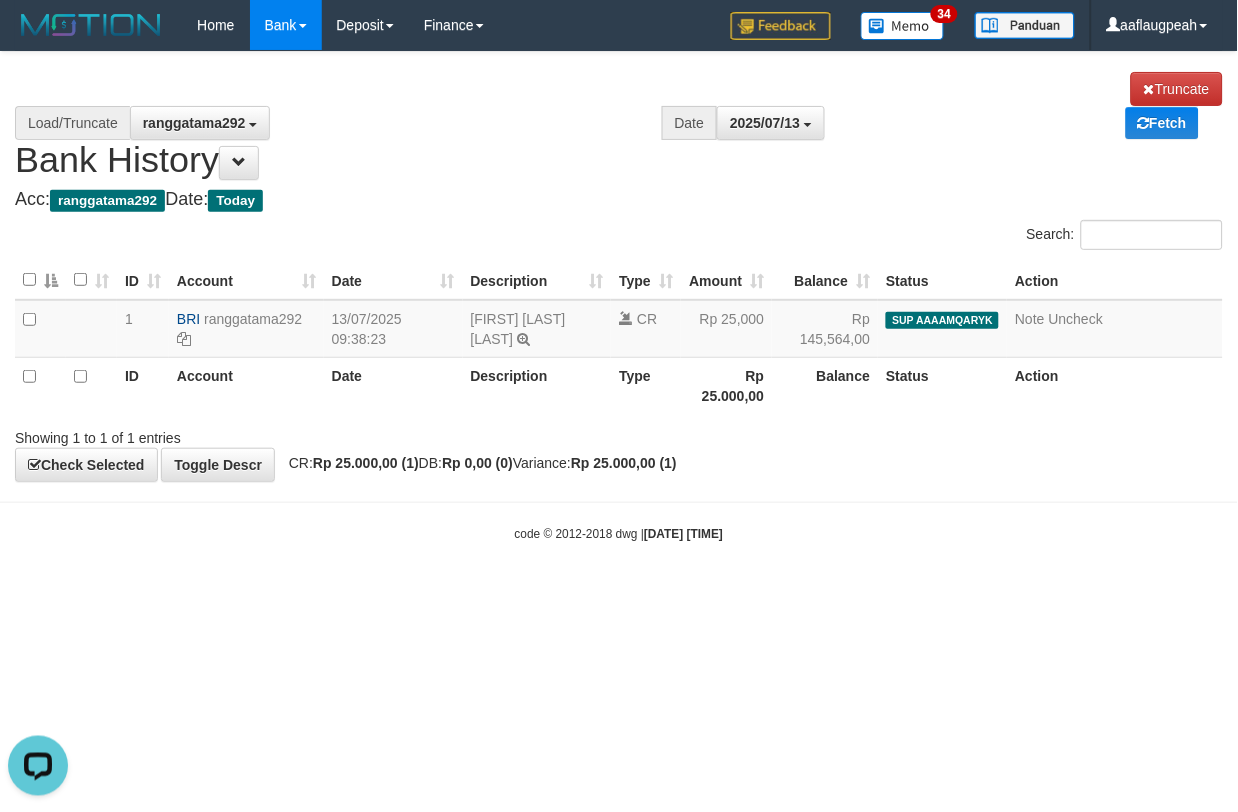 drag, startPoint x: 884, startPoint y: 632, endPoint x: 857, endPoint y: 611, distance: 34.20526 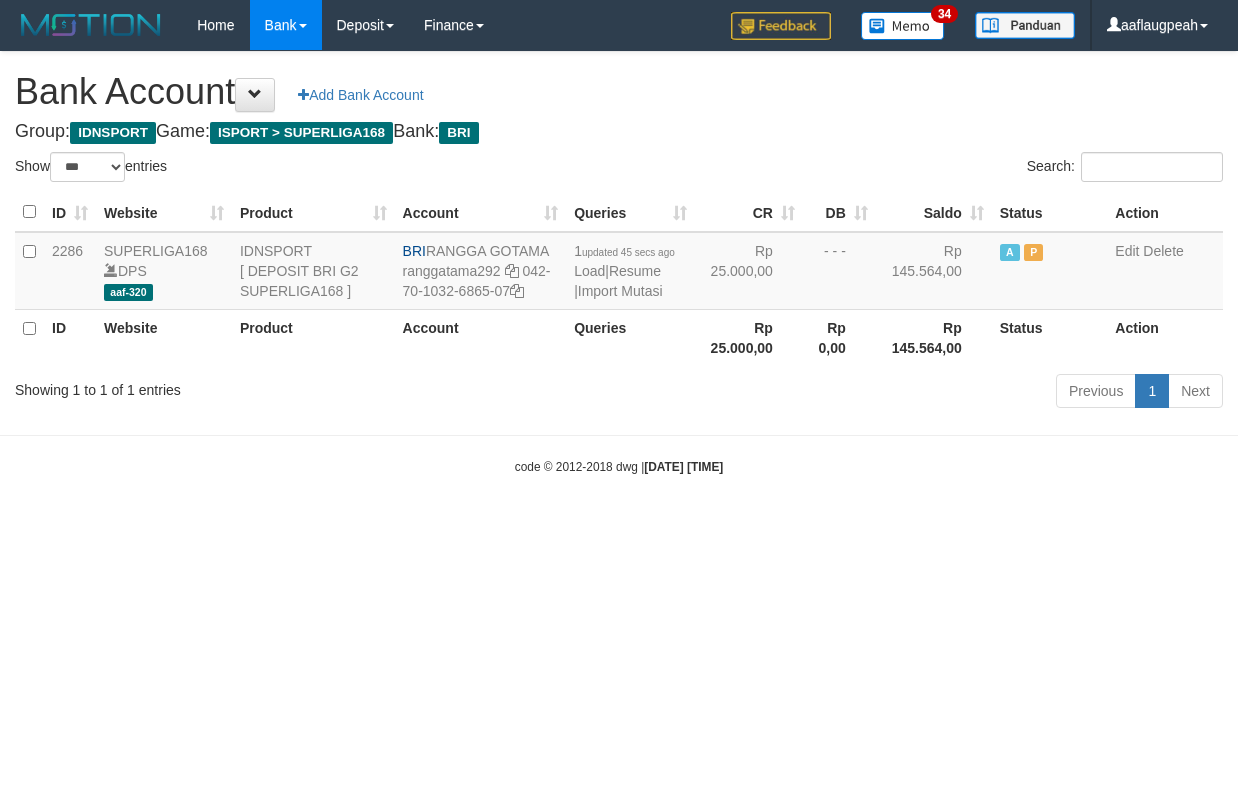 select on "***" 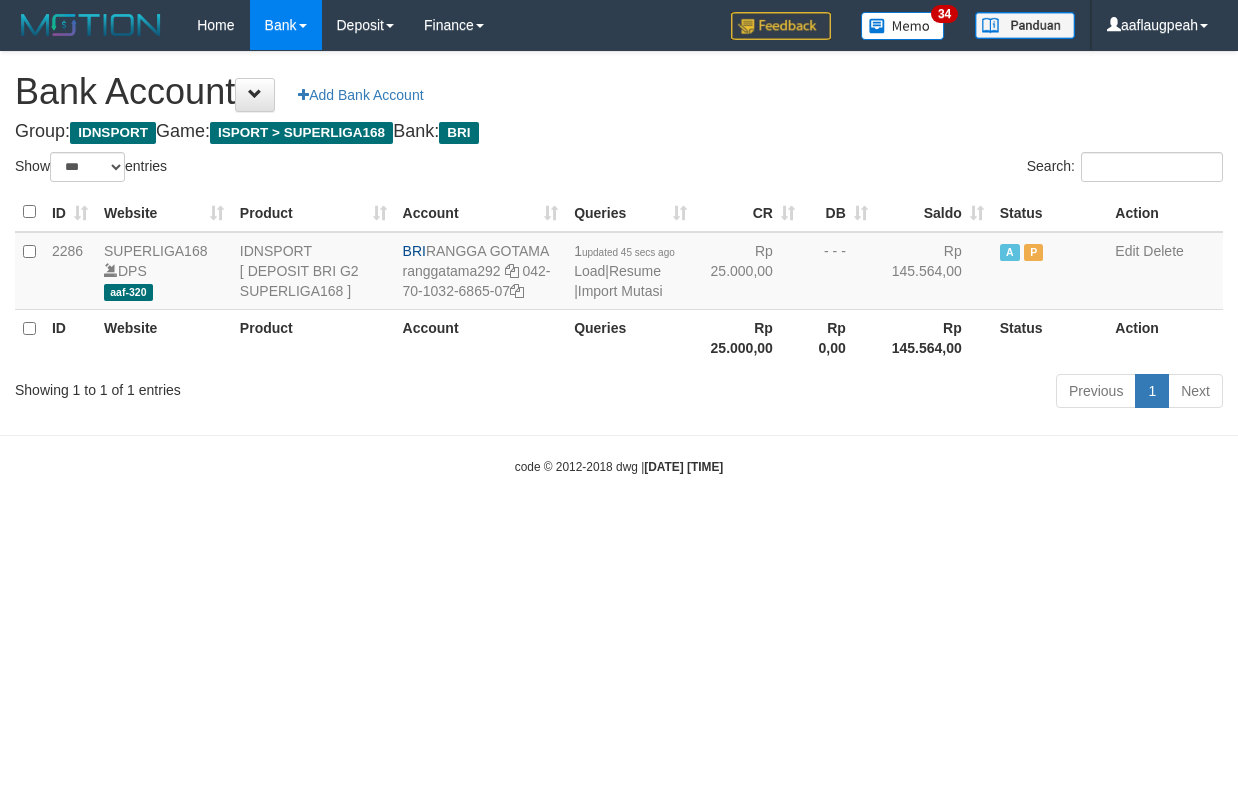 scroll, scrollTop: 0, scrollLeft: 0, axis: both 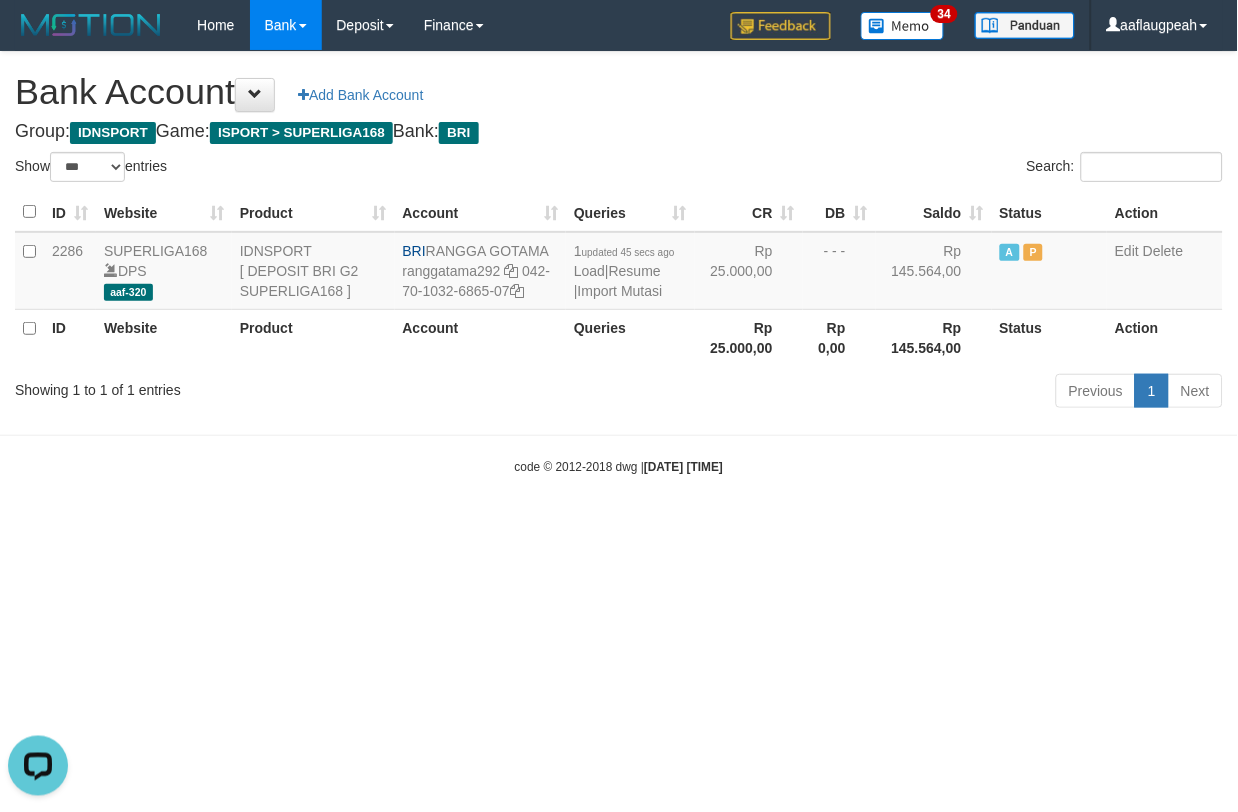 click on "Toggle navigation
Home
Bank
Account List
Load
By Website
Group
[ISPORT]													SUPERLIGA168
By Load Group (DPS)" at bounding box center (619, 263) 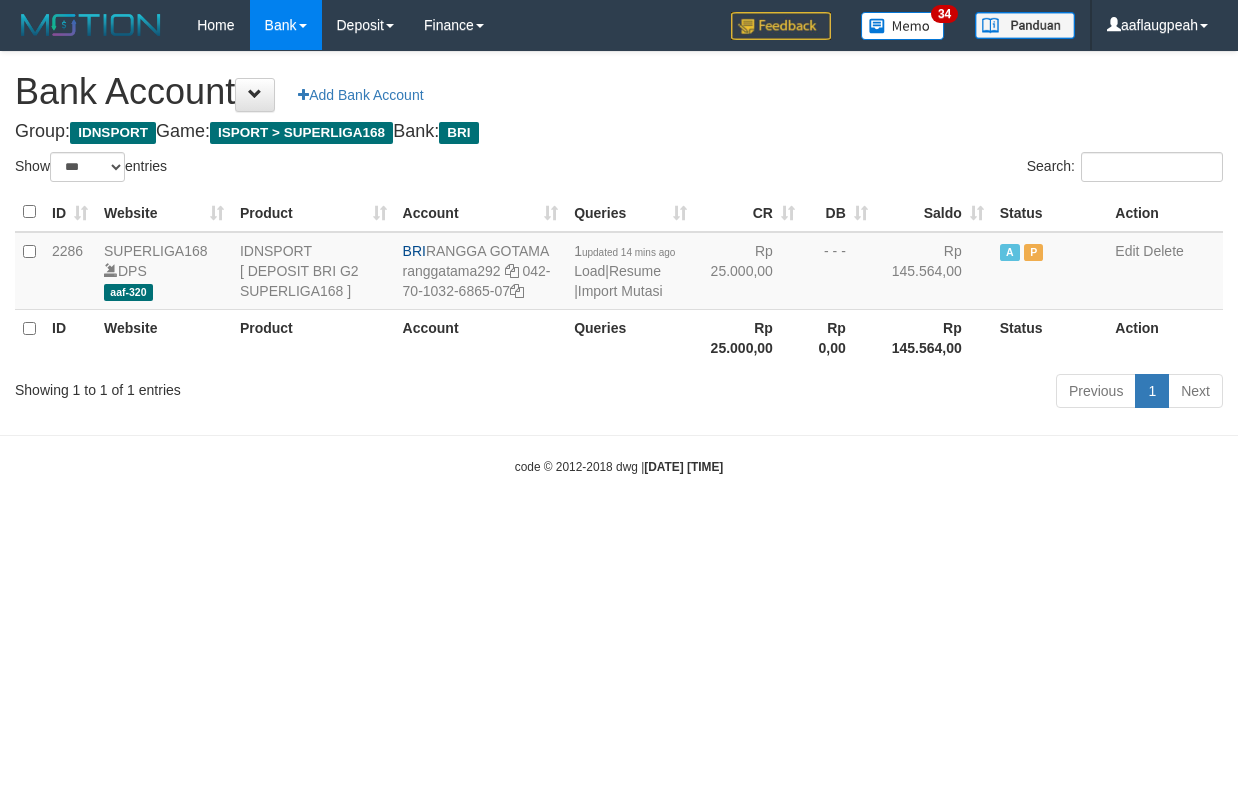select on "***" 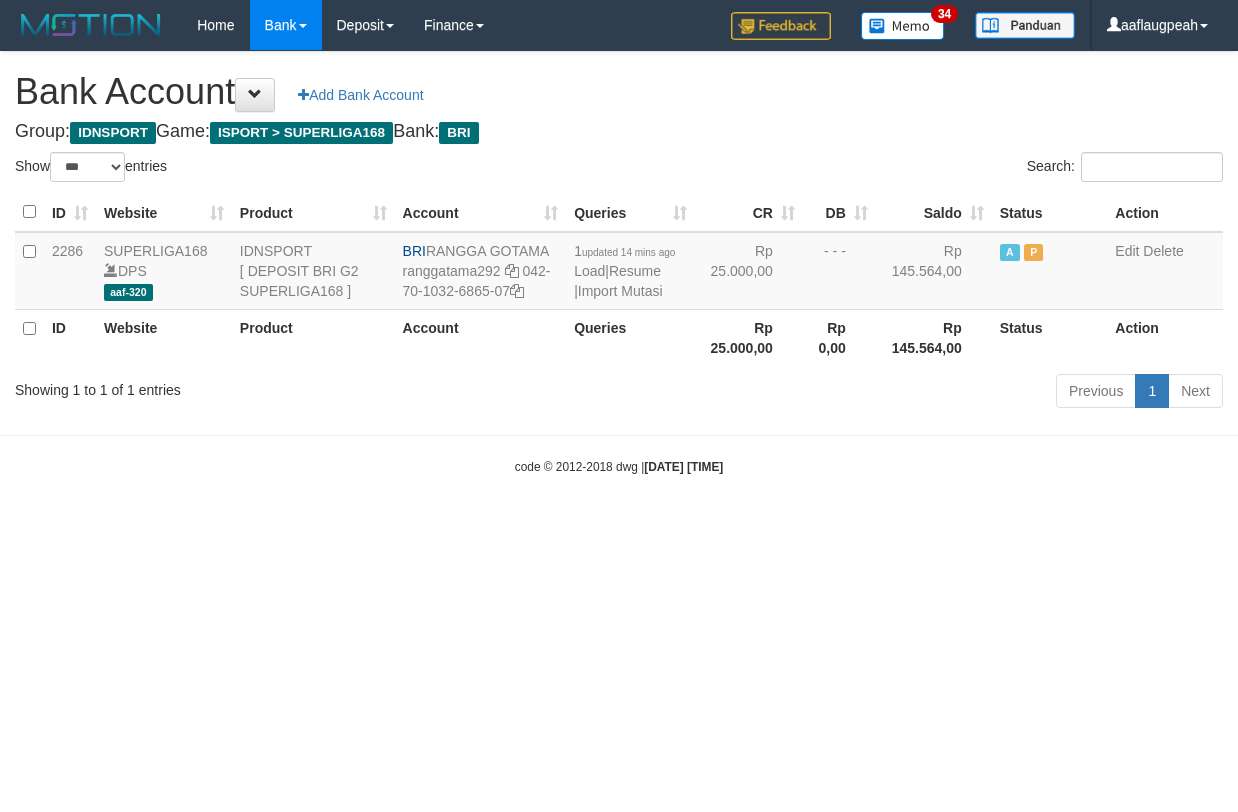 scroll, scrollTop: 0, scrollLeft: 0, axis: both 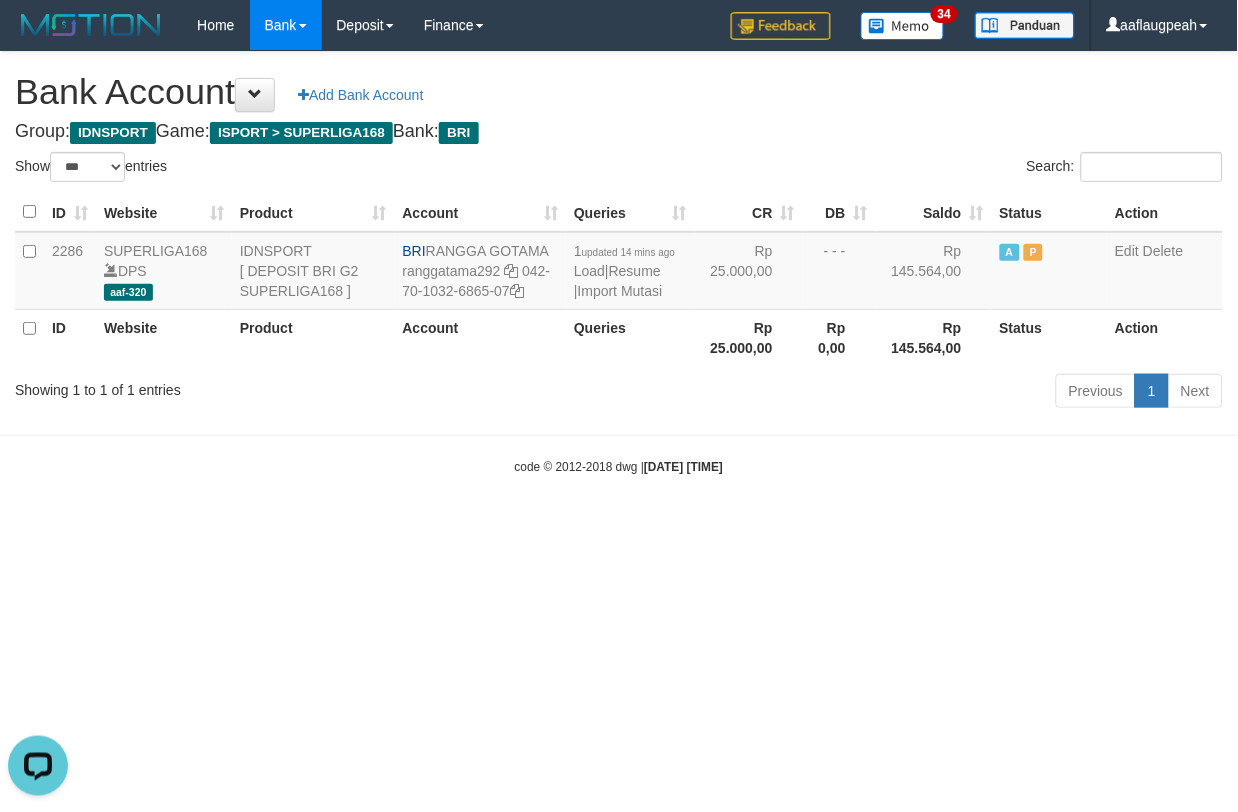 drag, startPoint x: 723, startPoint y: 680, endPoint x: 478, endPoint y: 811, distance: 277.8237 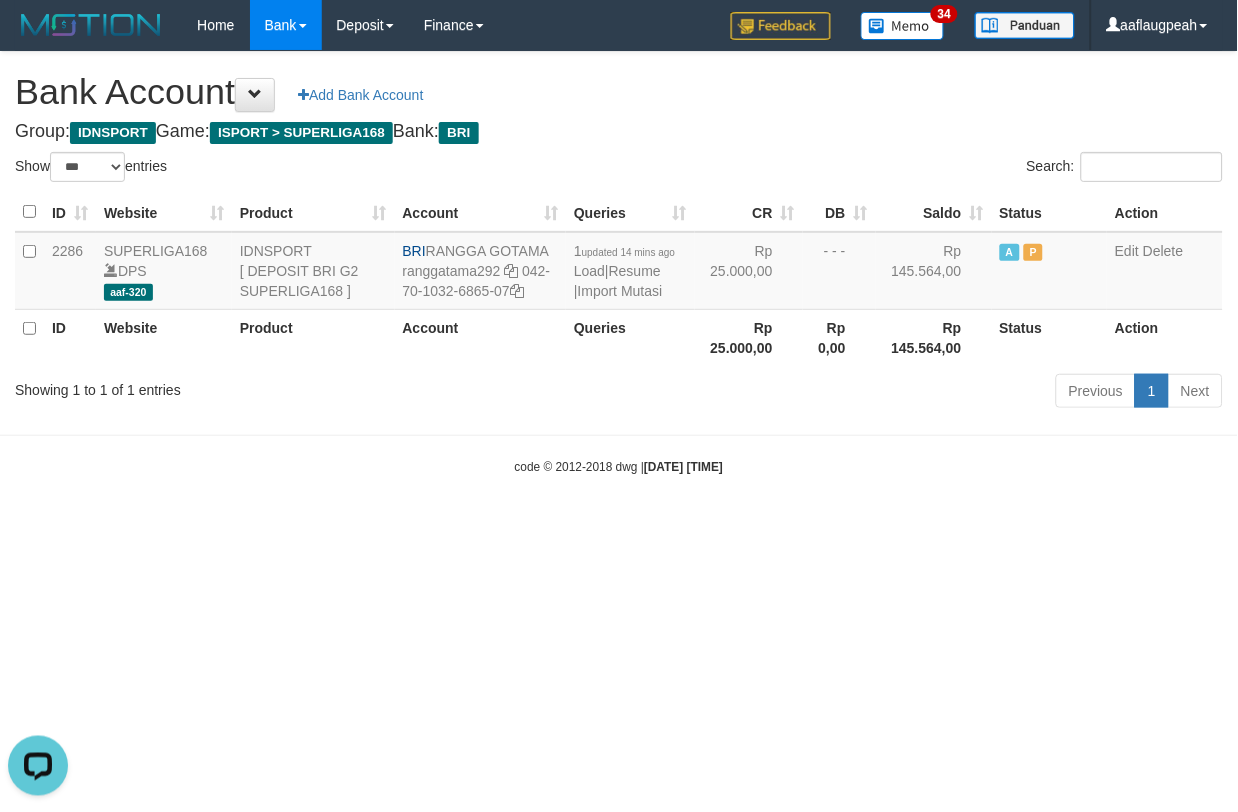 drag, startPoint x: 533, startPoint y: 431, endPoint x: 525, endPoint y: 375, distance: 56.568542 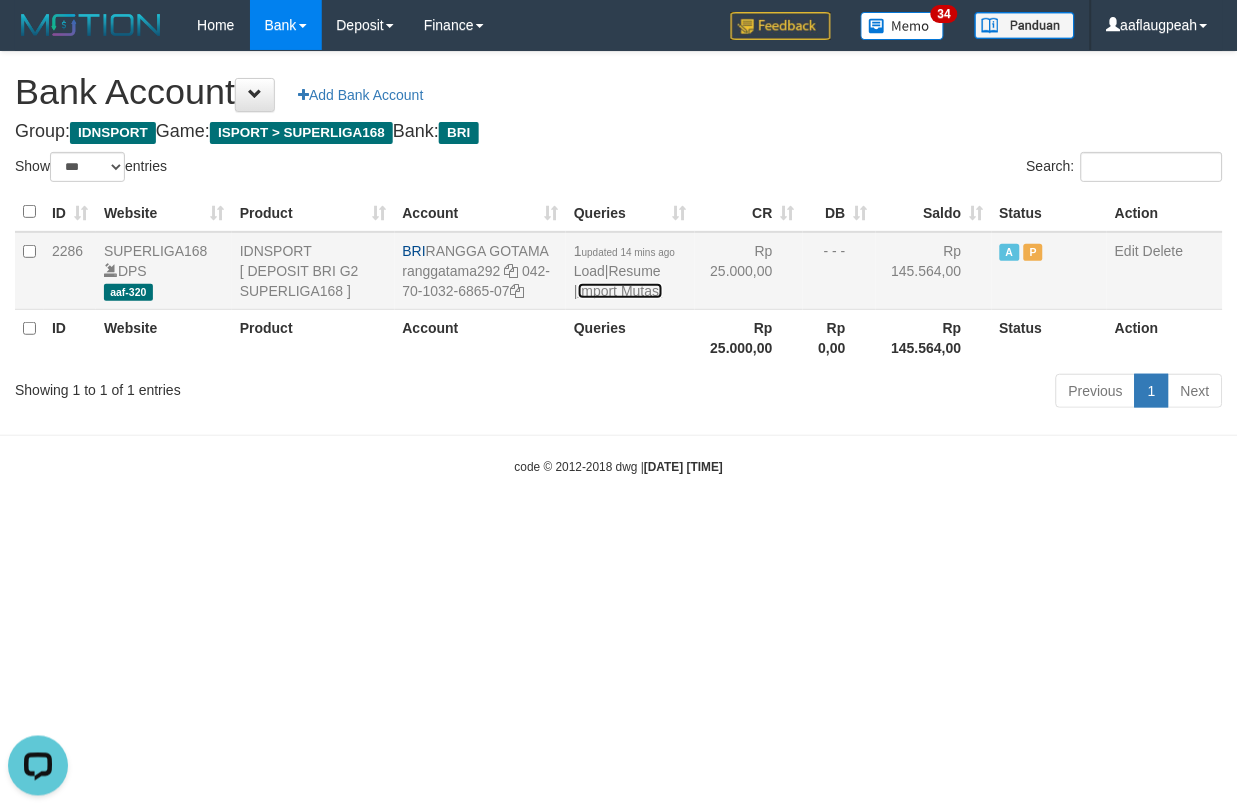 click on "Import Mutasi" at bounding box center [620, 291] 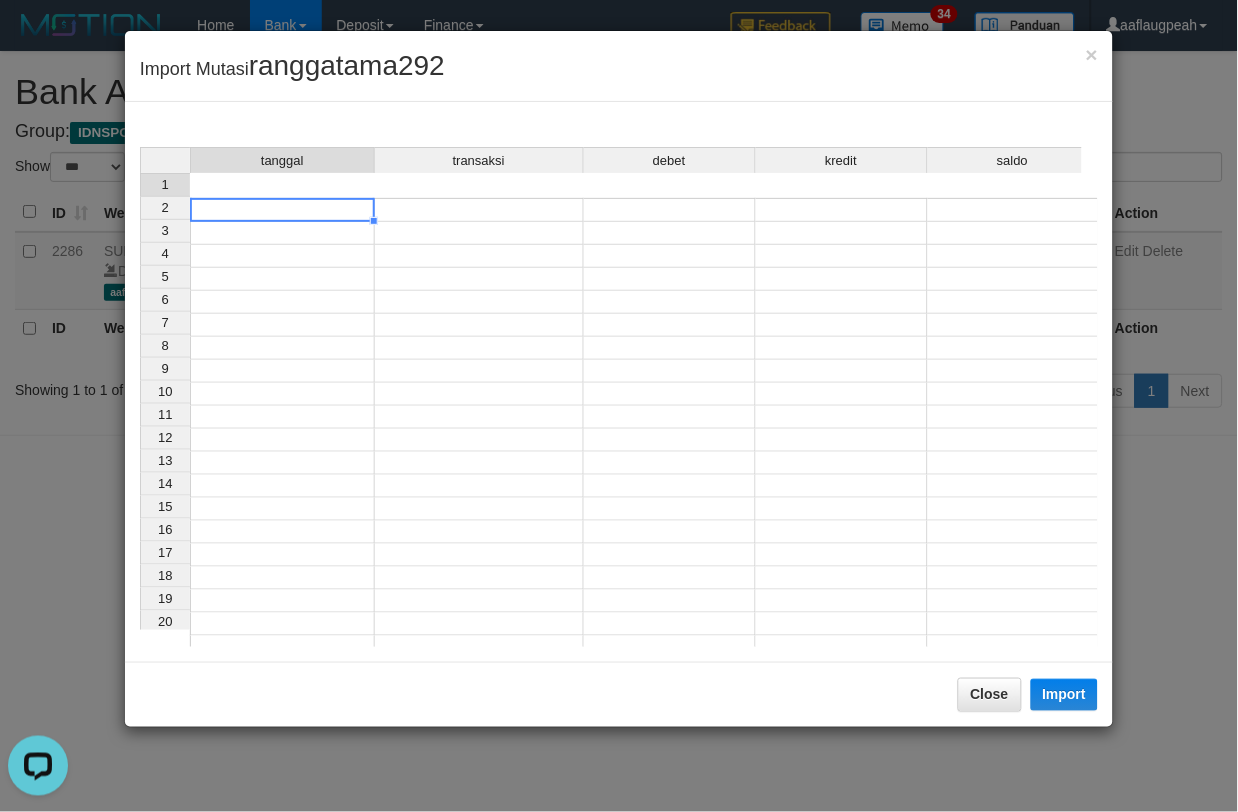 click on "tanggal transaksi debet kredit saldo 1 2 3 4 5 6 7 8 9 10 11 12 13 14 15 16 17 18 19 20 21" at bounding box center (140, 427) 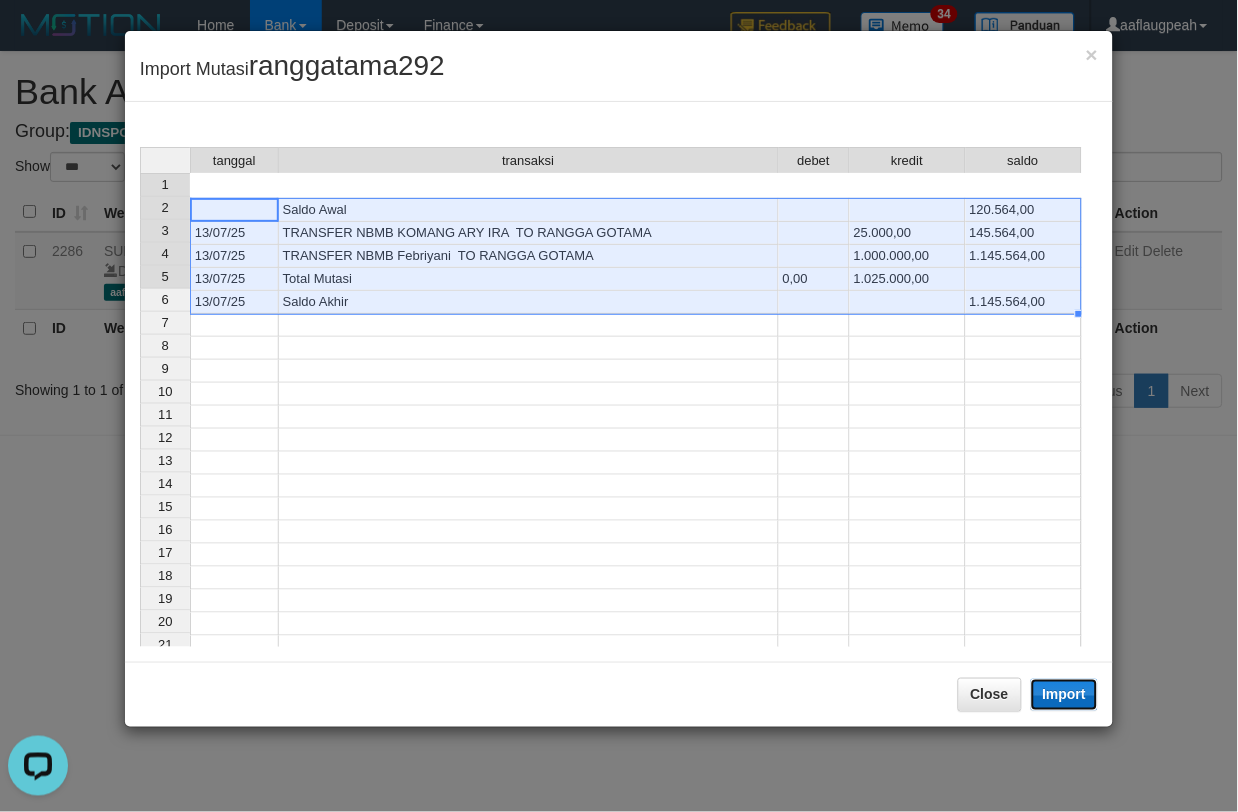click on "Import" at bounding box center [1065, 695] 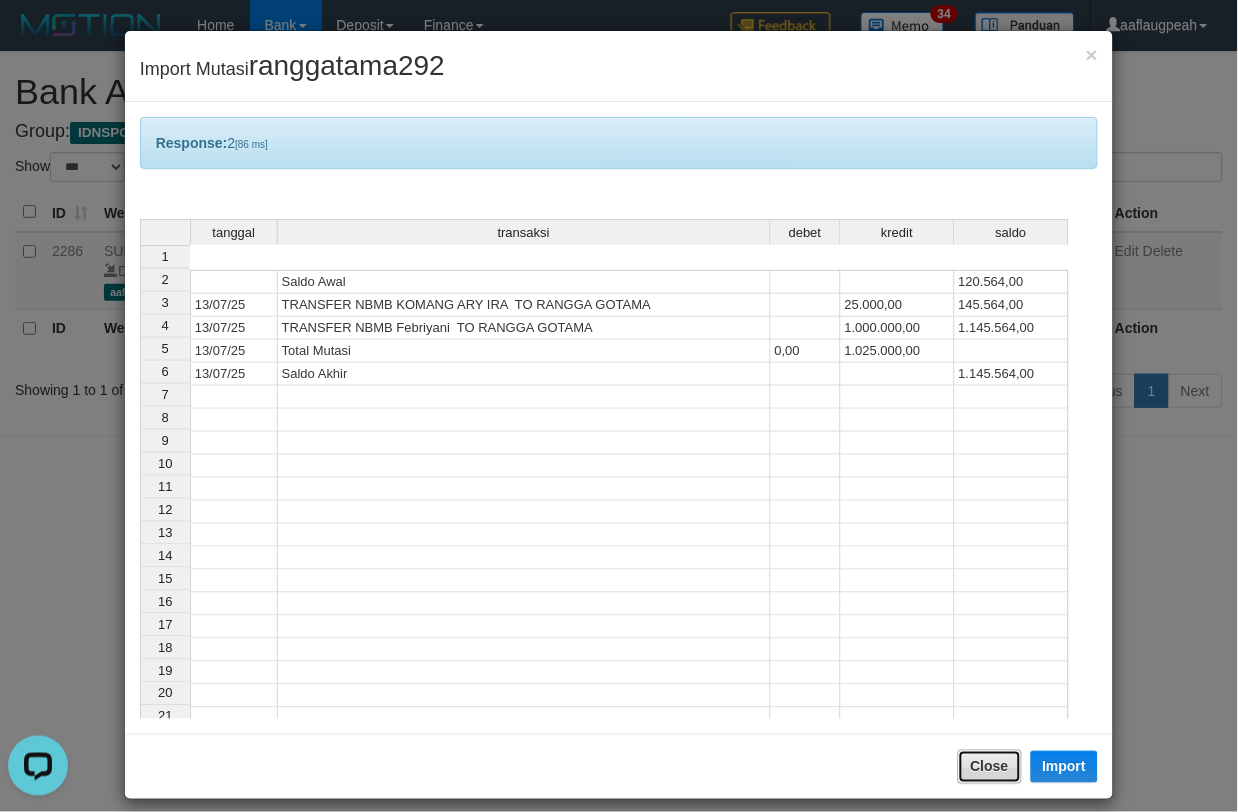 click on "Close" at bounding box center [990, 767] 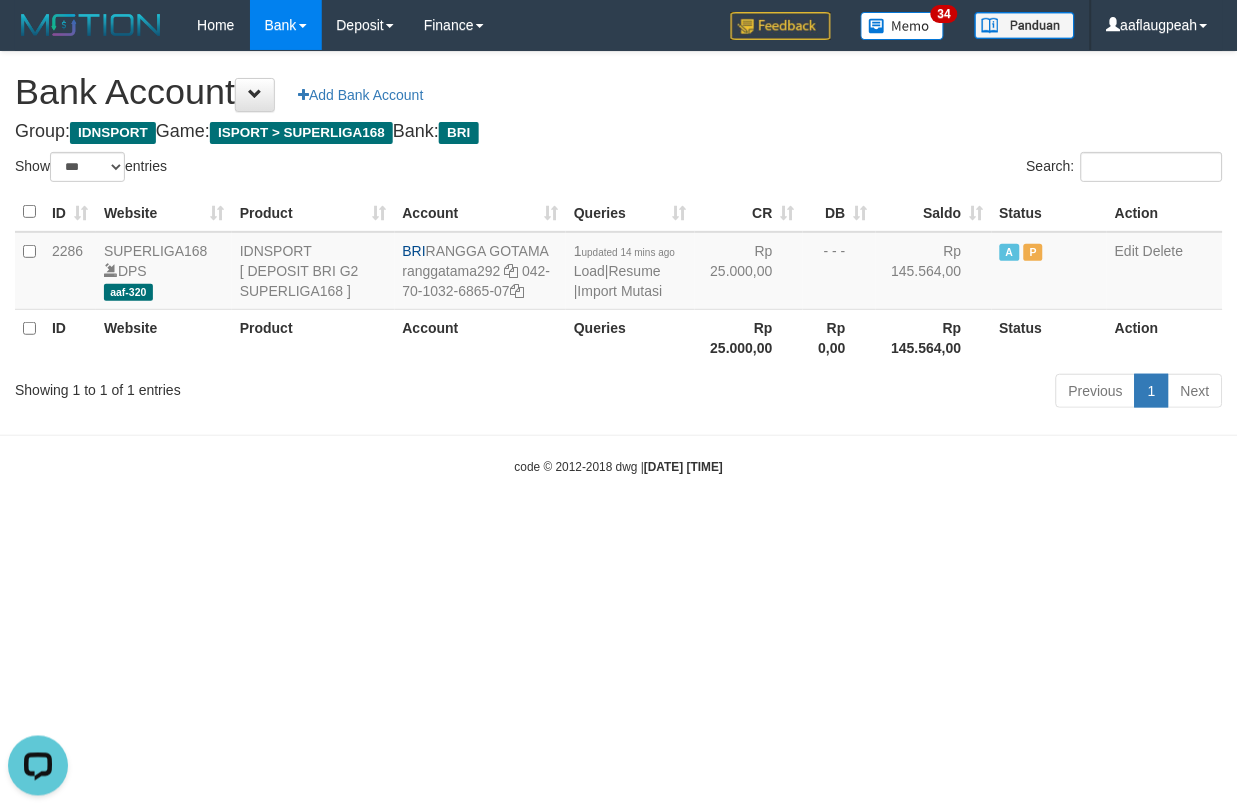 drag, startPoint x: 898, startPoint y: 635, endPoint x: 893, endPoint y: 623, distance: 13 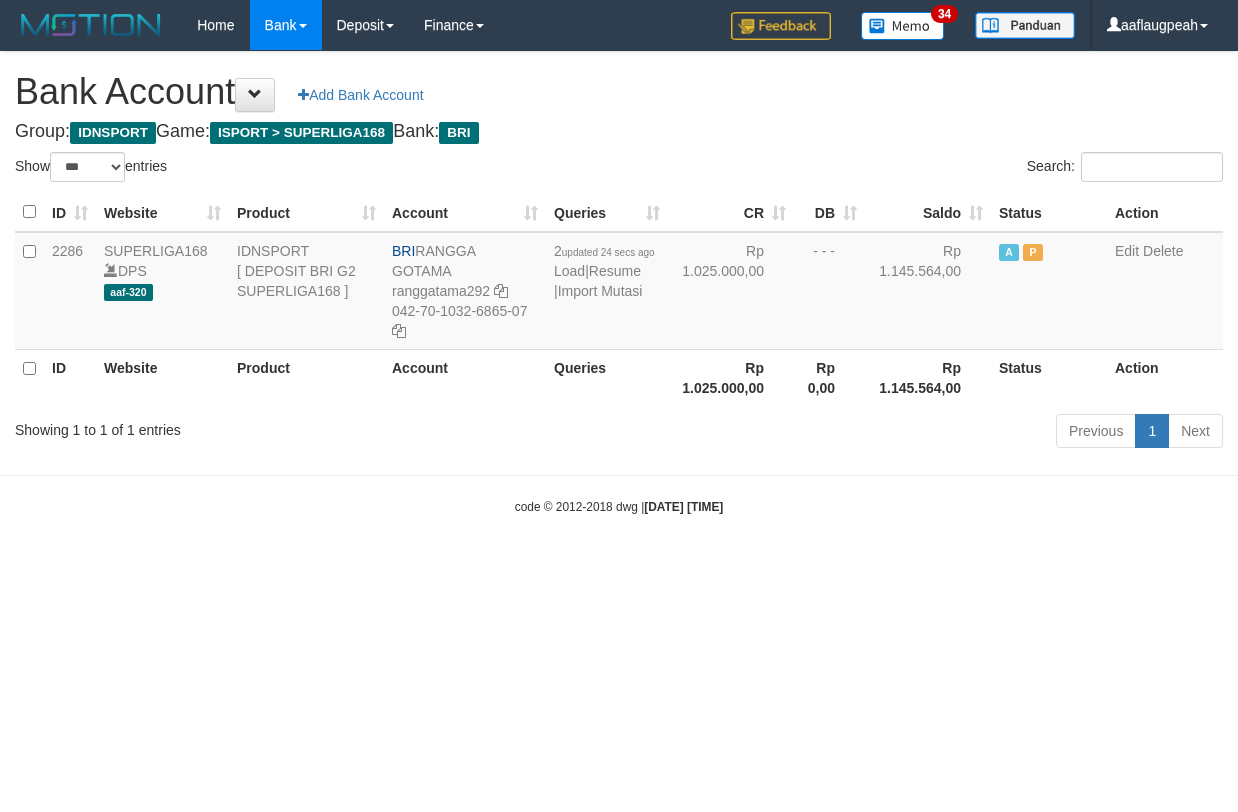 select on "***" 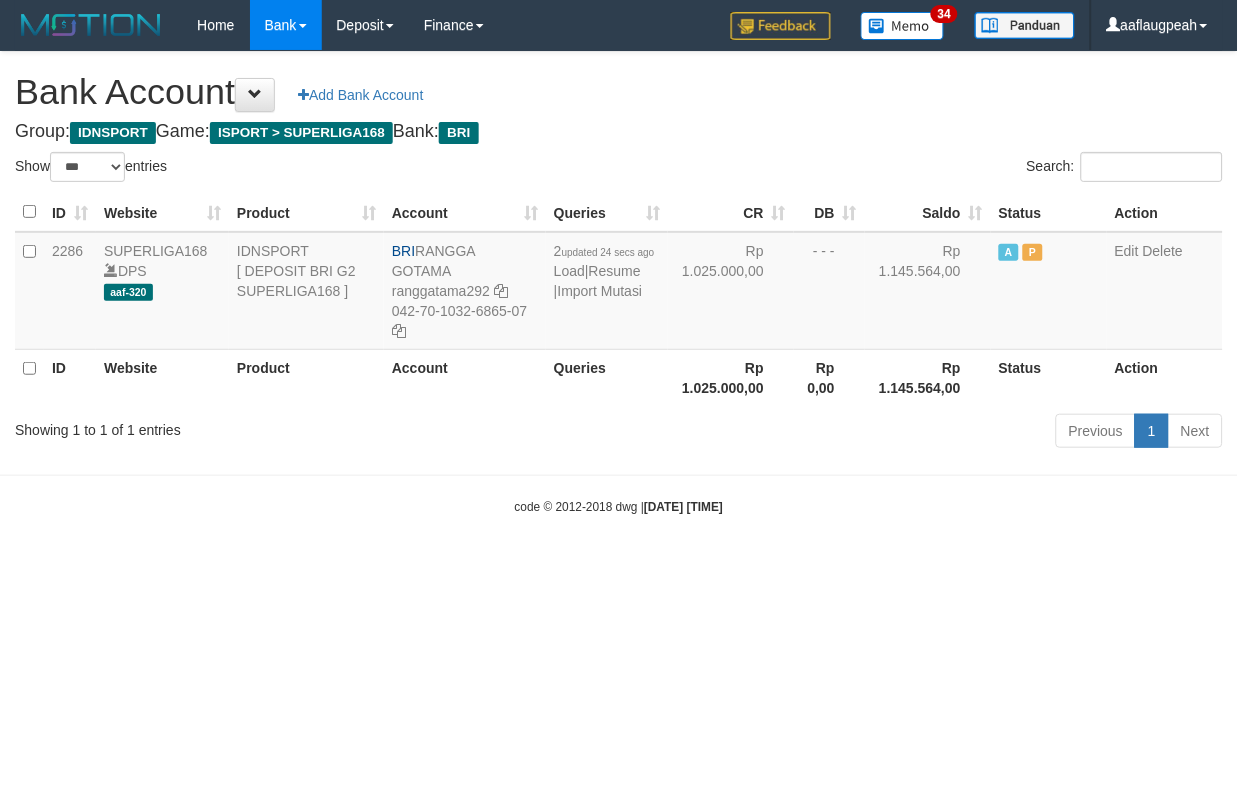 drag, startPoint x: 897, startPoint y: 758, endPoint x: 908, endPoint y: 763, distance: 12.083046 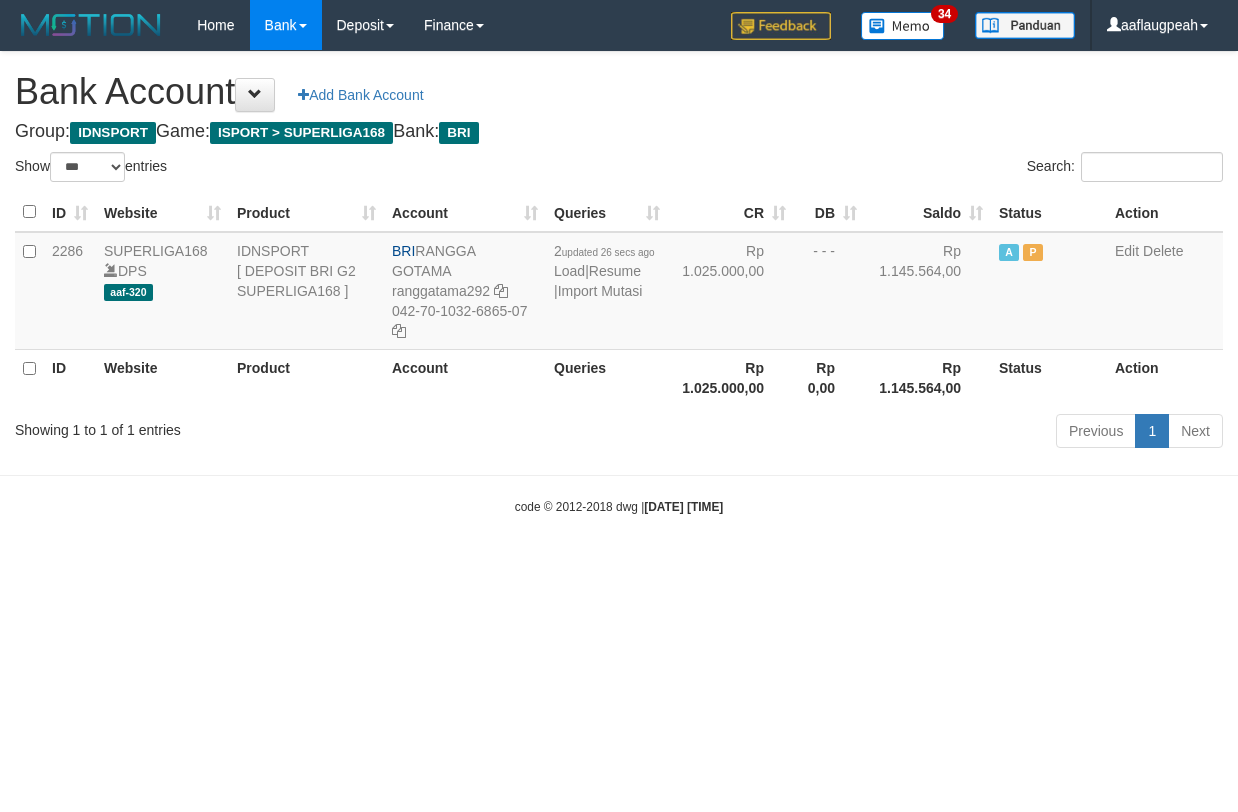 select on "***" 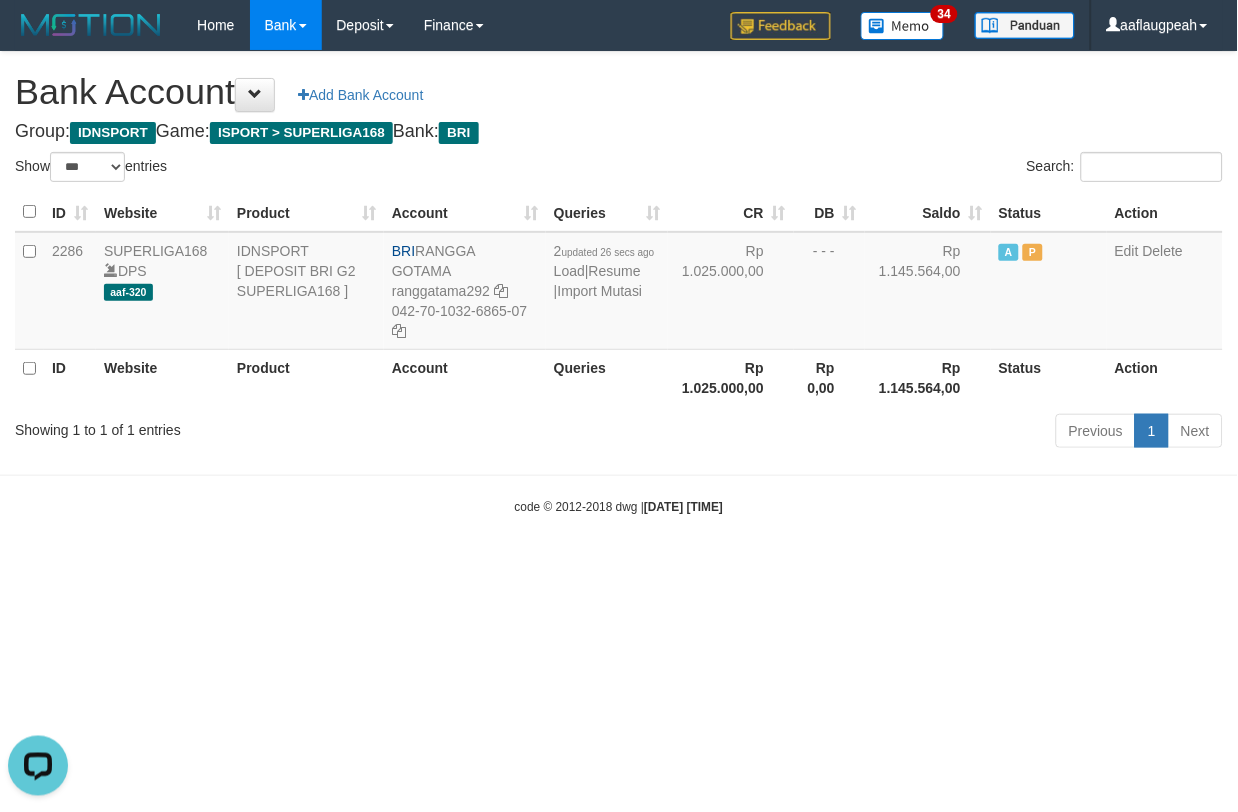 scroll, scrollTop: 0, scrollLeft: 0, axis: both 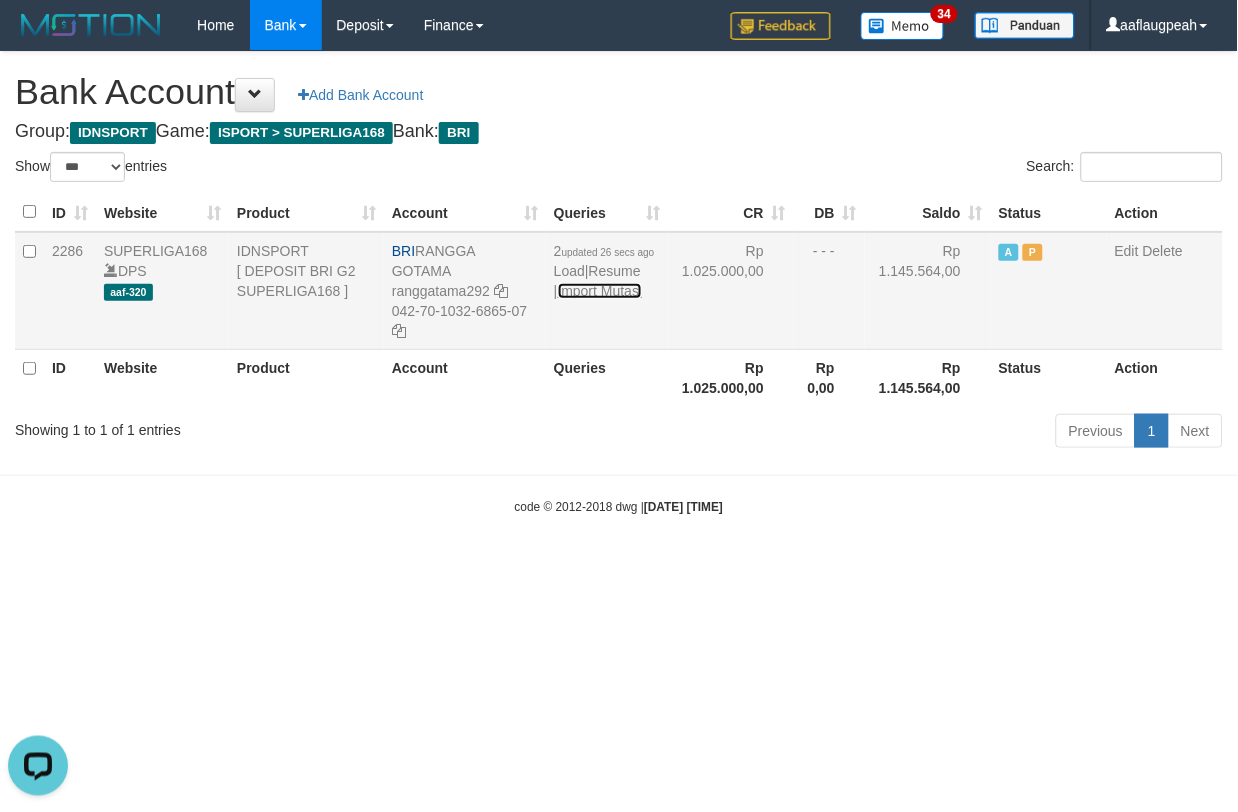 click on "Import Mutasi" at bounding box center (600, 291) 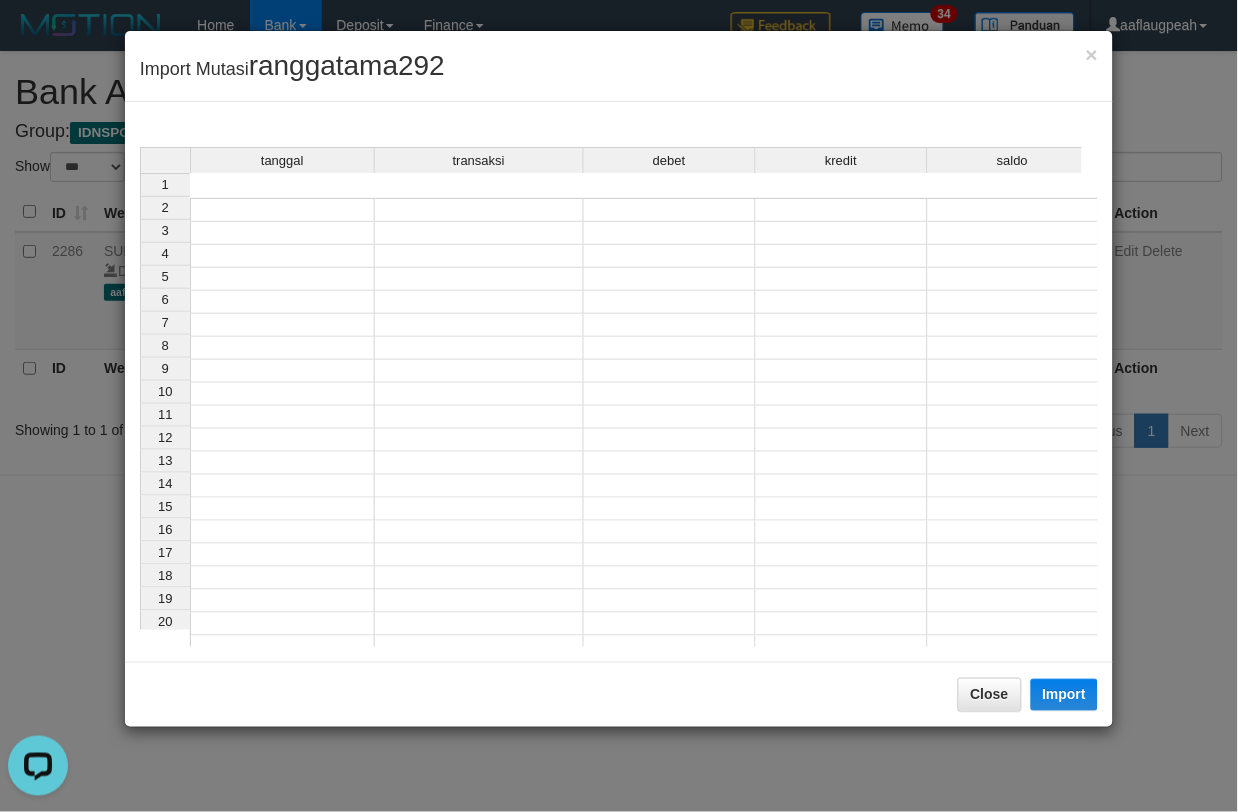 click on "tanggal transaksi debet kredit saldo 1 2 3 4 5 6 7 8 9 10 11 12 13 14 15 16 17 18 19 20 21" at bounding box center (619, 427) 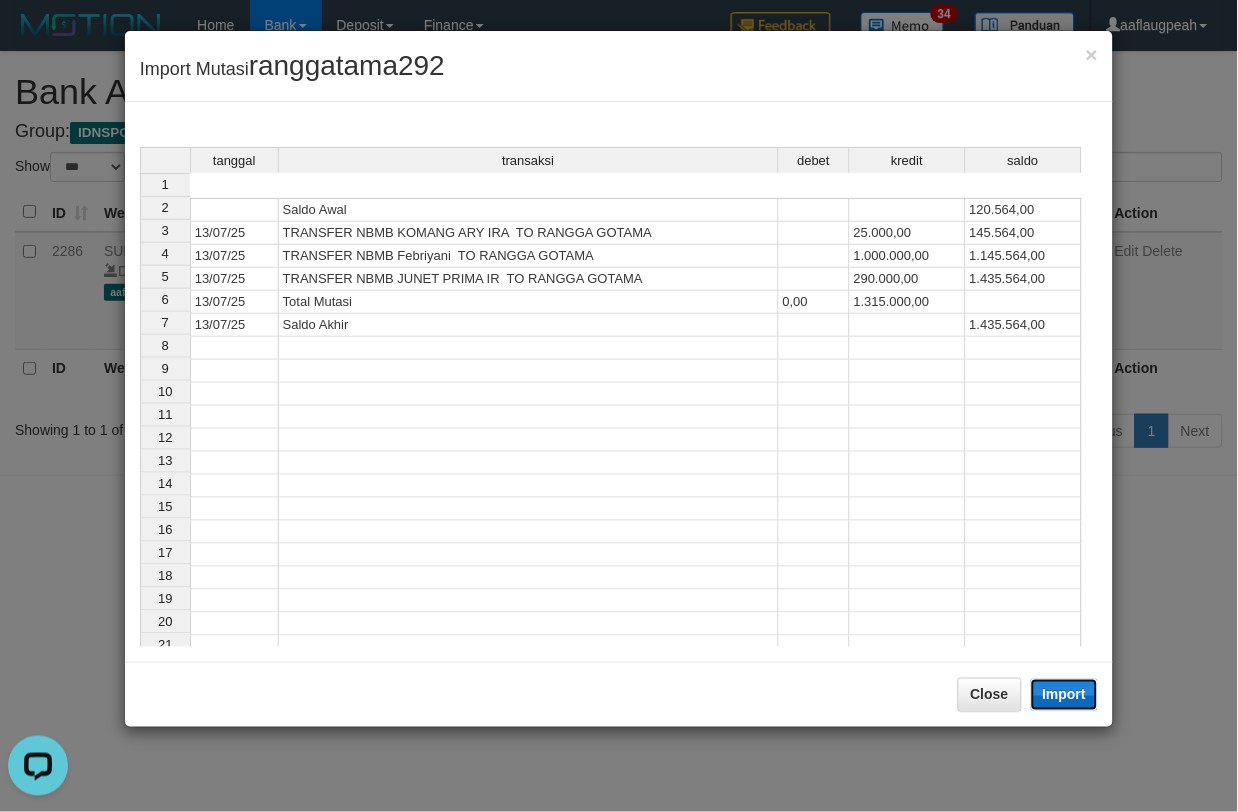 click on "Import" at bounding box center (1065, 695) 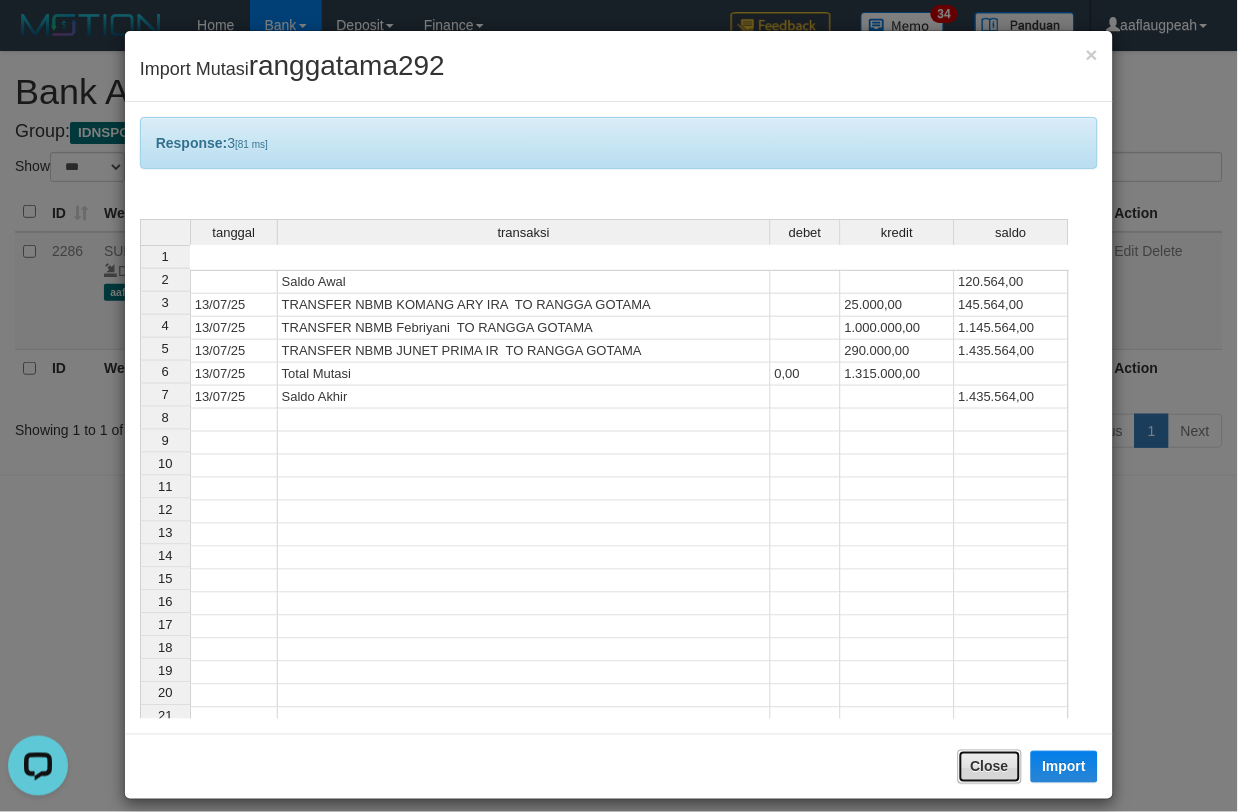 click on "Close" at bounding box center [990, 767] 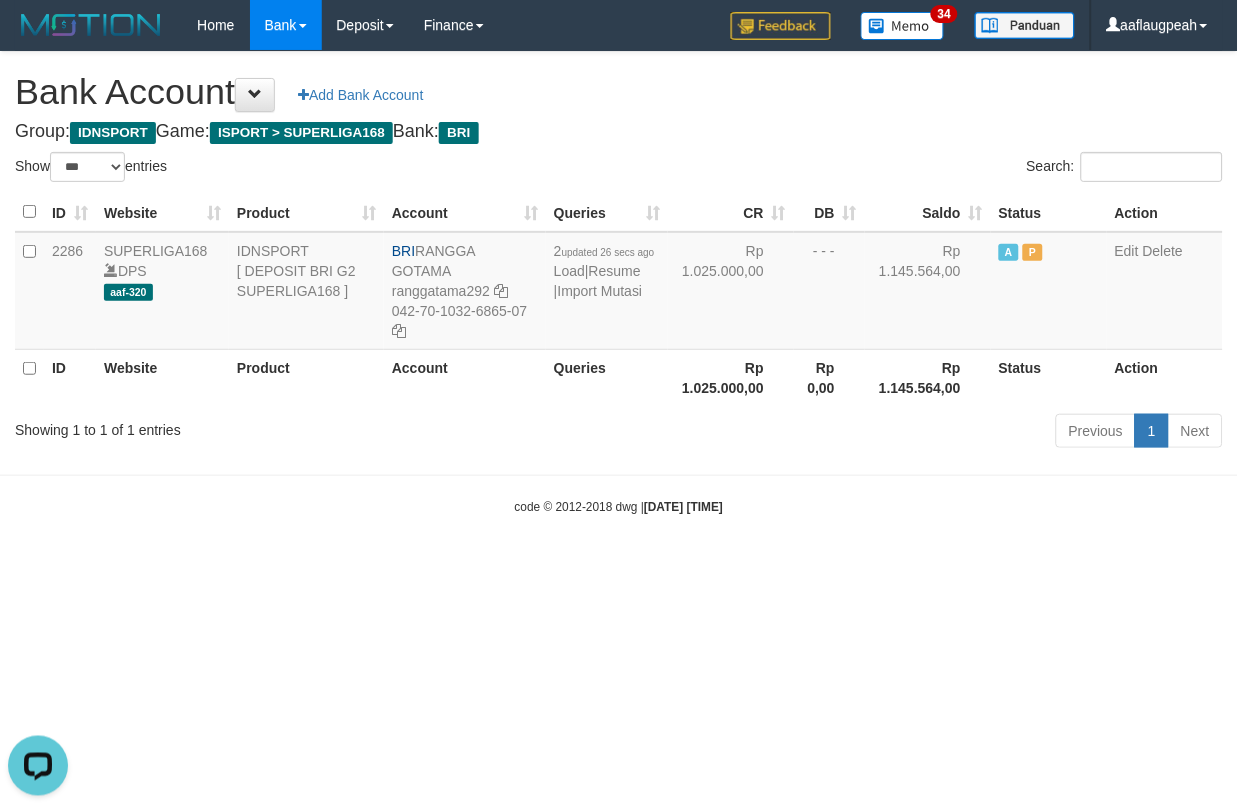 click on "**********" at bounding box center [619, 253] 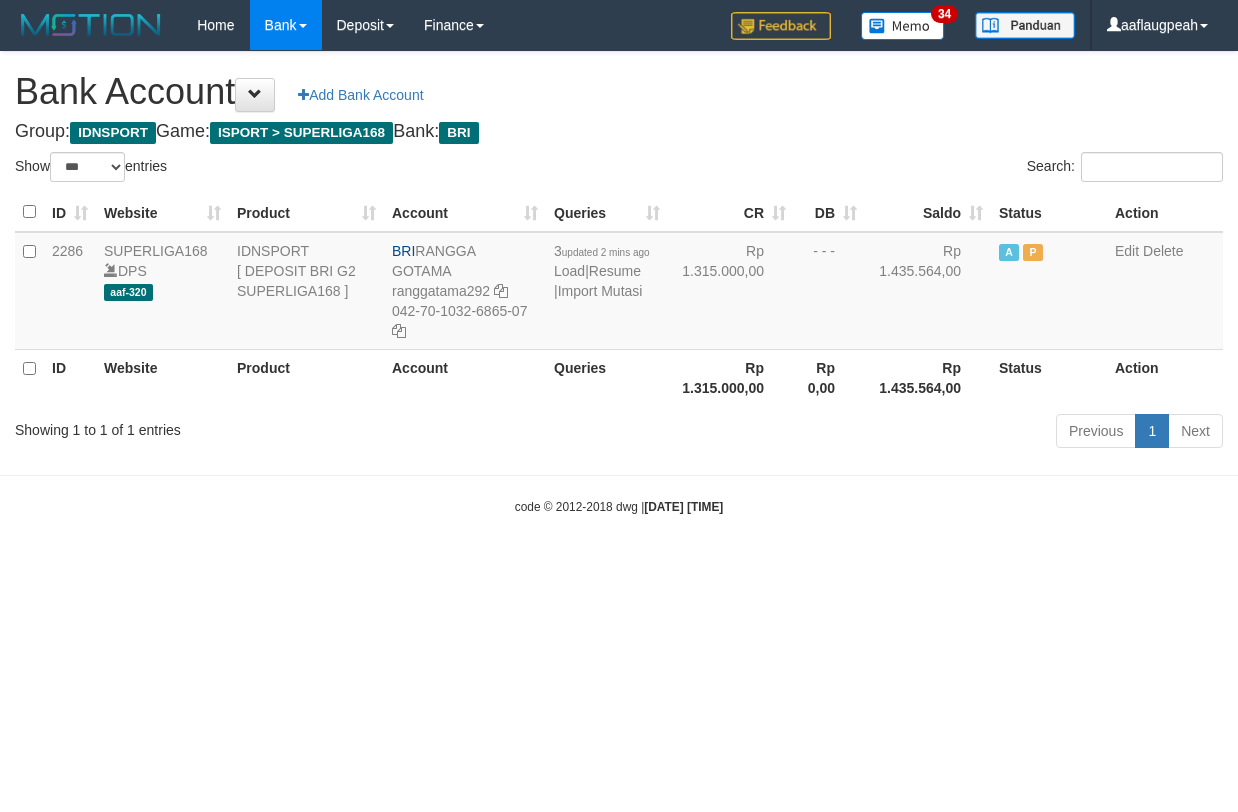 select on "***" 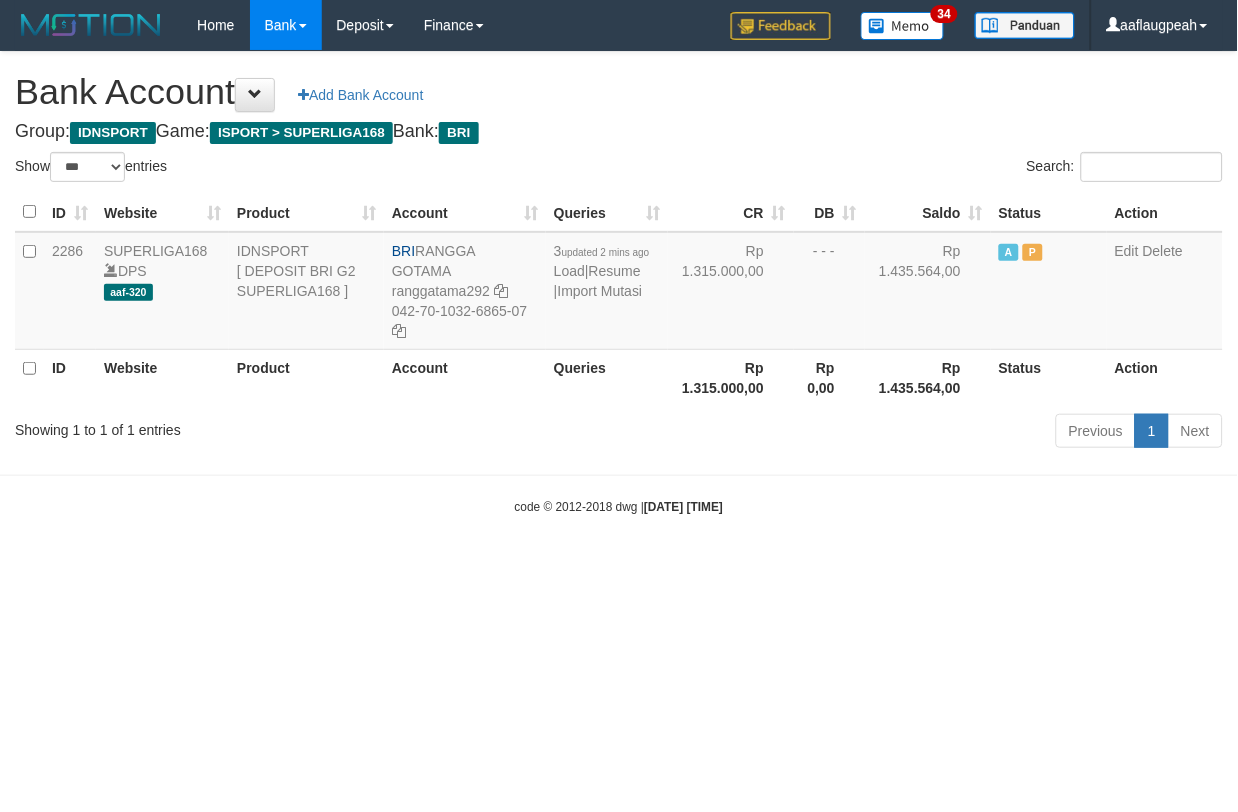 click on "Toggle navigation
Home
Bank
Account List
Load
By Website
Group
[ISPORT]													SUPERLIGA168
By Load Group (DPS)" at bounding box center [619, 283] 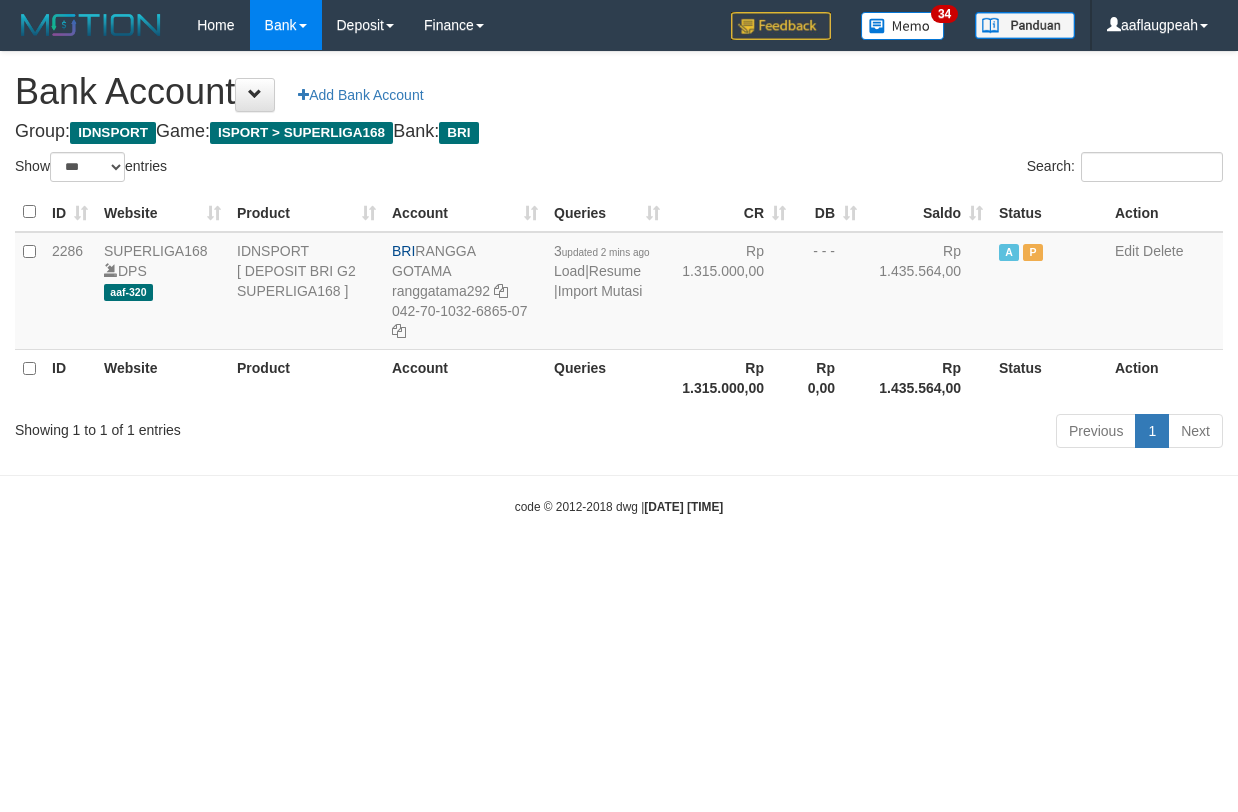 select on "***" 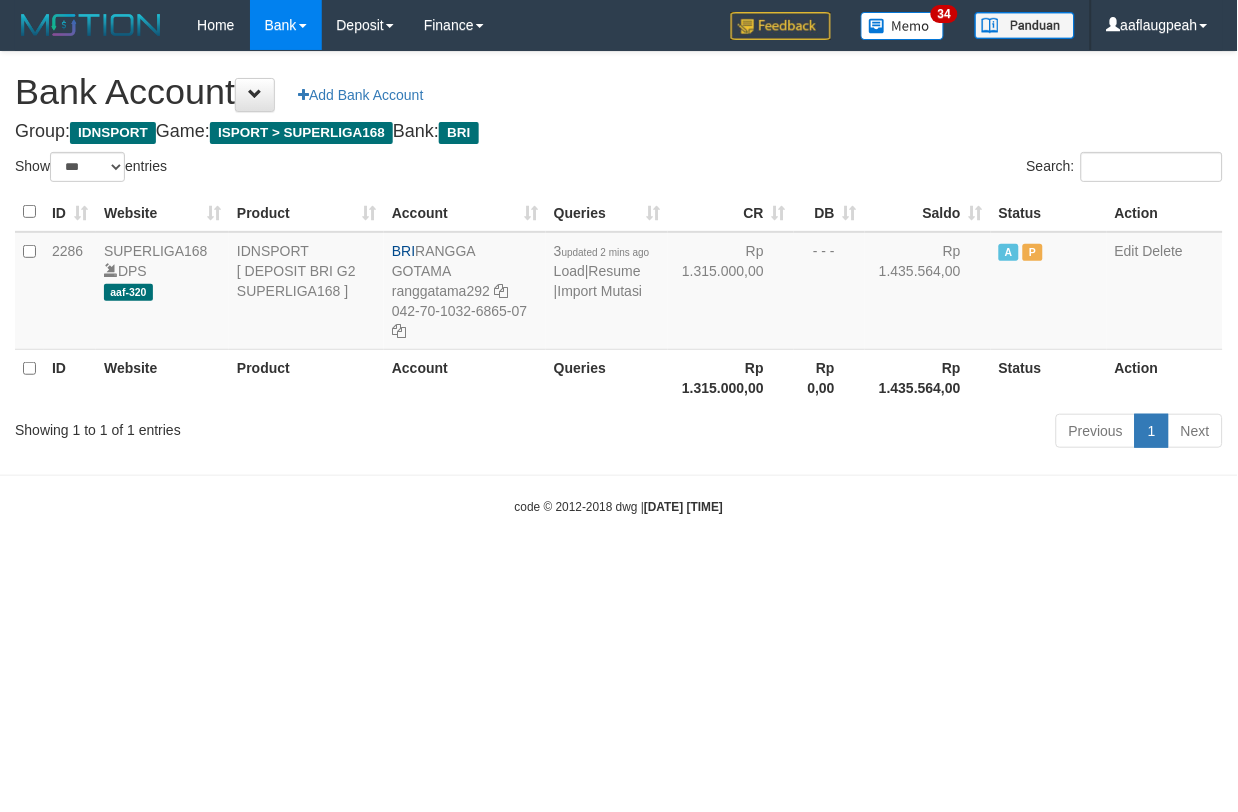 click on "Toggle navigation
Home
Bank
Account List
Load
By Website
Group
[ISPORT]													SUPERLIGA168
By Load Group (DPS)" at bounding box center [619, 283] 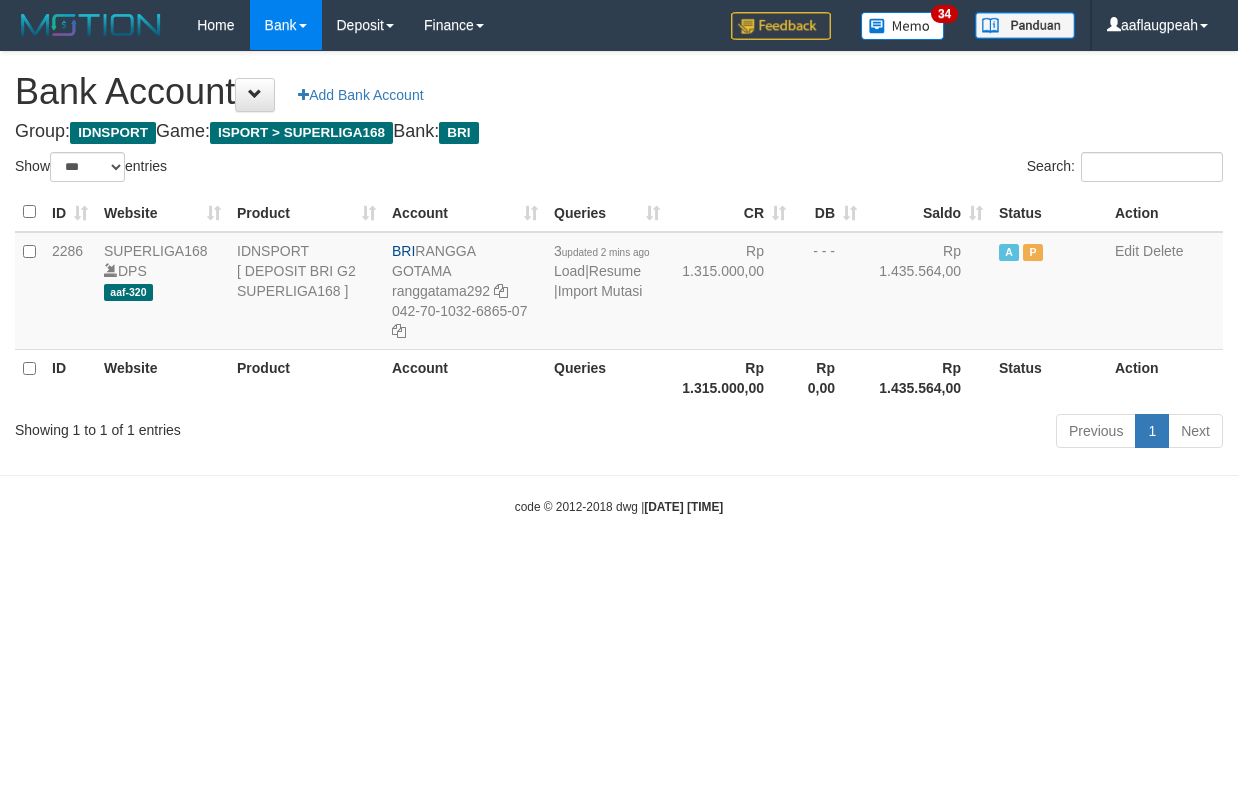 select on "***" 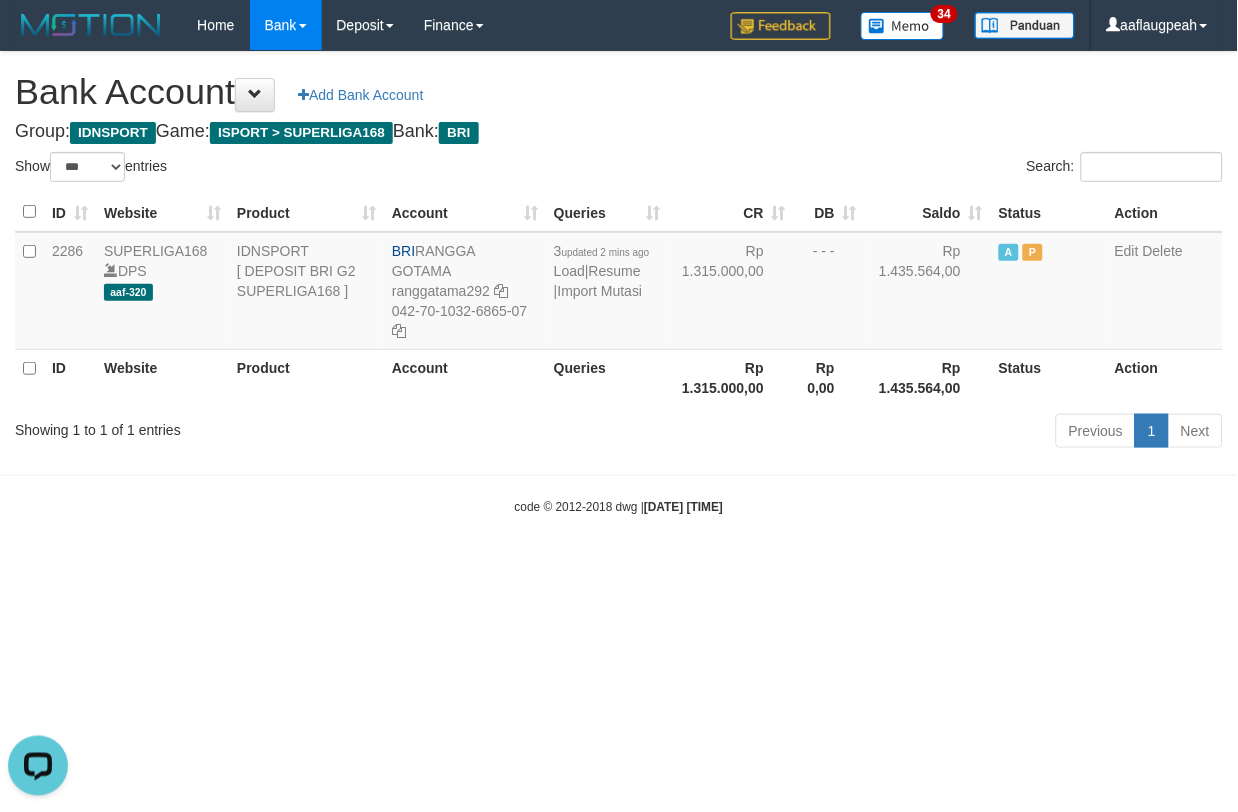 scroll, scrollTop: 0, scrollLeft: 0, axis: both 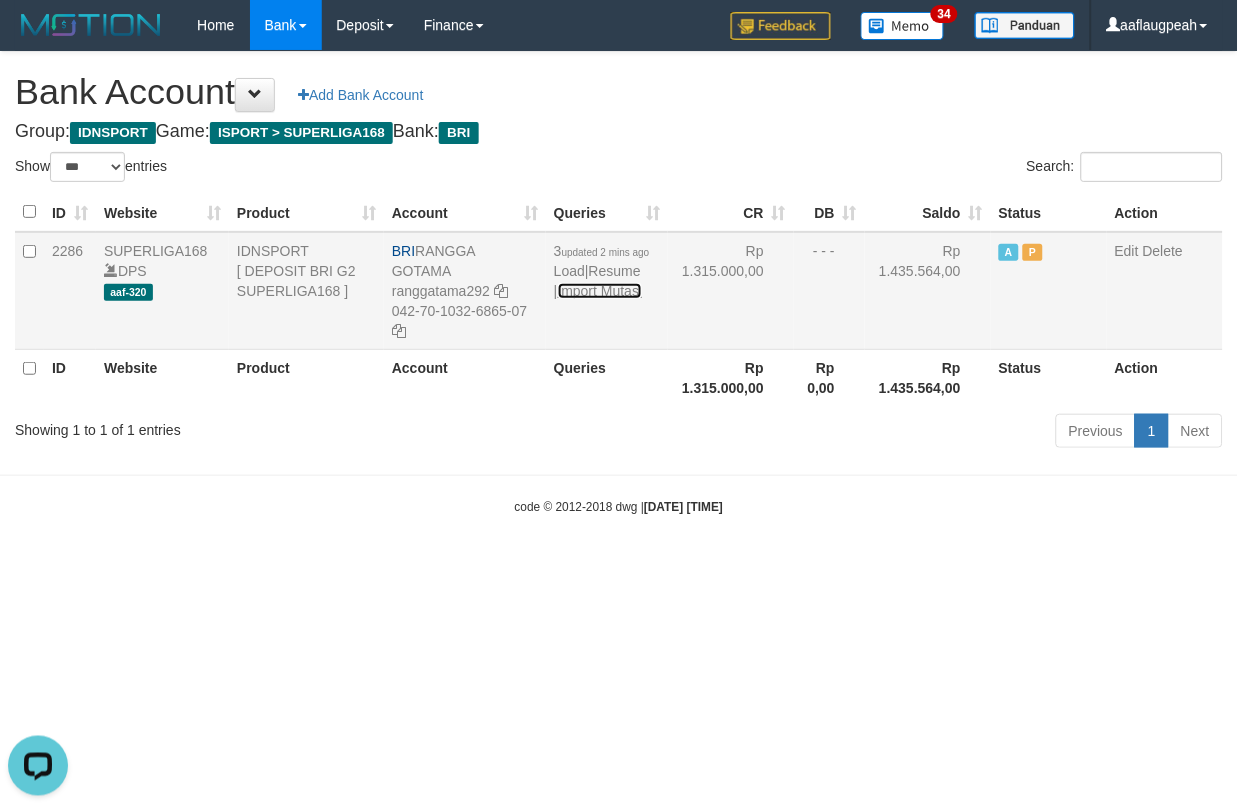 click on "Import Mutasi" at bounding box center (600, 291) 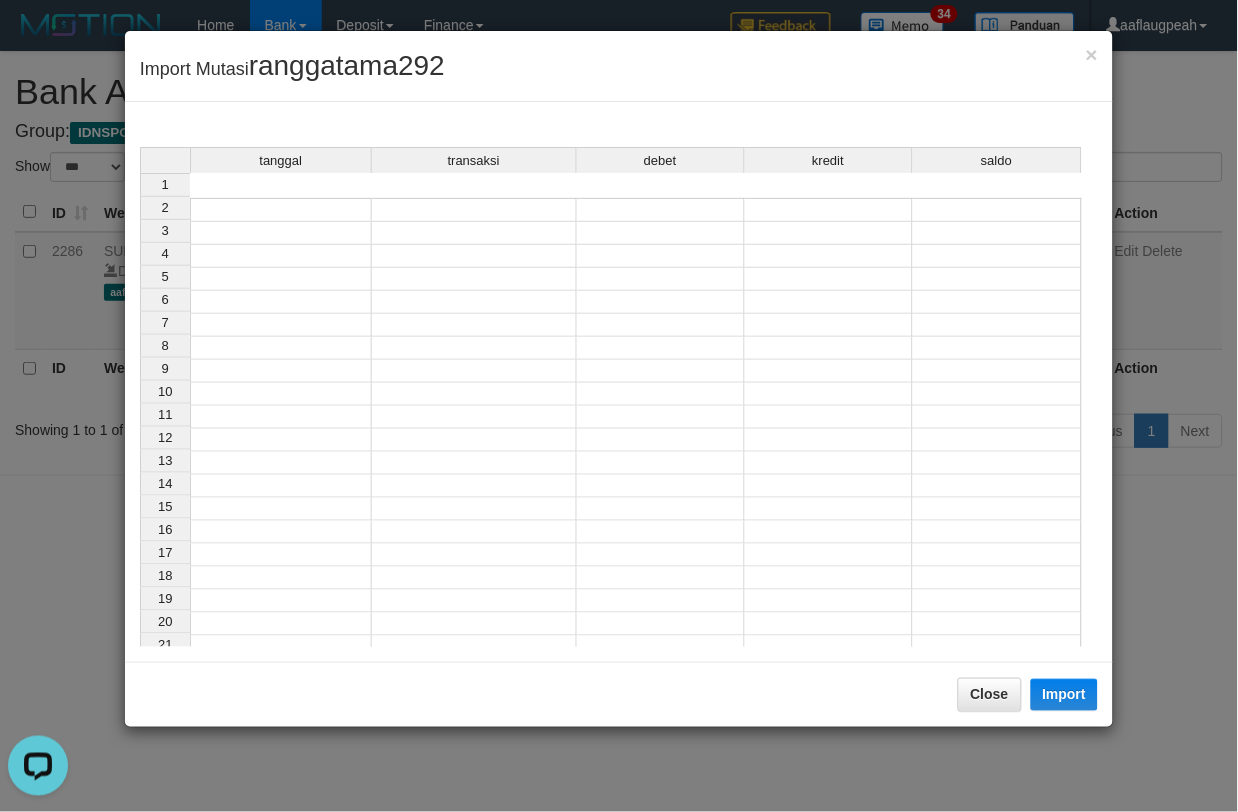 click at bounding box center (281, 210) 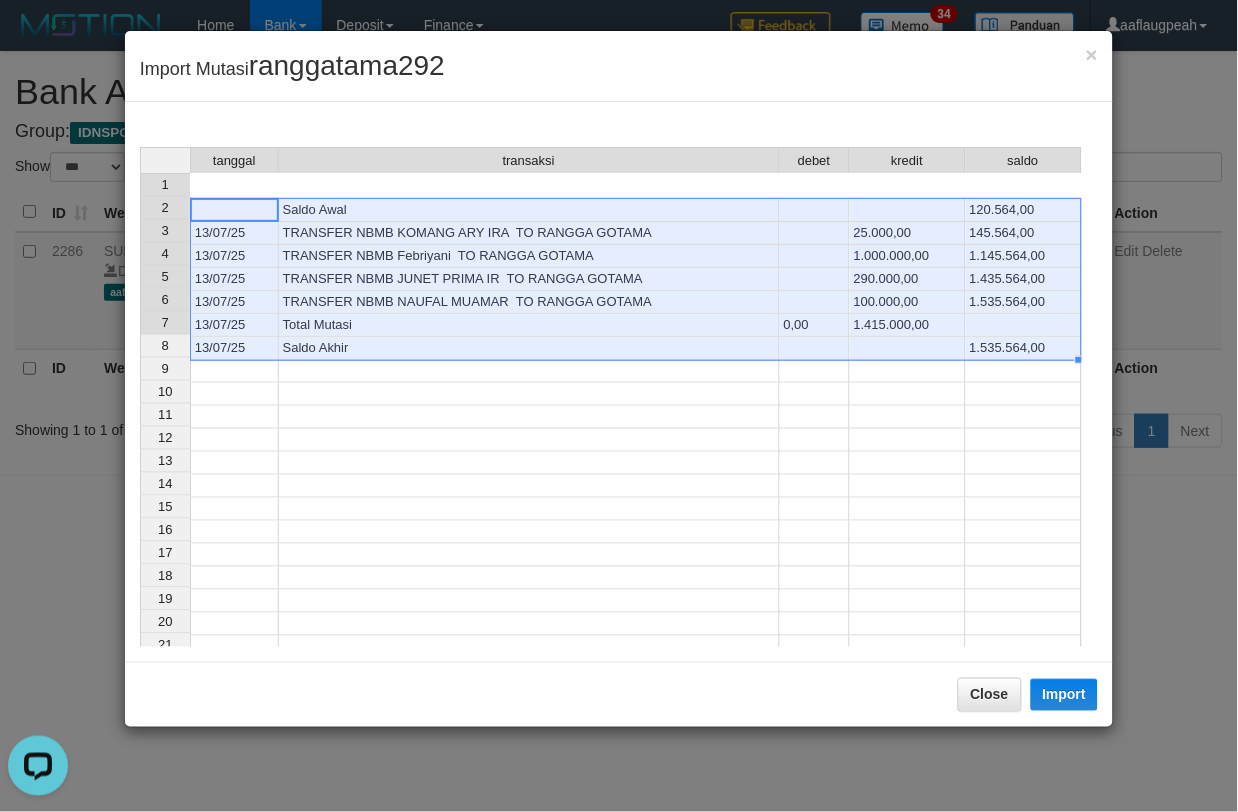 click on "Close
Import" at bounding box center (619, 694) 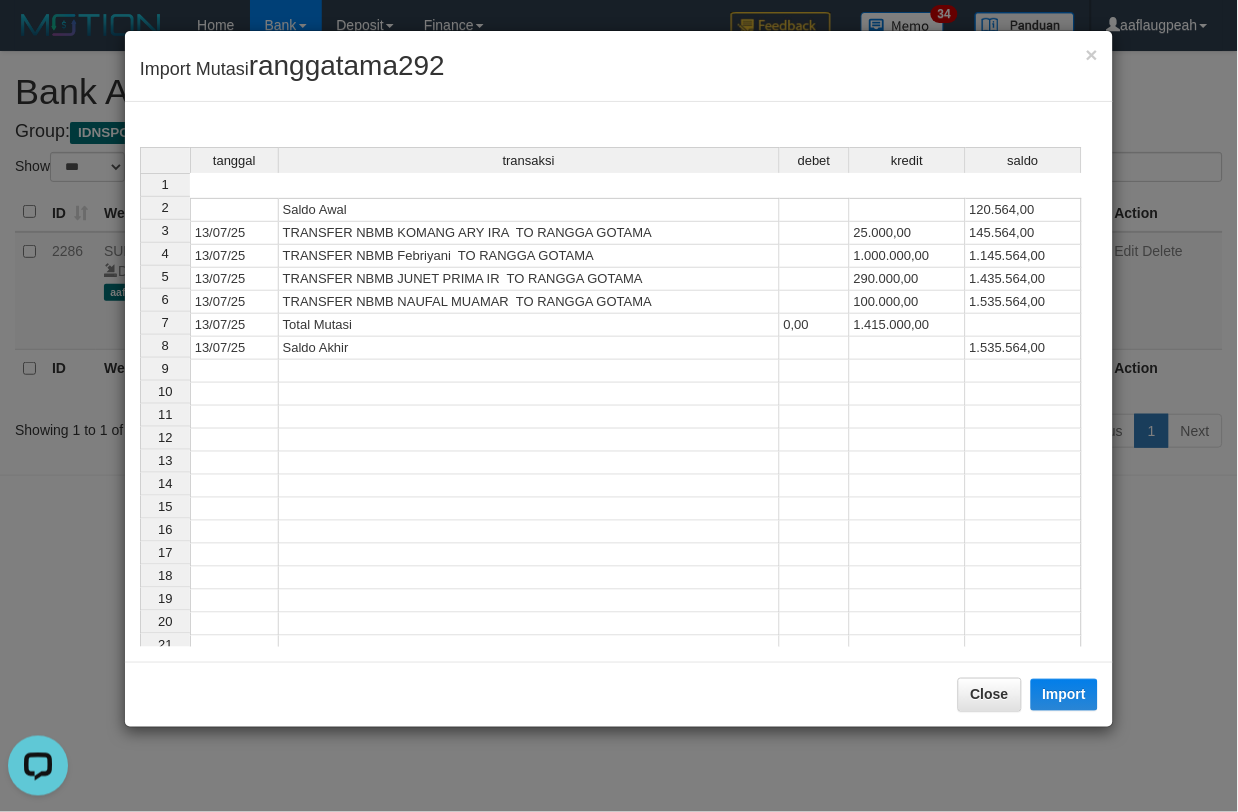 drag, startPoint x: 1057, startPoint y: 672, endPoint x: 1055, endPoint y: 687, distance: 15.132746 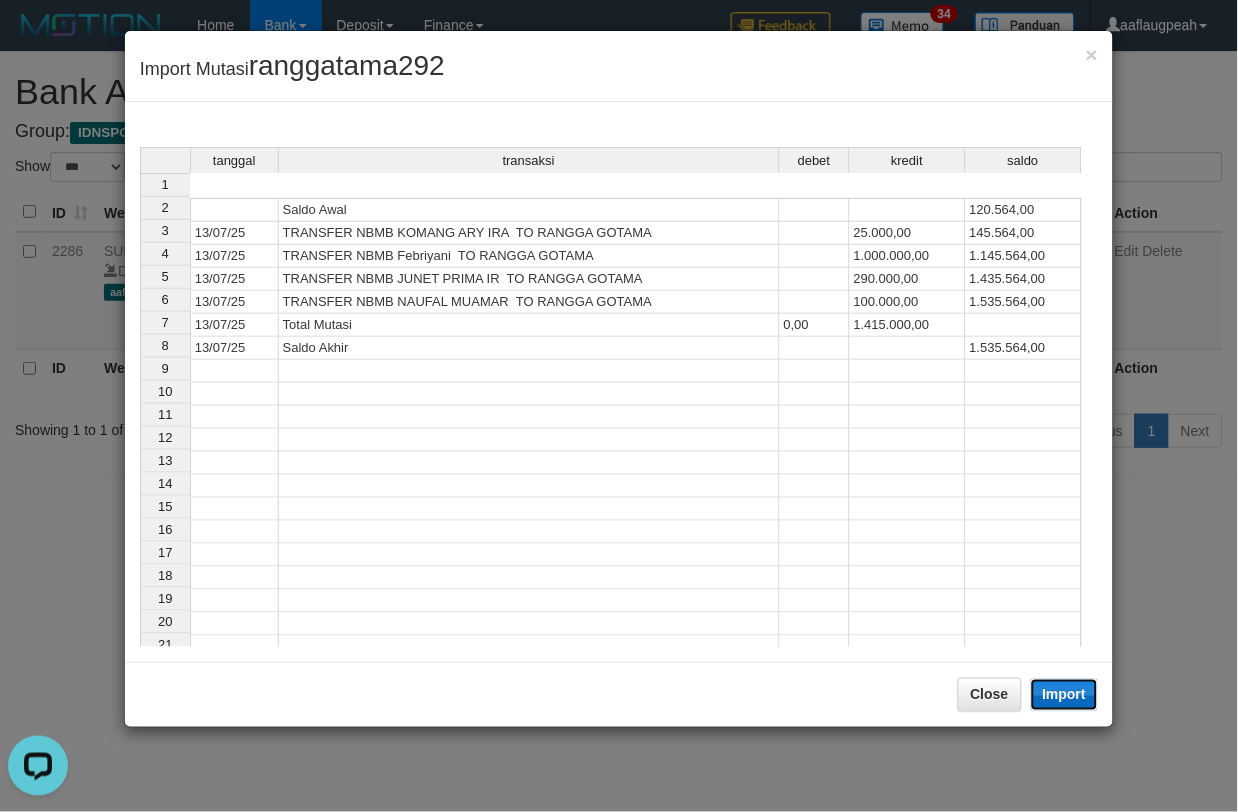 click on "Import" at bounding box center (1065, 695) 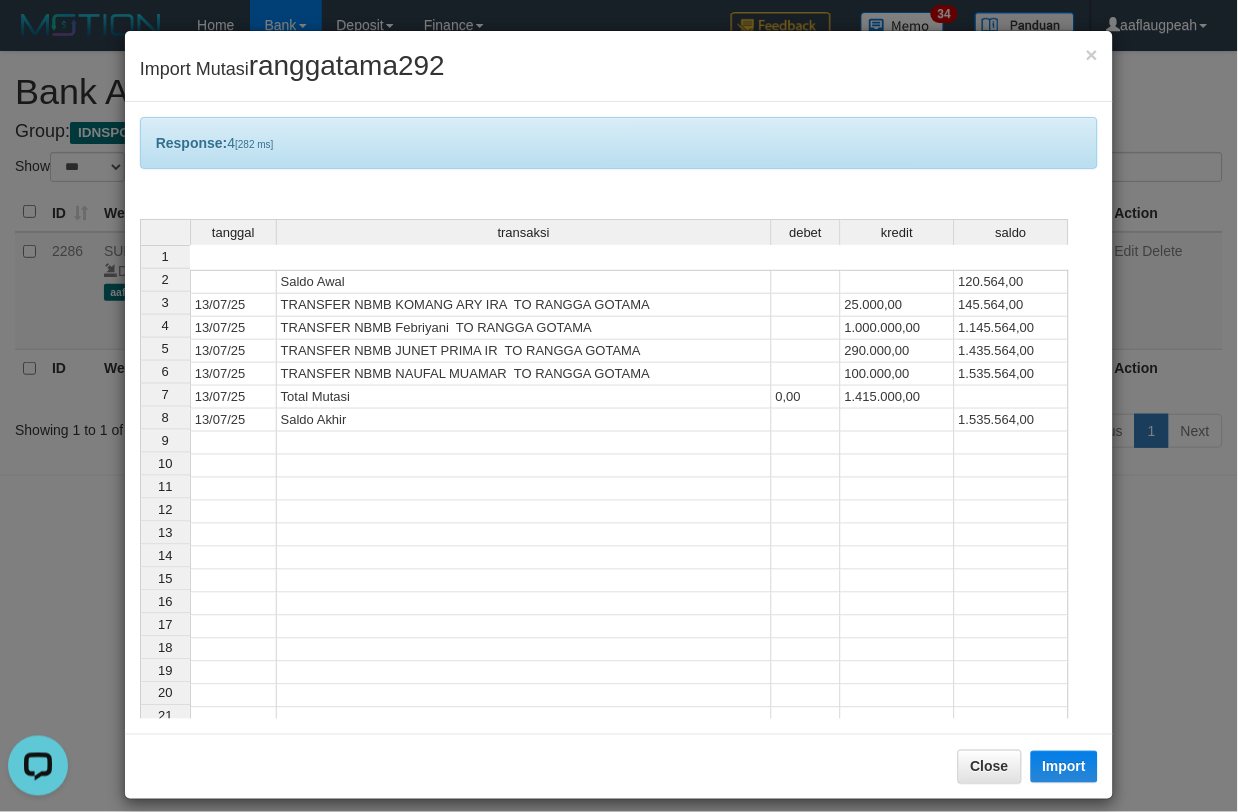click at bounding box center [524, 696] 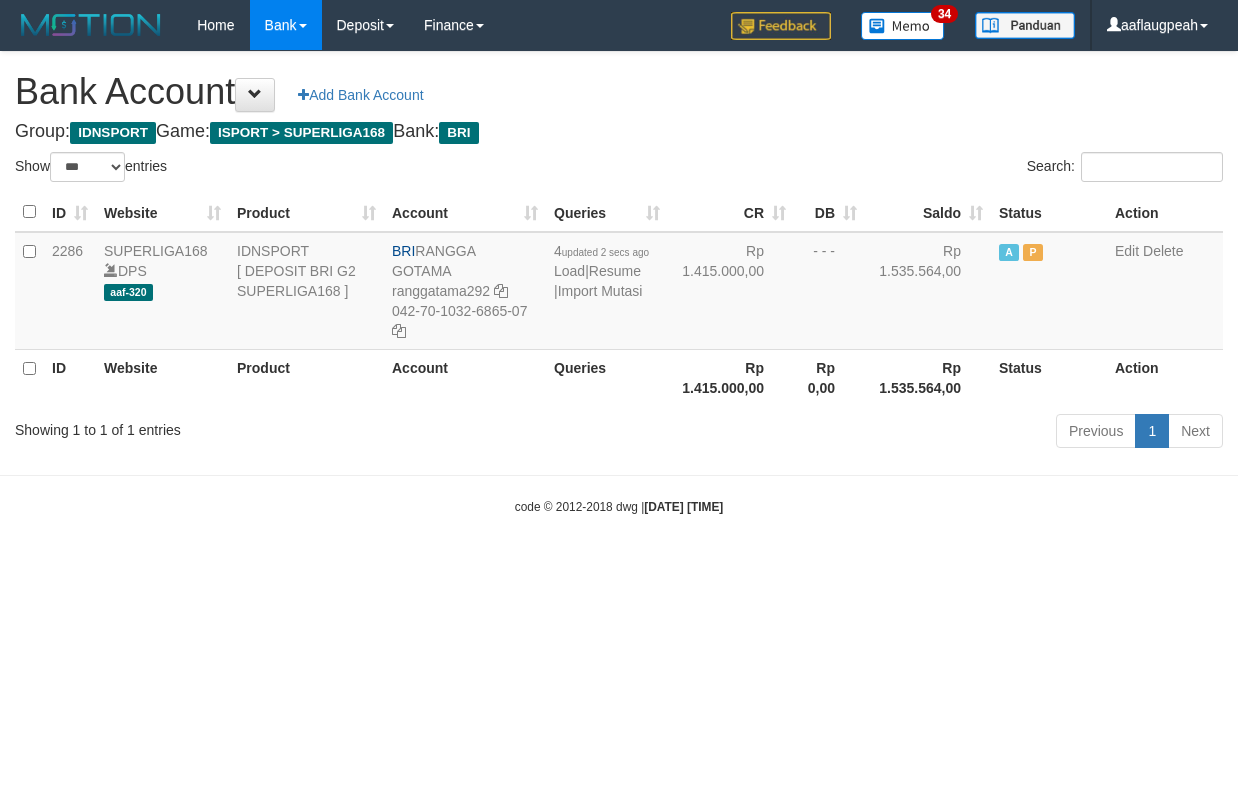 select on "***" 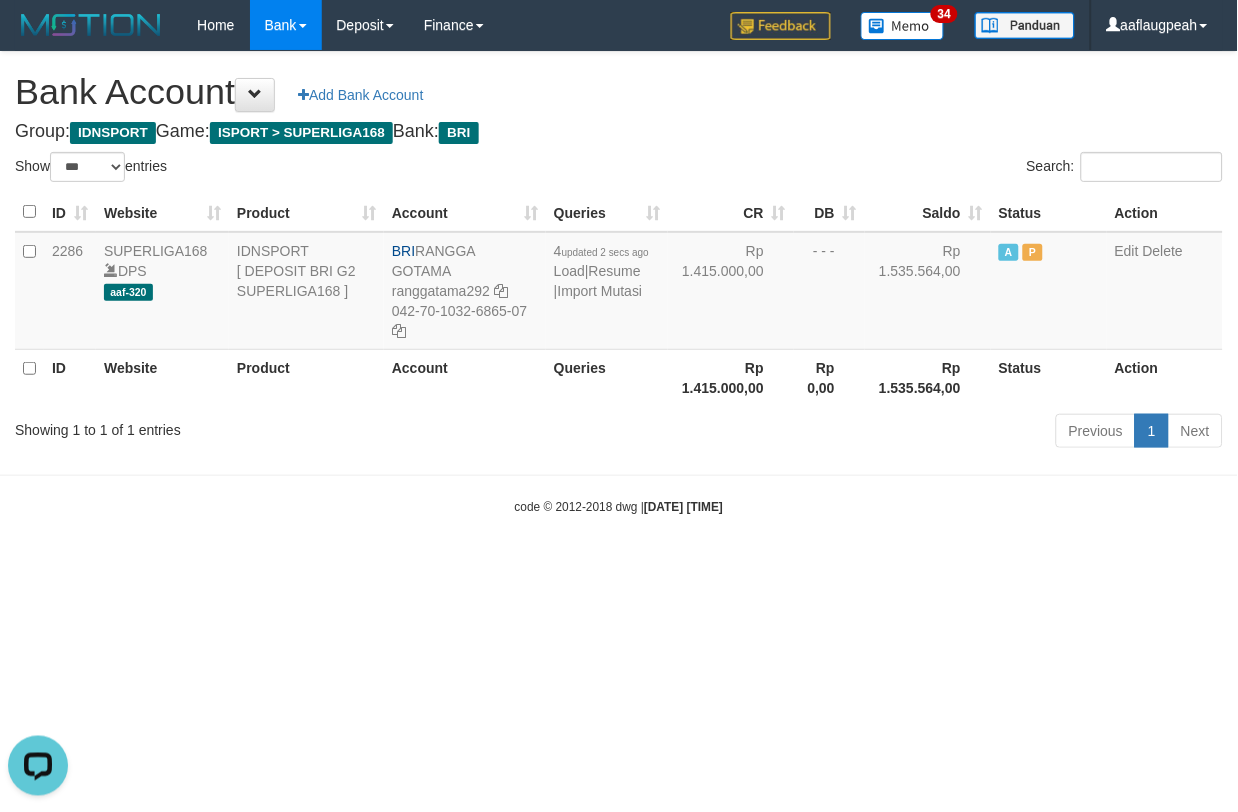 scroll, scrollTop: 0, scrollLeft: 0, axis: both 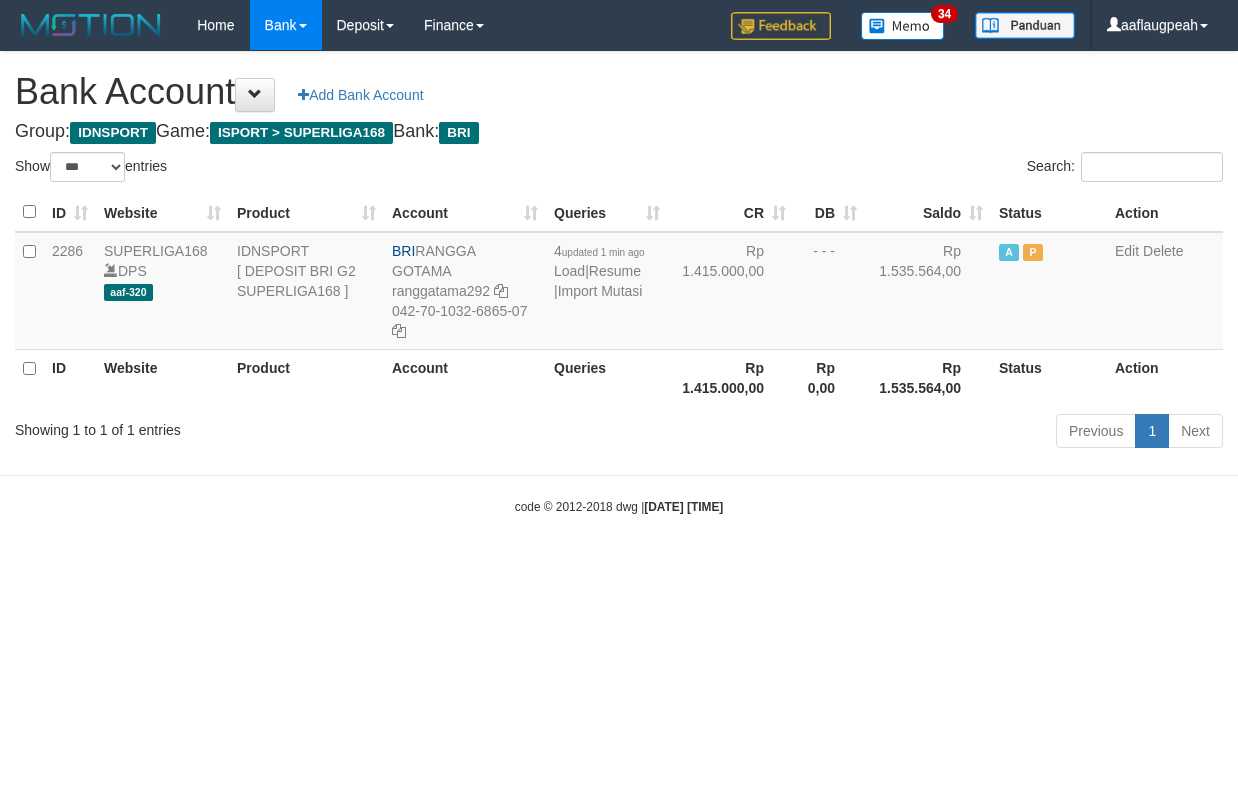 select on "***" 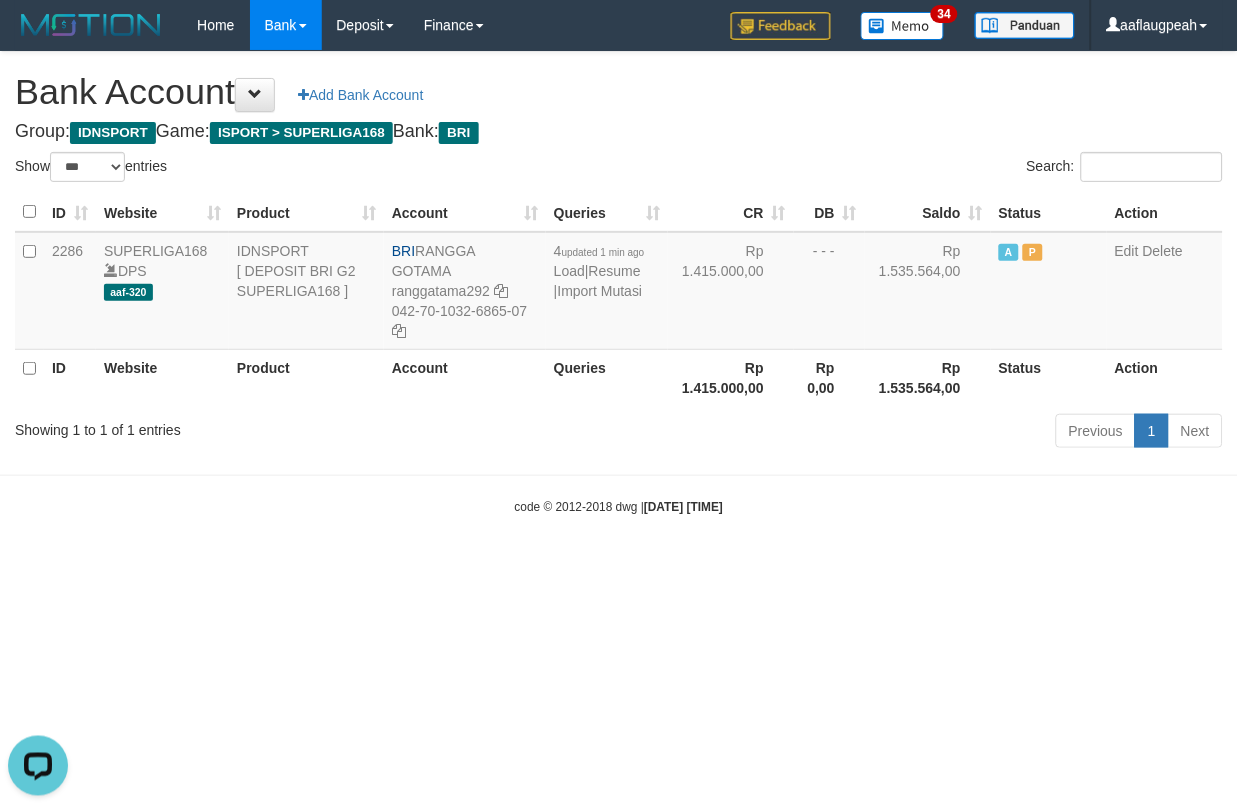 scroll, scrollTop: 0, scrollLeft: 0, axis: both 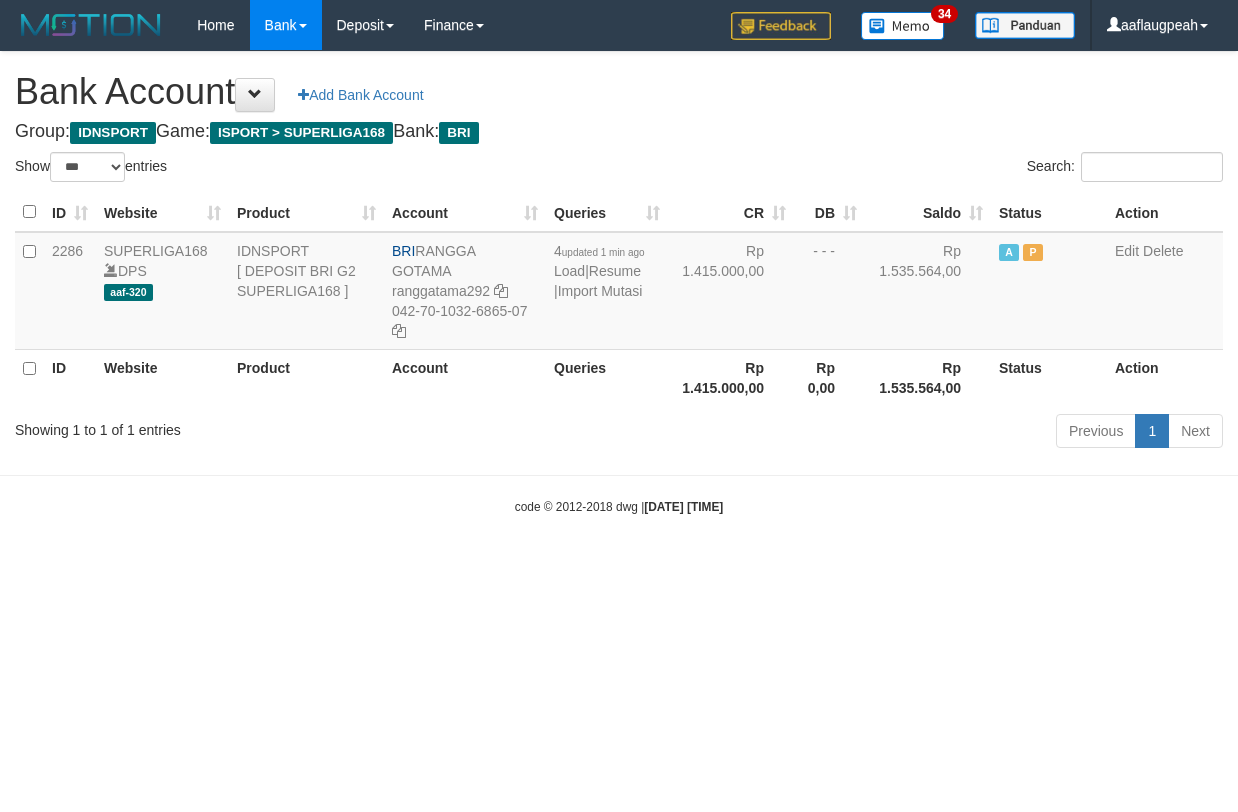 select on "***" 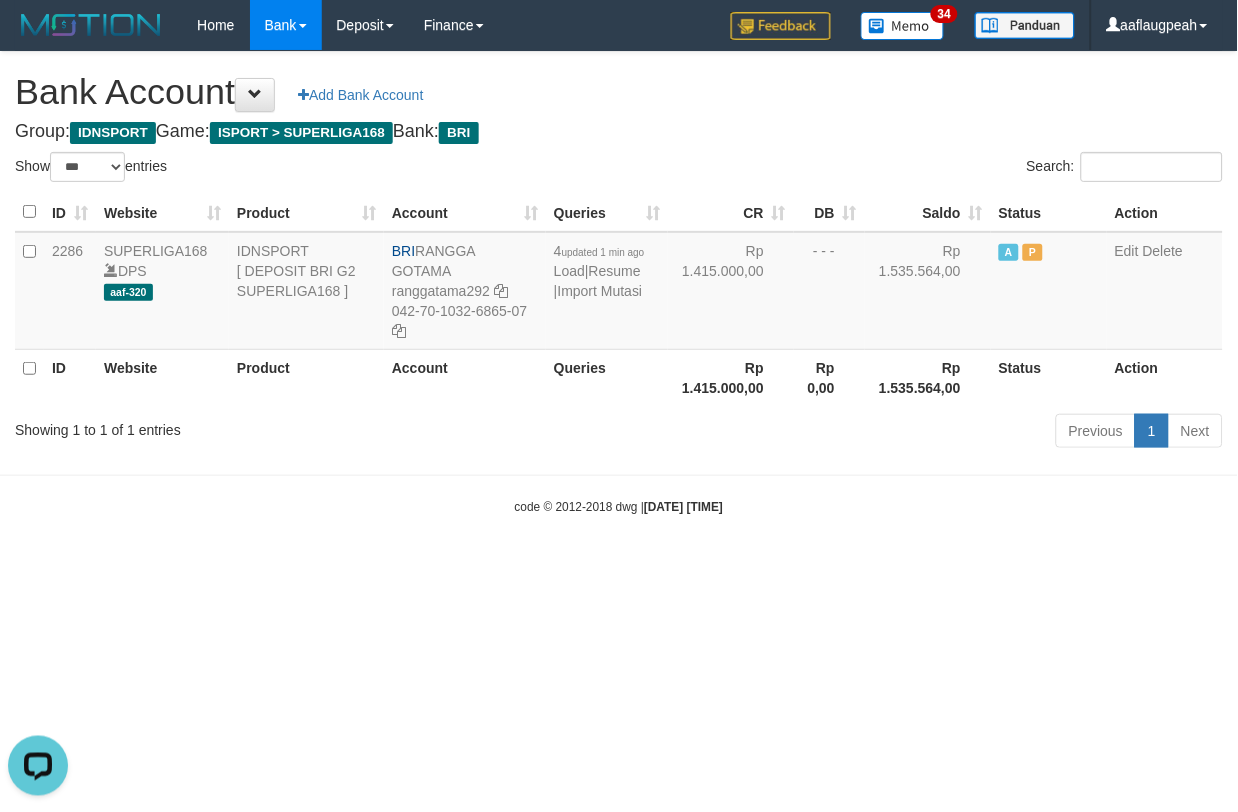 scroll, scrollTop: 0, scrollLeft: 0, axis: both 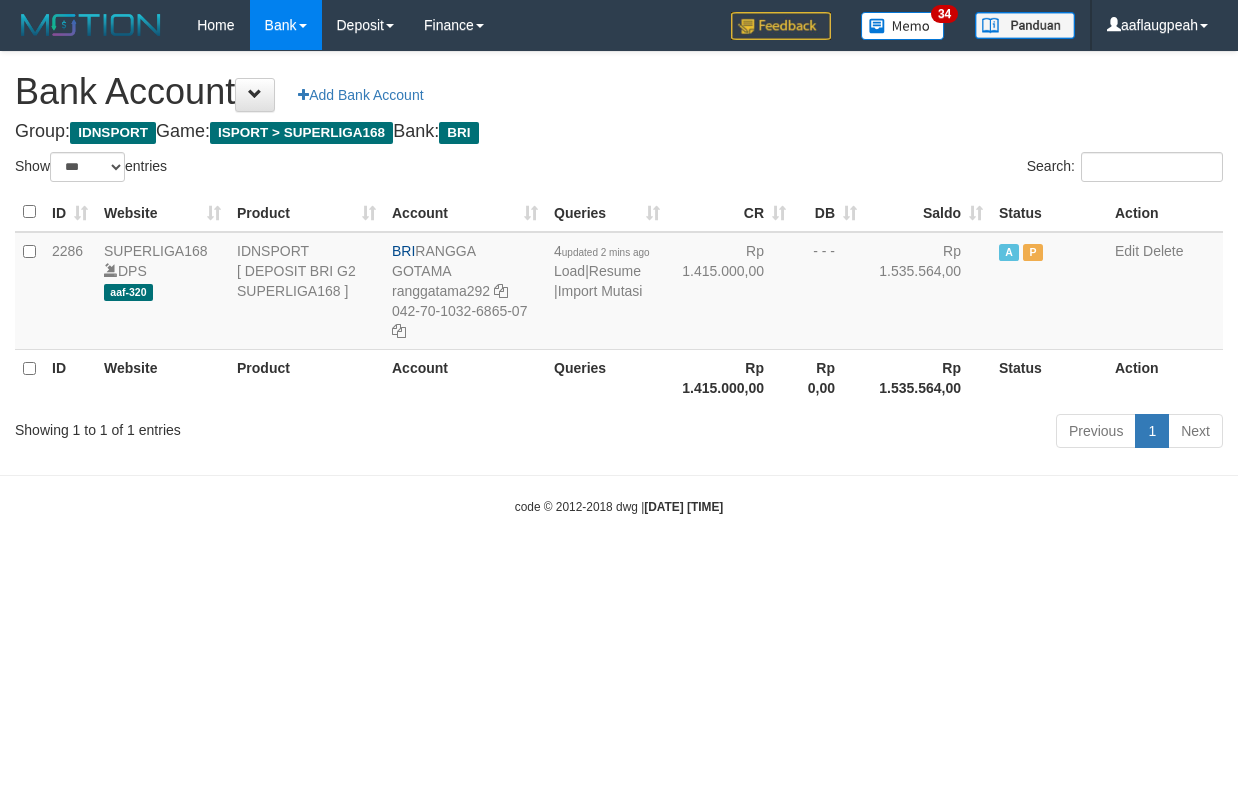select on "***" 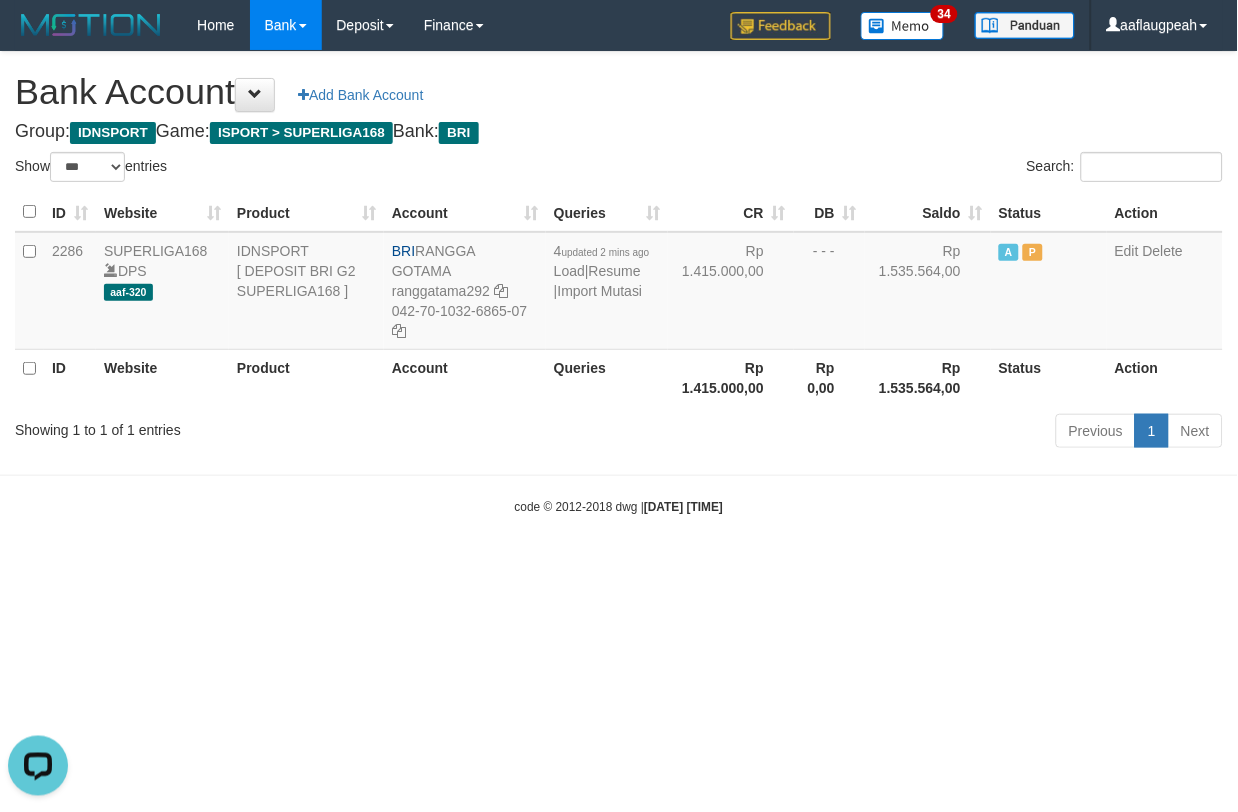 scroll, scrollTop: 0, scrollLeft: 0, axis: both 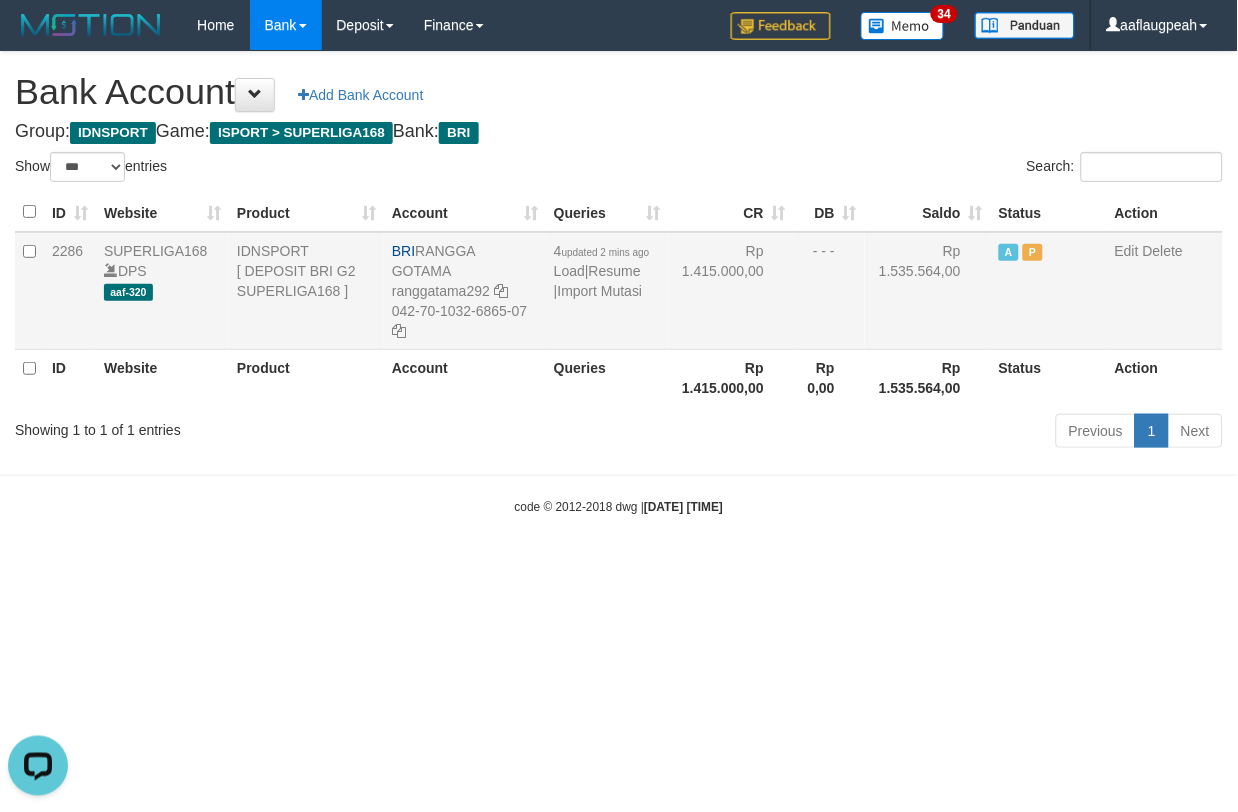 click on "BRI
RANGGA GOTAMA
ranggatama292
042-70-1032-6865-07" at bounding box center [465, 291] 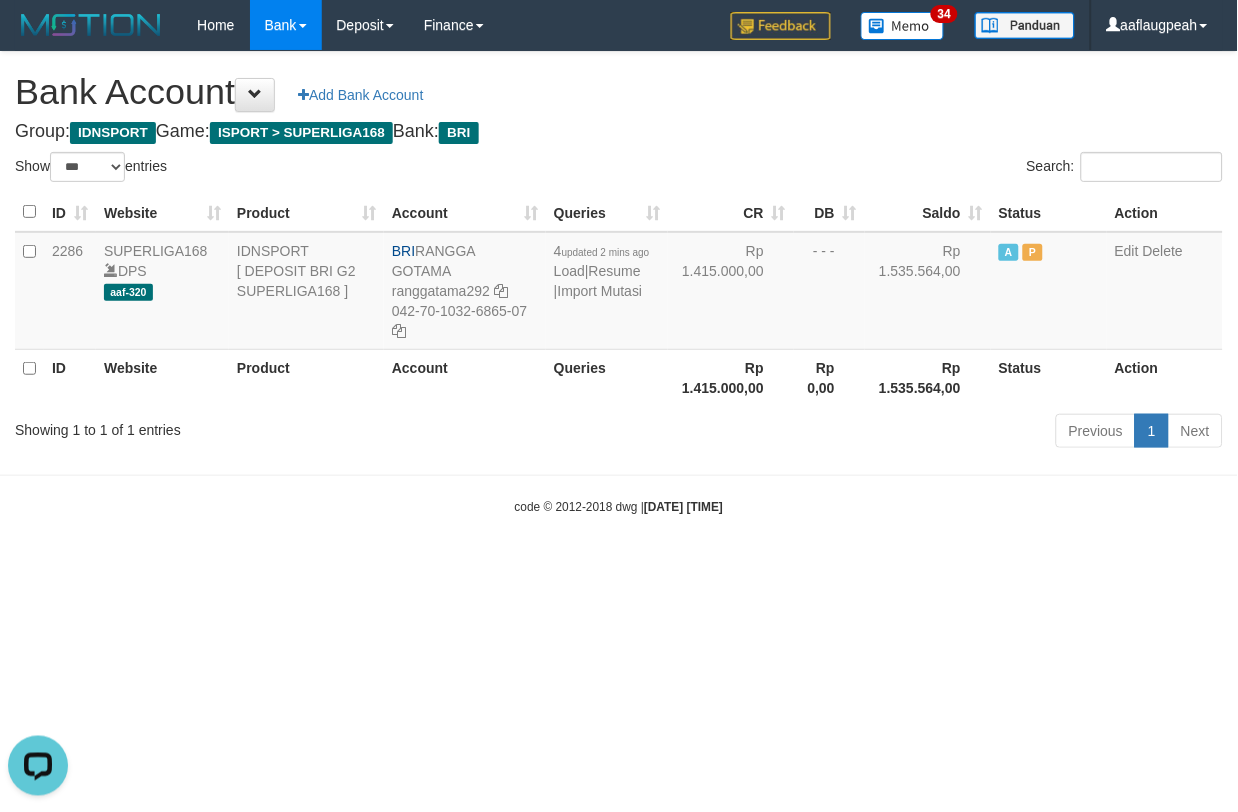 copy on "RANGGA GOTAMA" 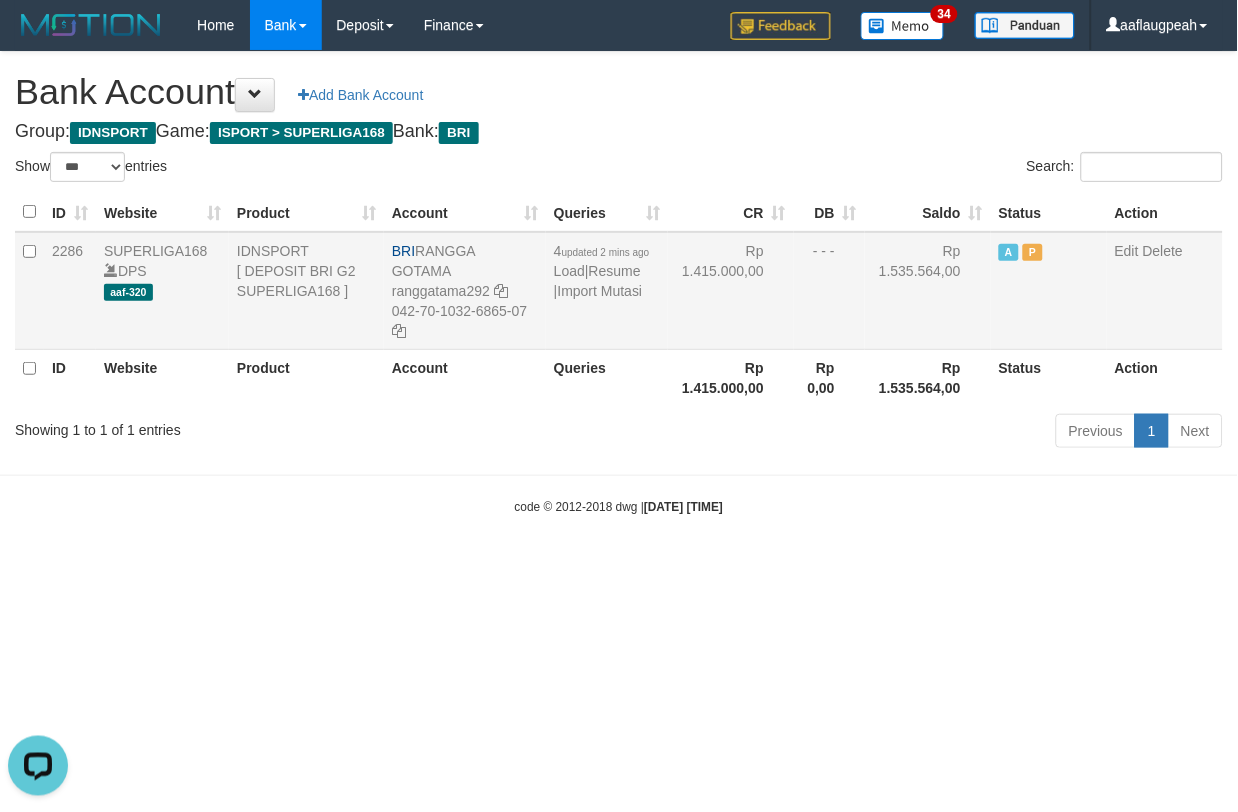 click on "BRI
RANGGA GOTAMA
ranggatama292
042-70-1032-6865-07" at bounding box center [465, 291] 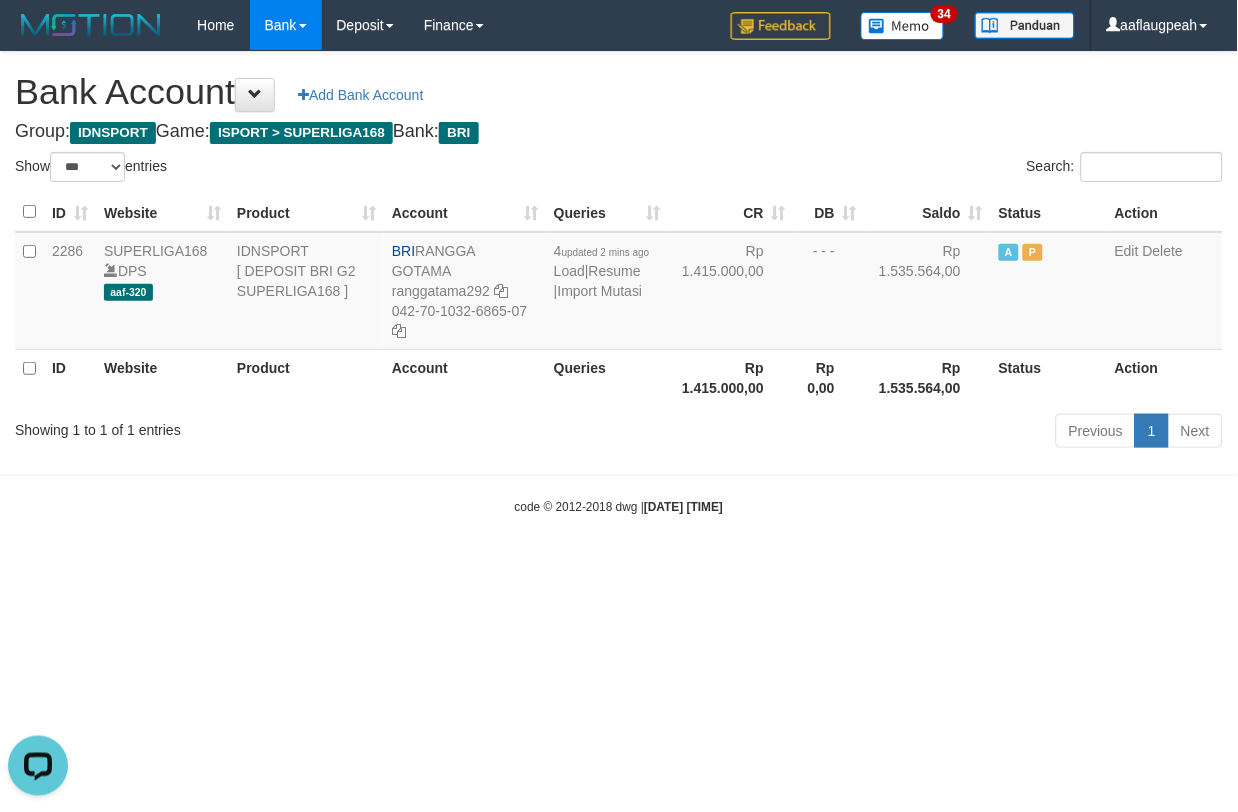 copy on "042-70-1032-6865-07" 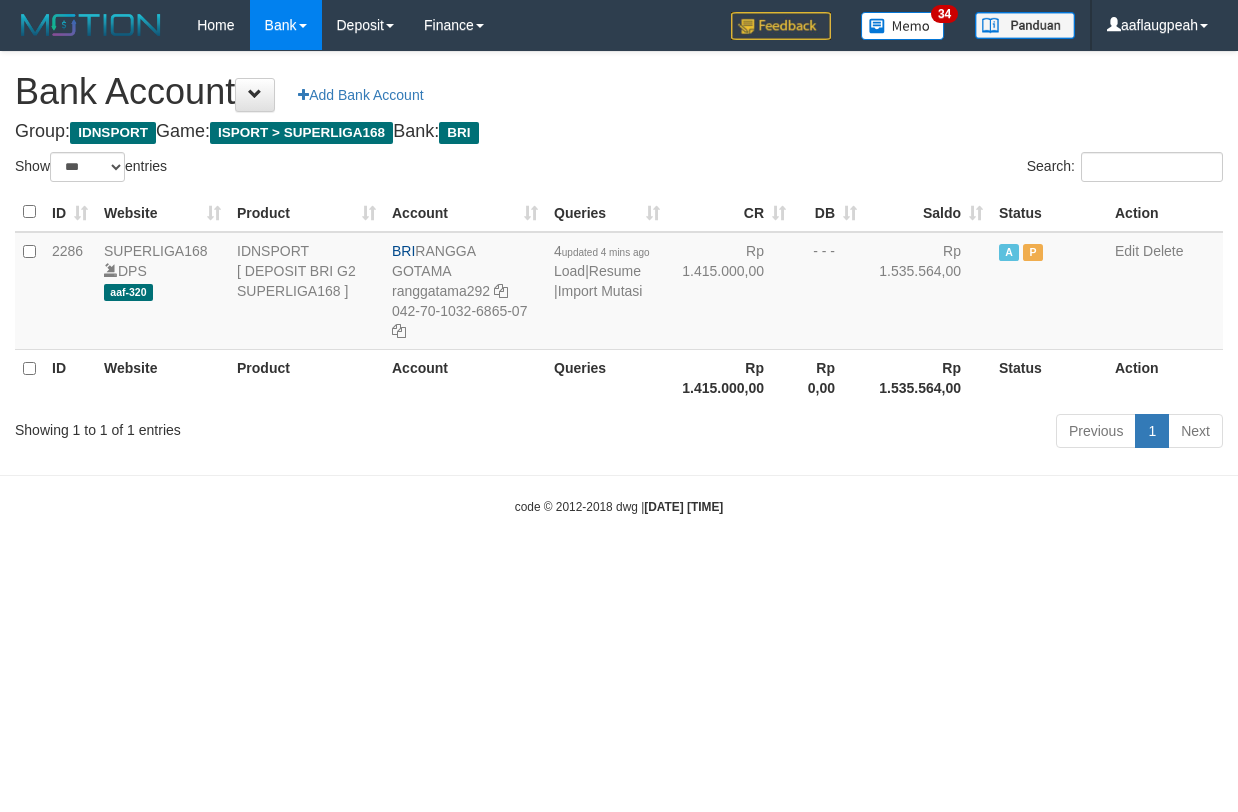 select on "***" 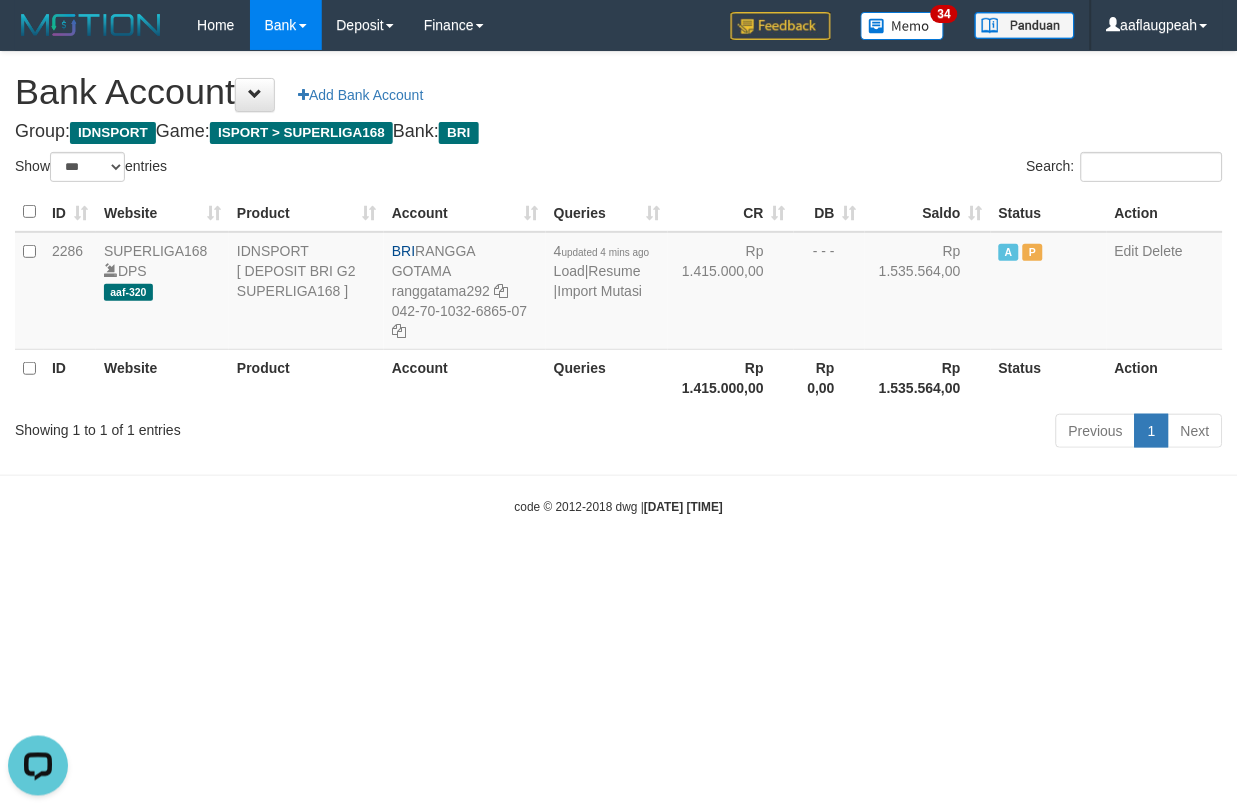 scroll, scrollTop: 0, scrollLeft: 0, axis: both 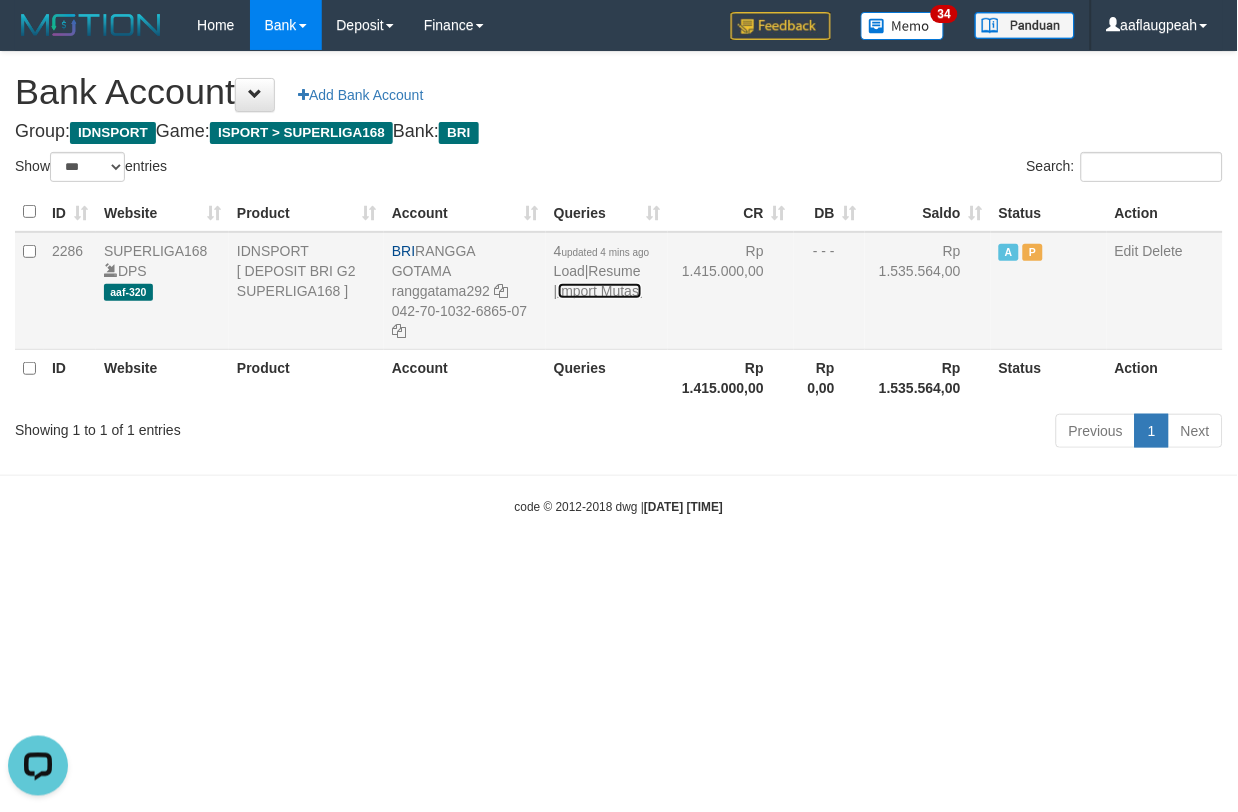 click on "Import Mutasi" at bounding box center [600, 291] 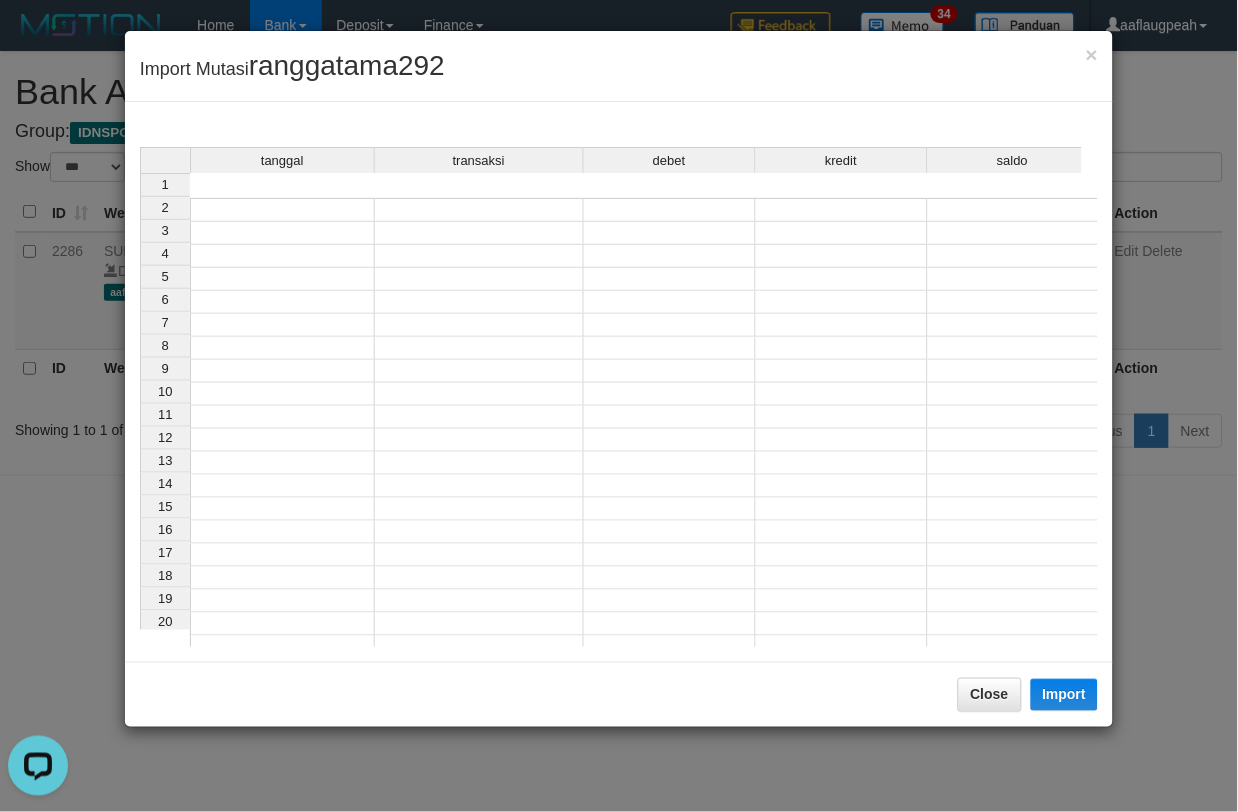 click on "tanggal transaksi debet kredit saldo 1 2 3 4 5 6 7 8 9 10 11 12 13 14 15 16 17 18 19 20 21" at bounding box center (619, 427) 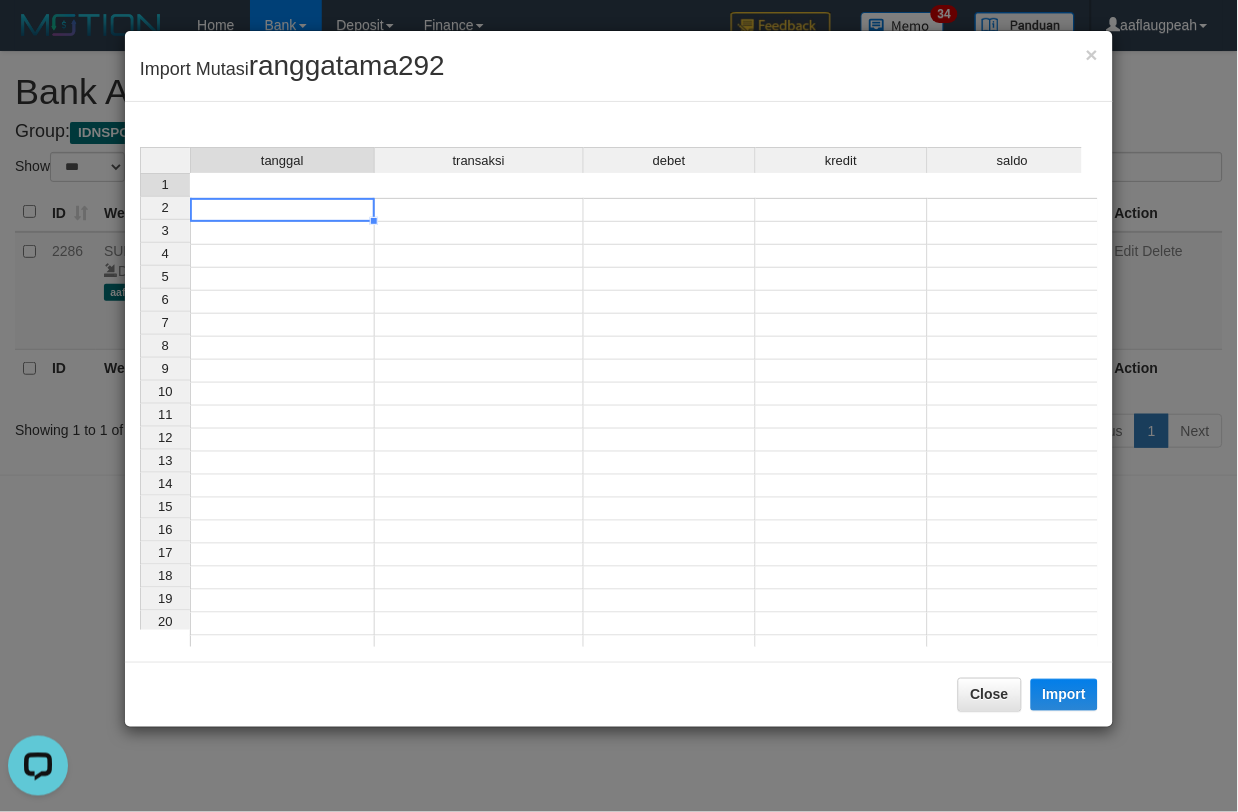 click at bounding box center (282, 210) 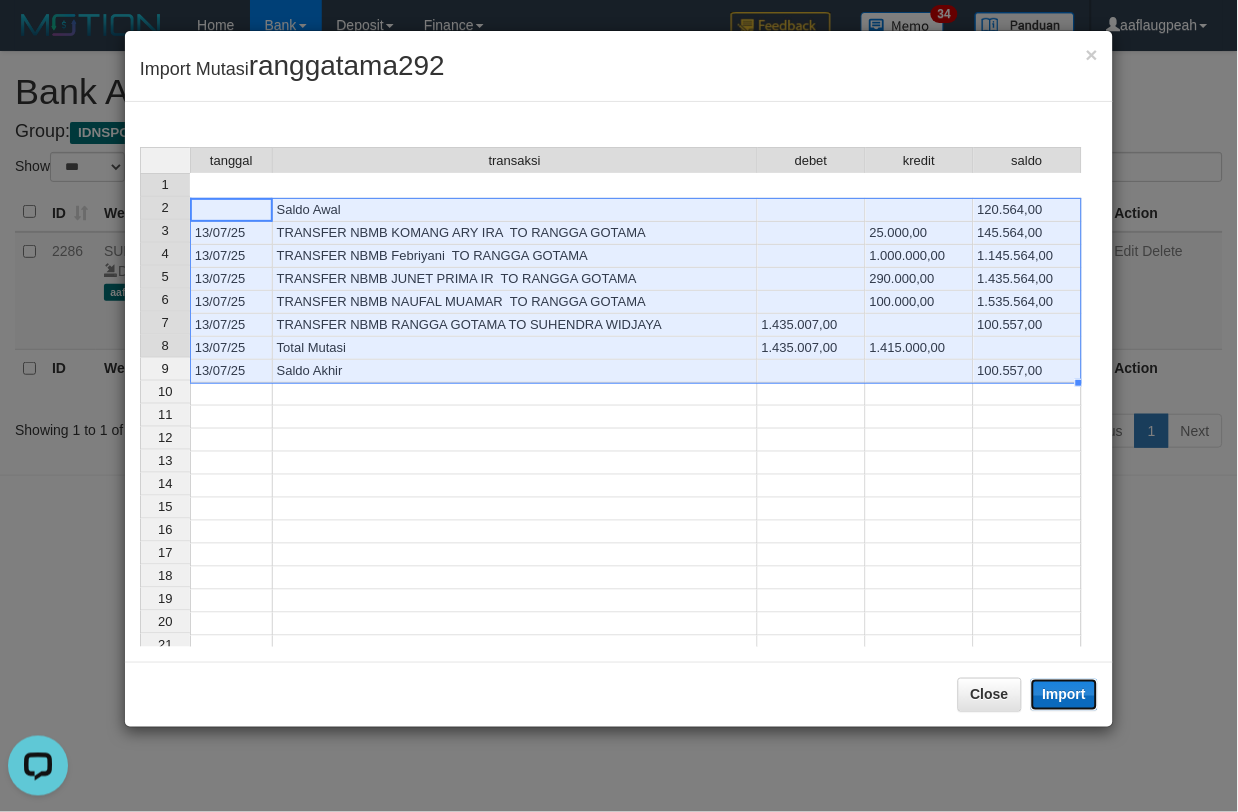 click on "Import" at bounding box center (1065, 695) 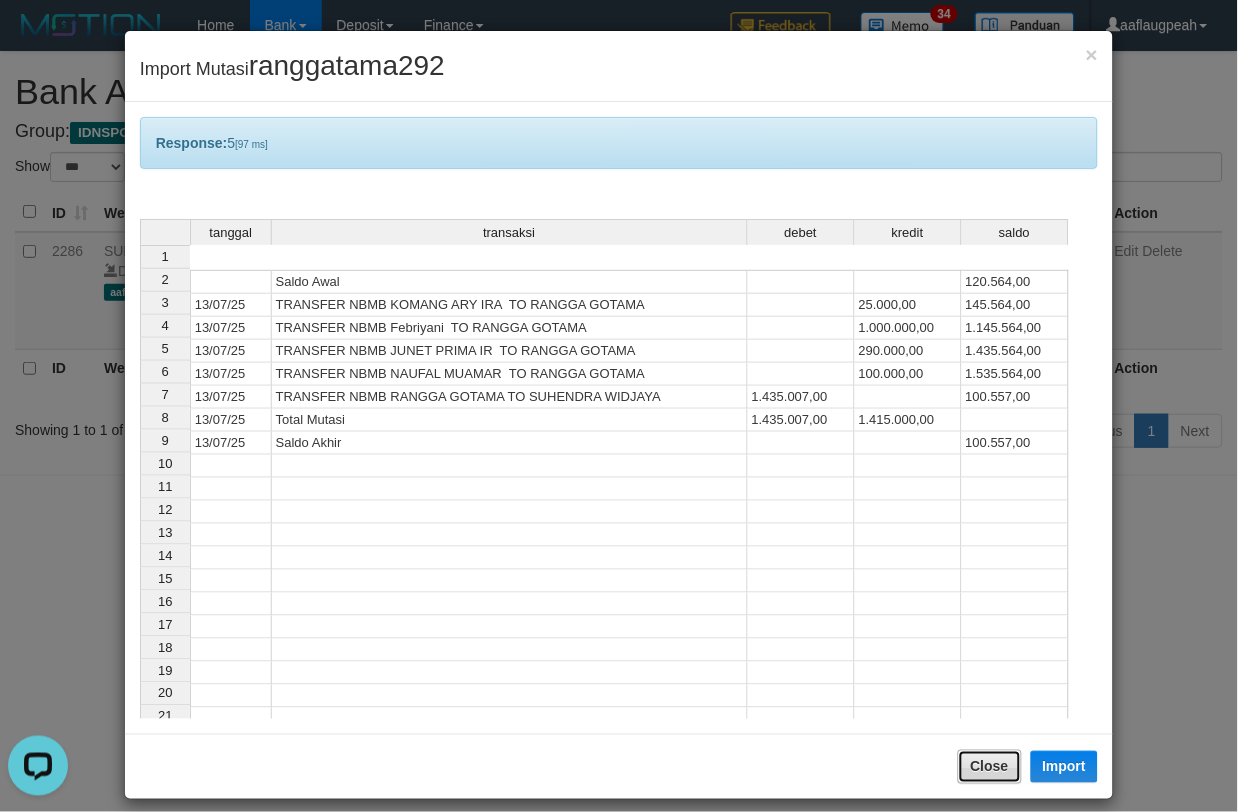 click on "Close" at bounding box center [990, 767] 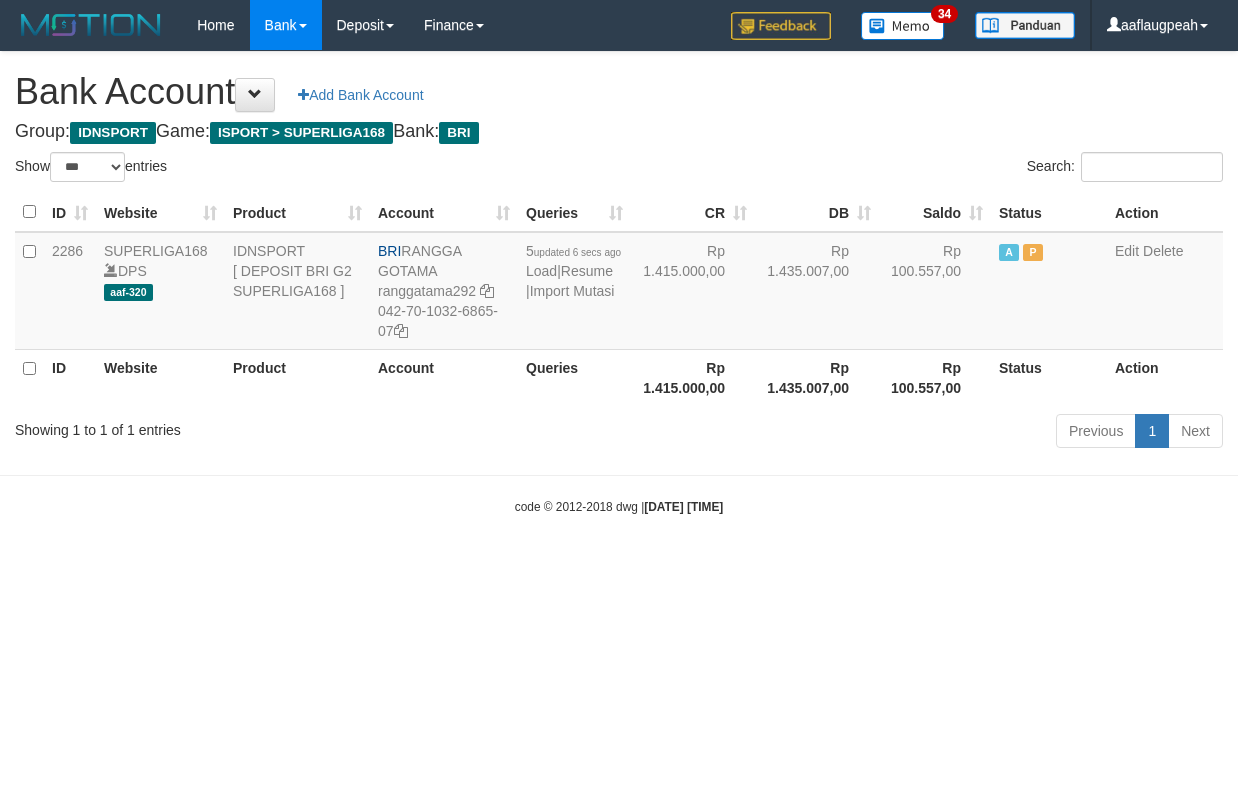 select on "***" 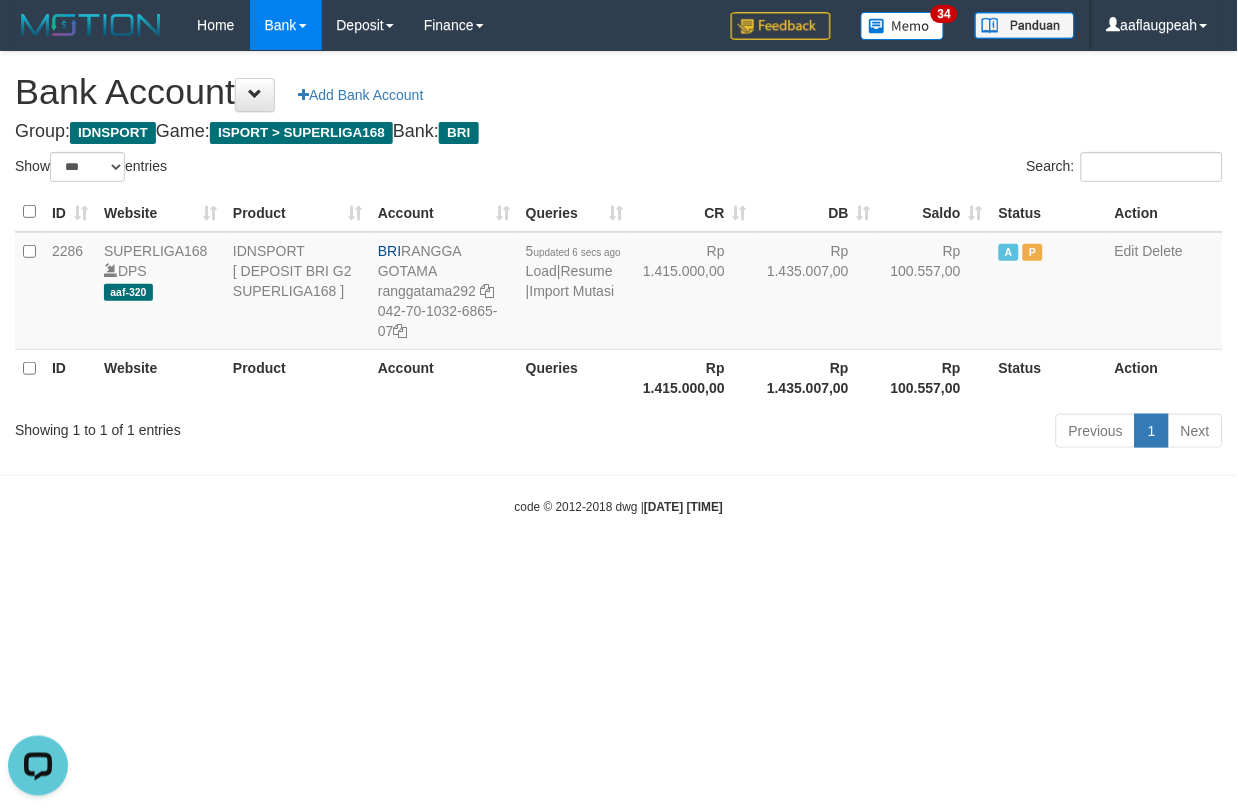 scroll, scrollTop: 0, scrollLeft: 0, axis: both 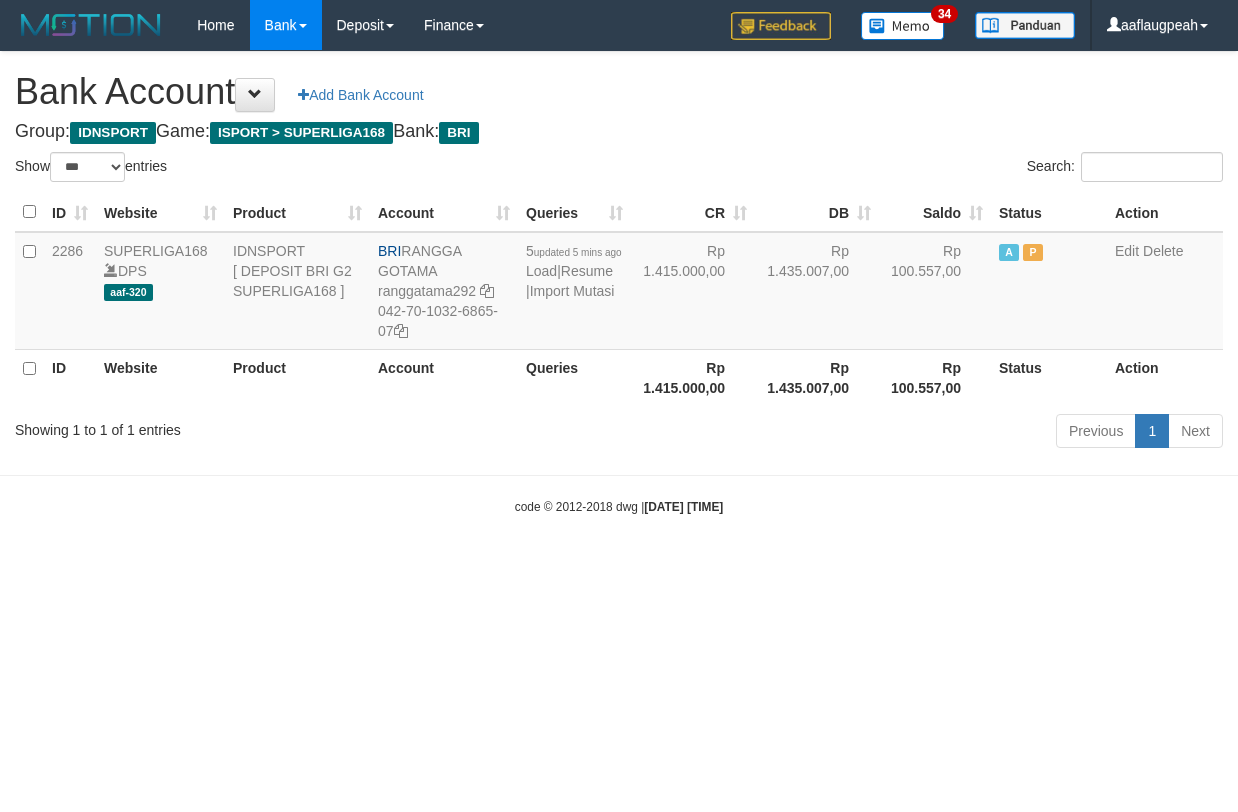 select on "***" 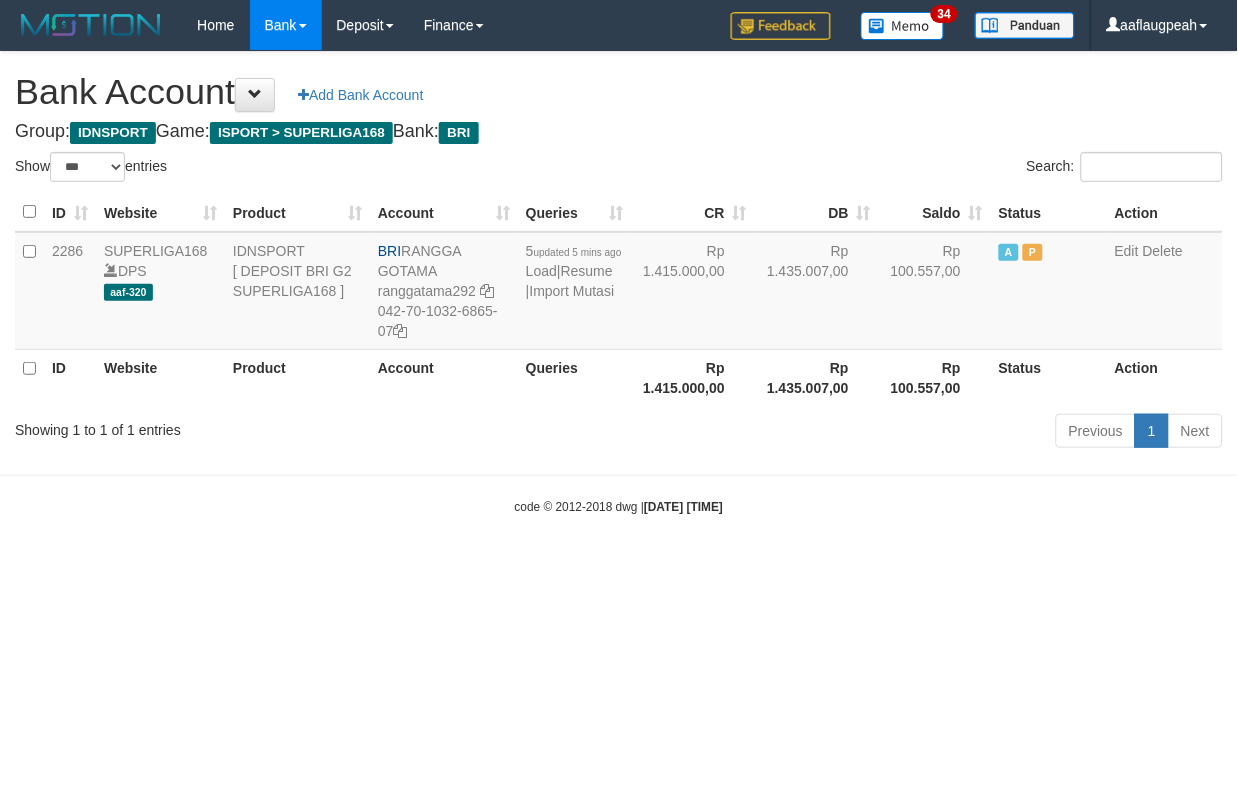 click on "Toggle navigation
Home
Bank
Account List
Load
By Website
Group
[ISPORT]													SUPERLIGA168
By Load Group (DPS)" at bounding box center [619, 283] 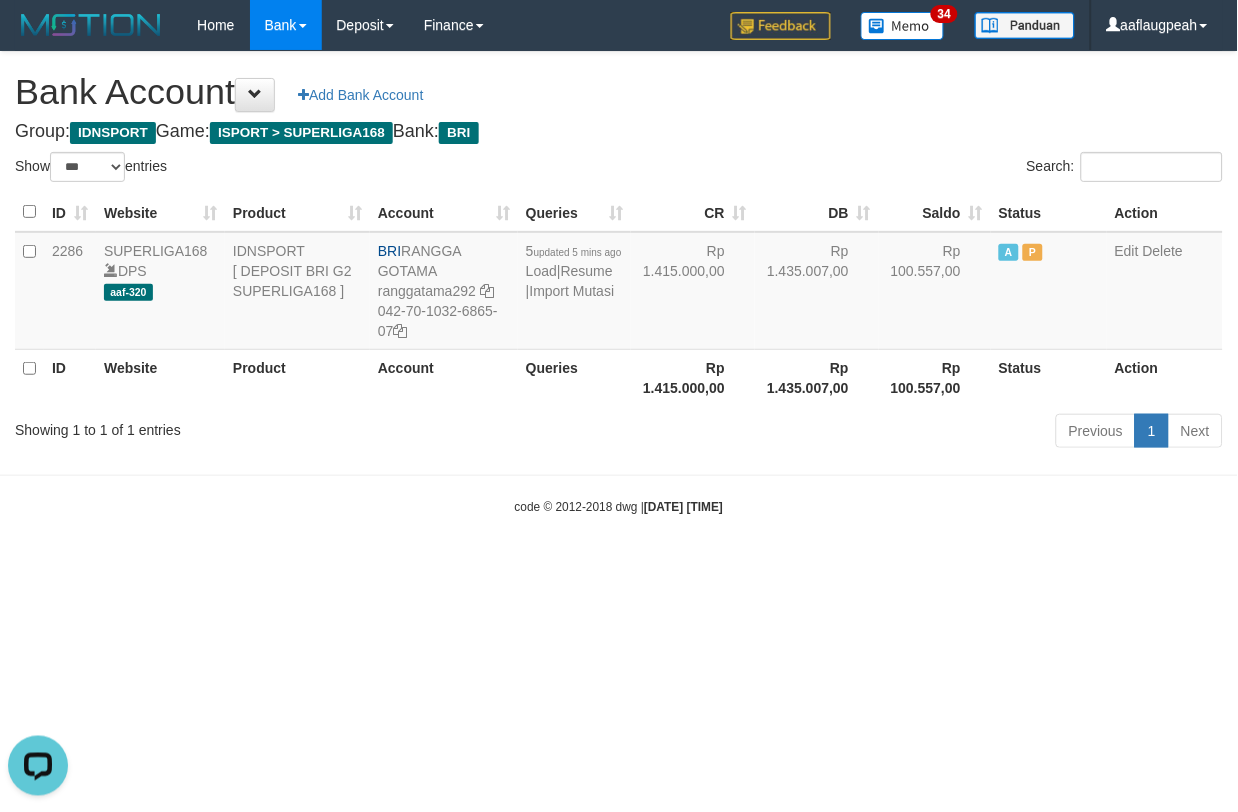 scroll, scrollTop: 0, scrollLeft: 0, axis: both 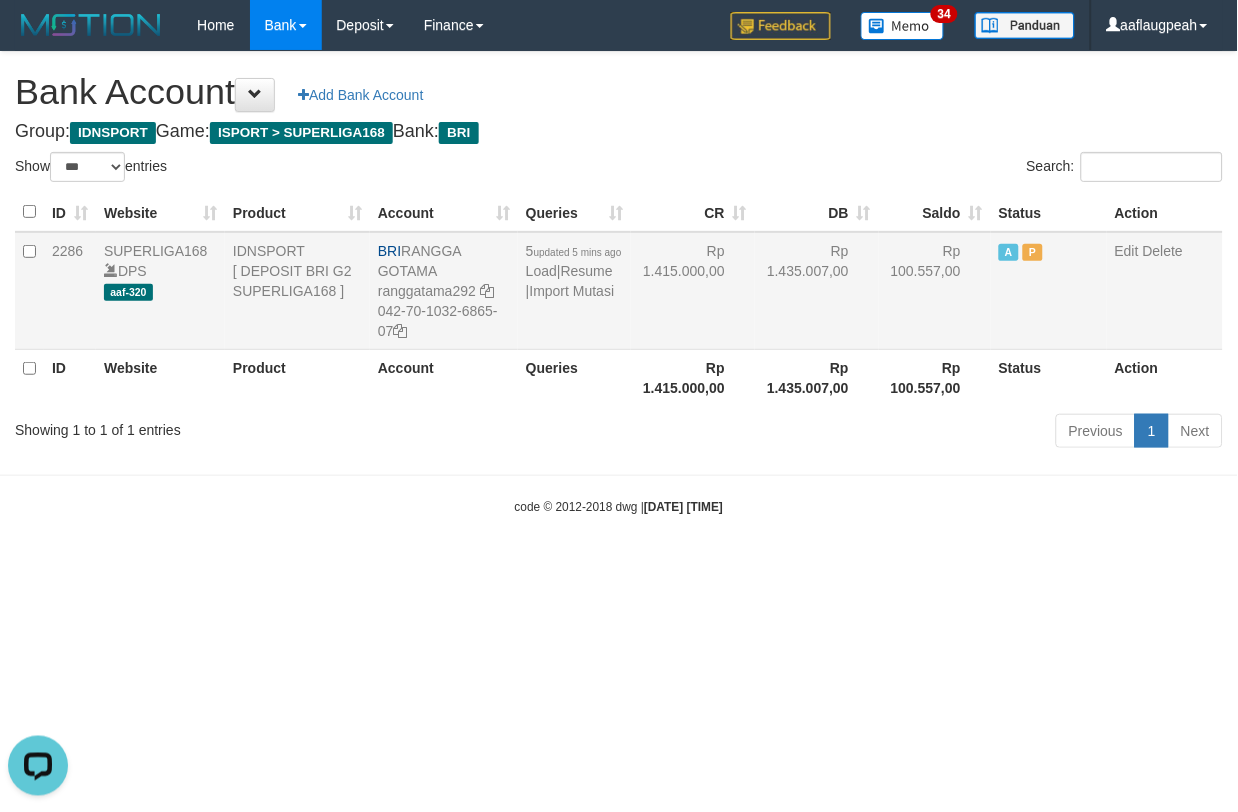 click on "5  updated 5 mins ago
Load
|
Resume
|
Import Mutasi" at bounding box center [574, 291] 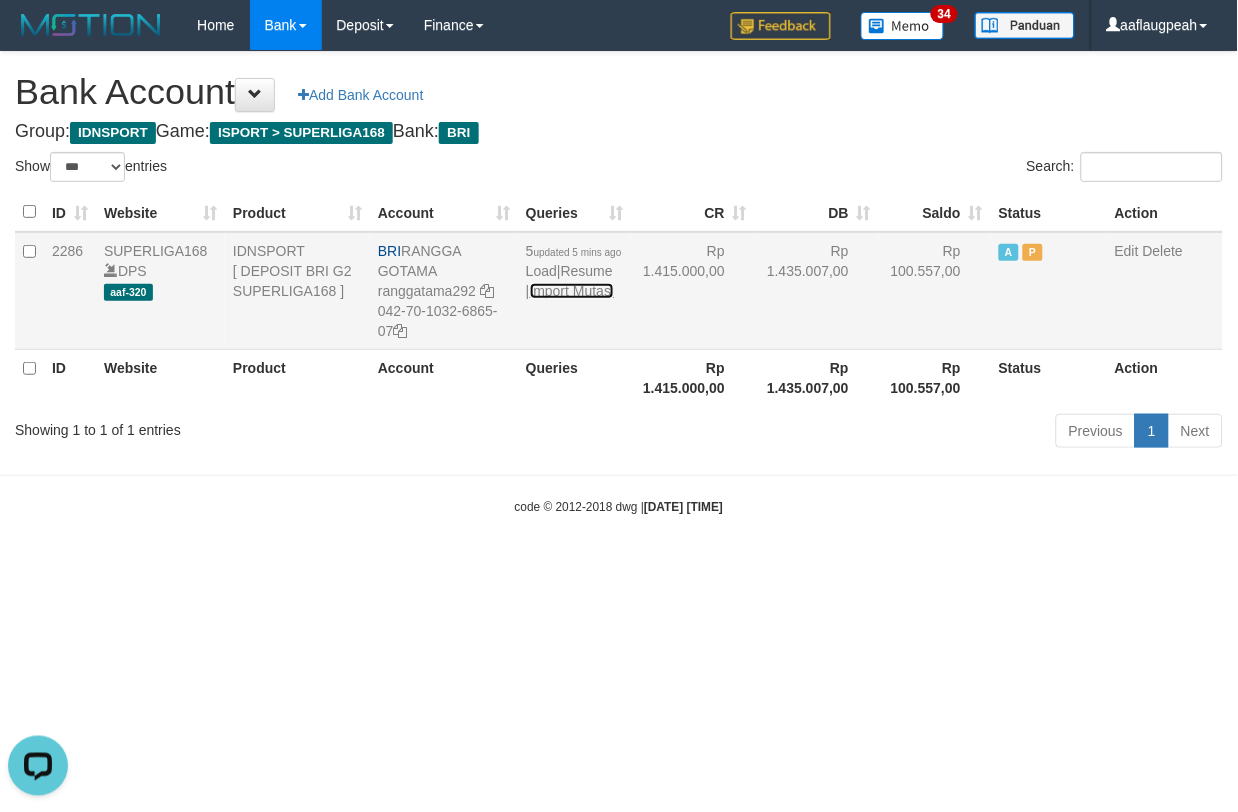 click on "Import Mutasi" at bounding box center (572, 291) 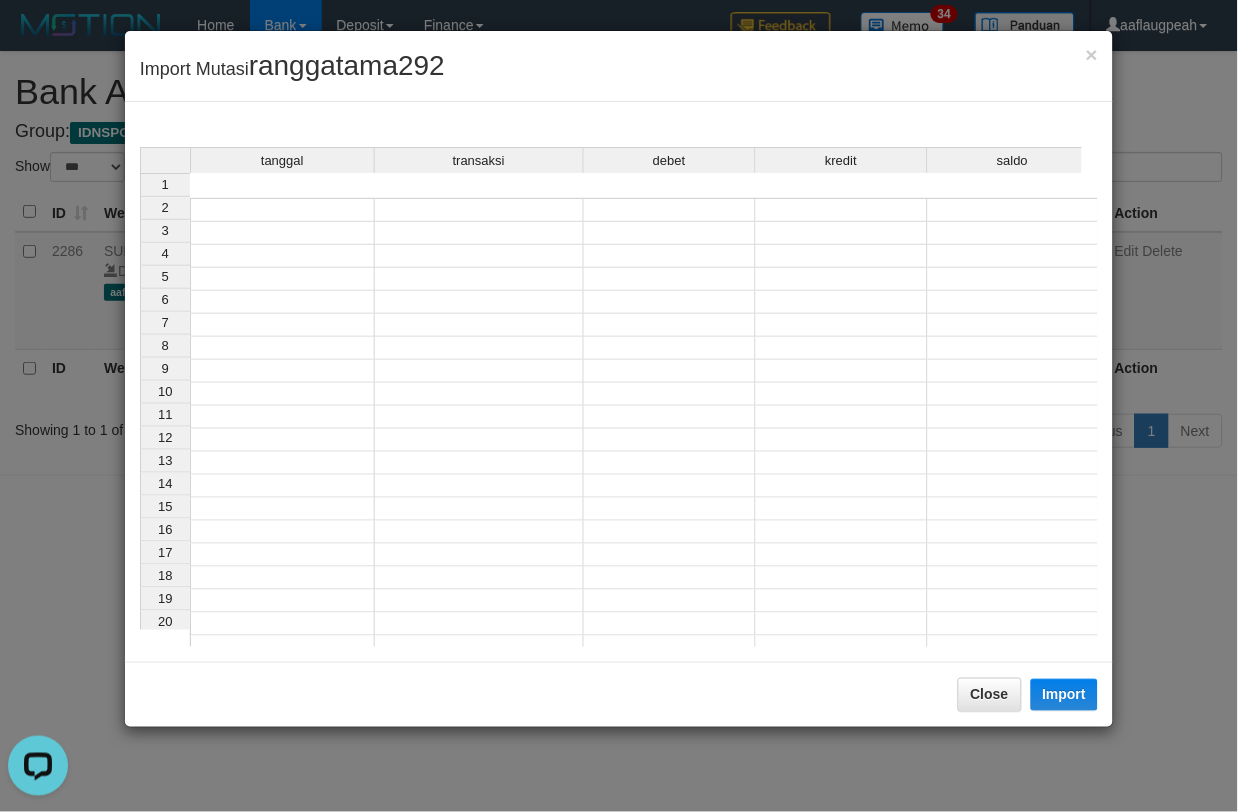 click on "tanggal transaksi debet kredit saldo 1 2 3 4 5 6 7 8 9 10 11 12 13 14 15 16 17 18 19 20 21" at bounding box center [619, 427] 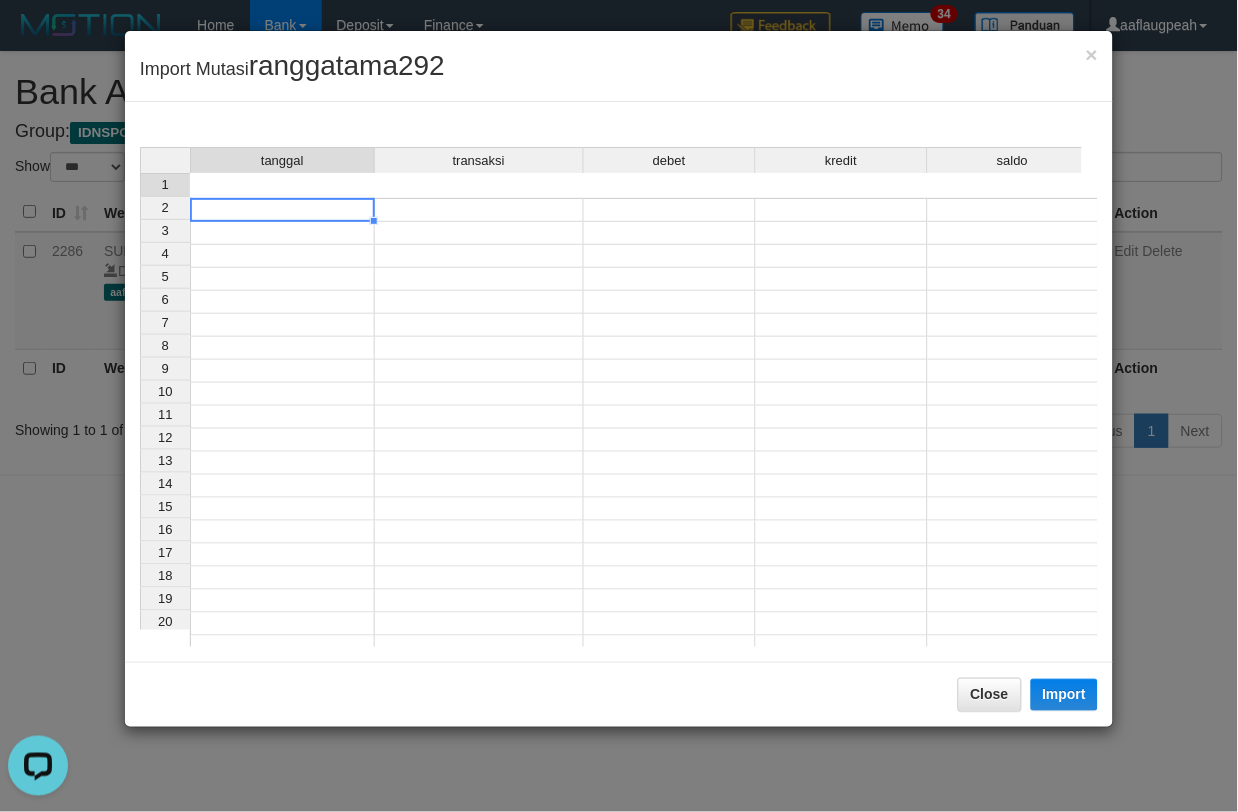 click at bounding box center (282, 210) 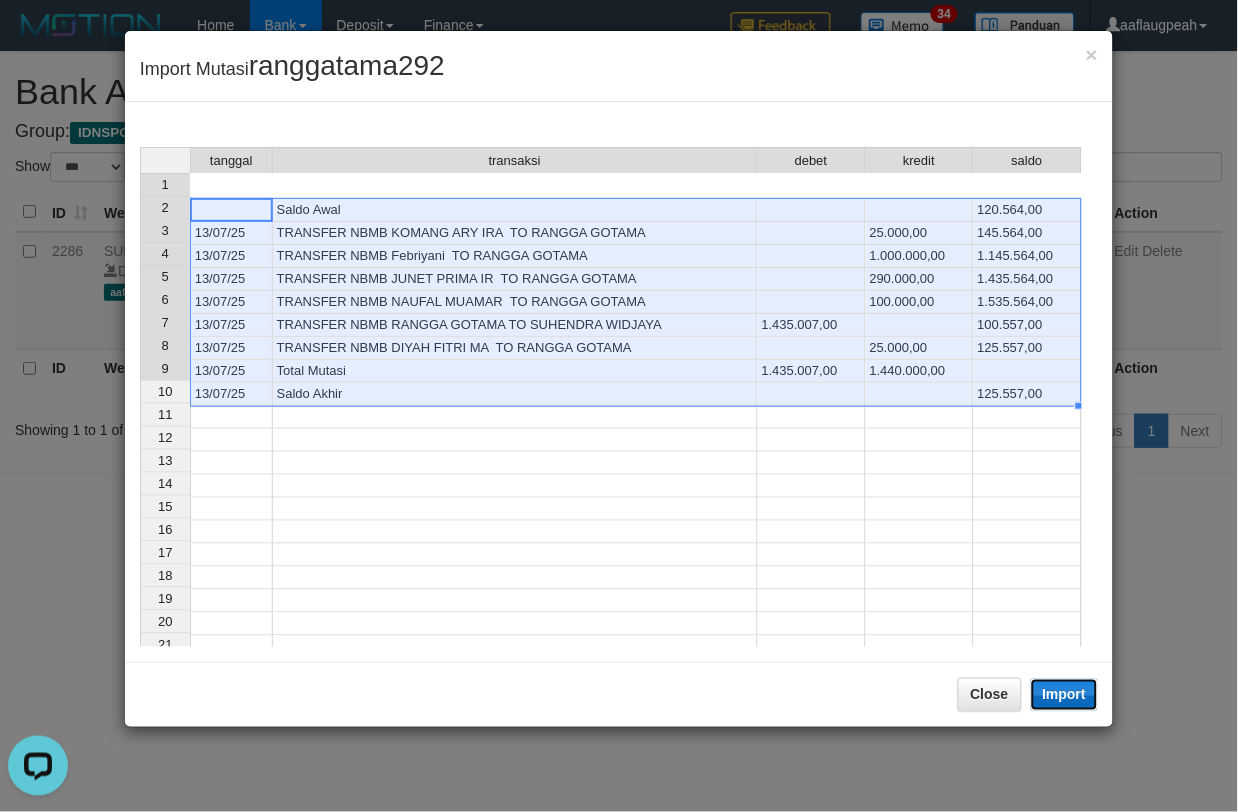click on "Import" at bounding box center (1065, 695) 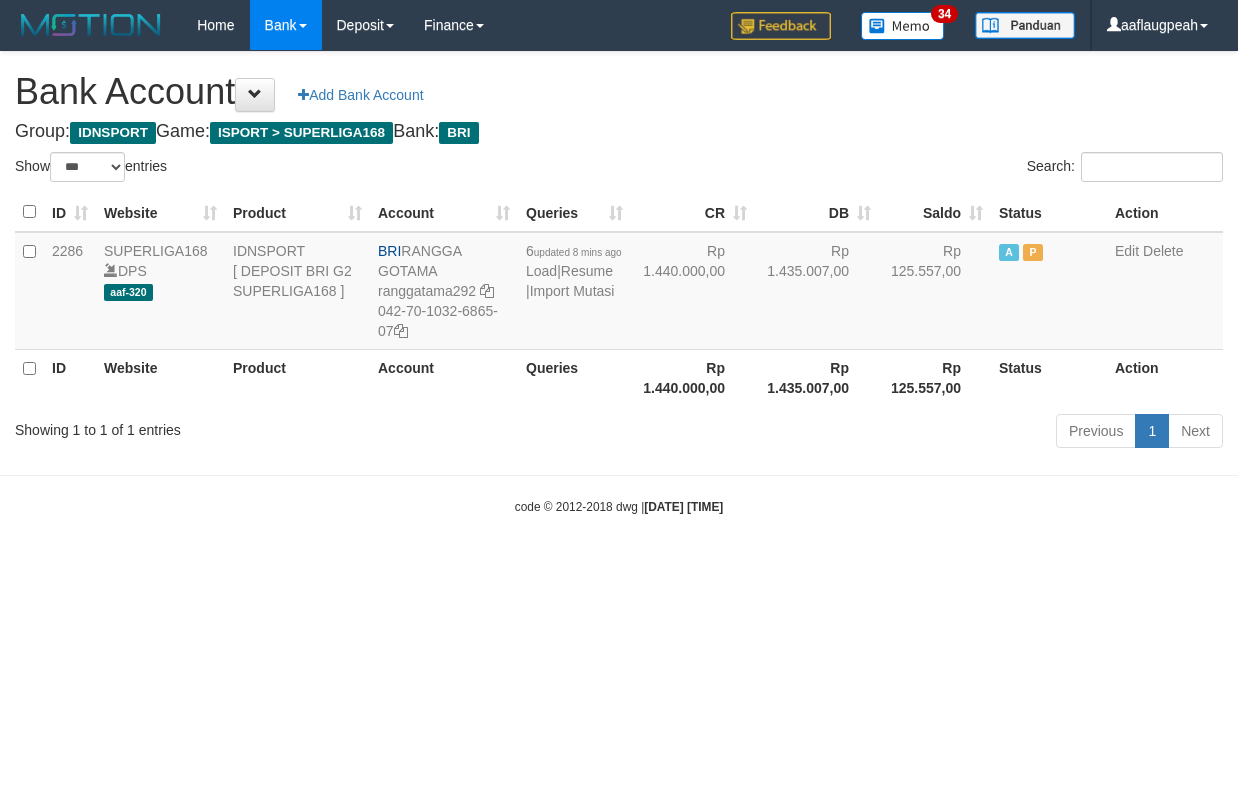 select on "***" 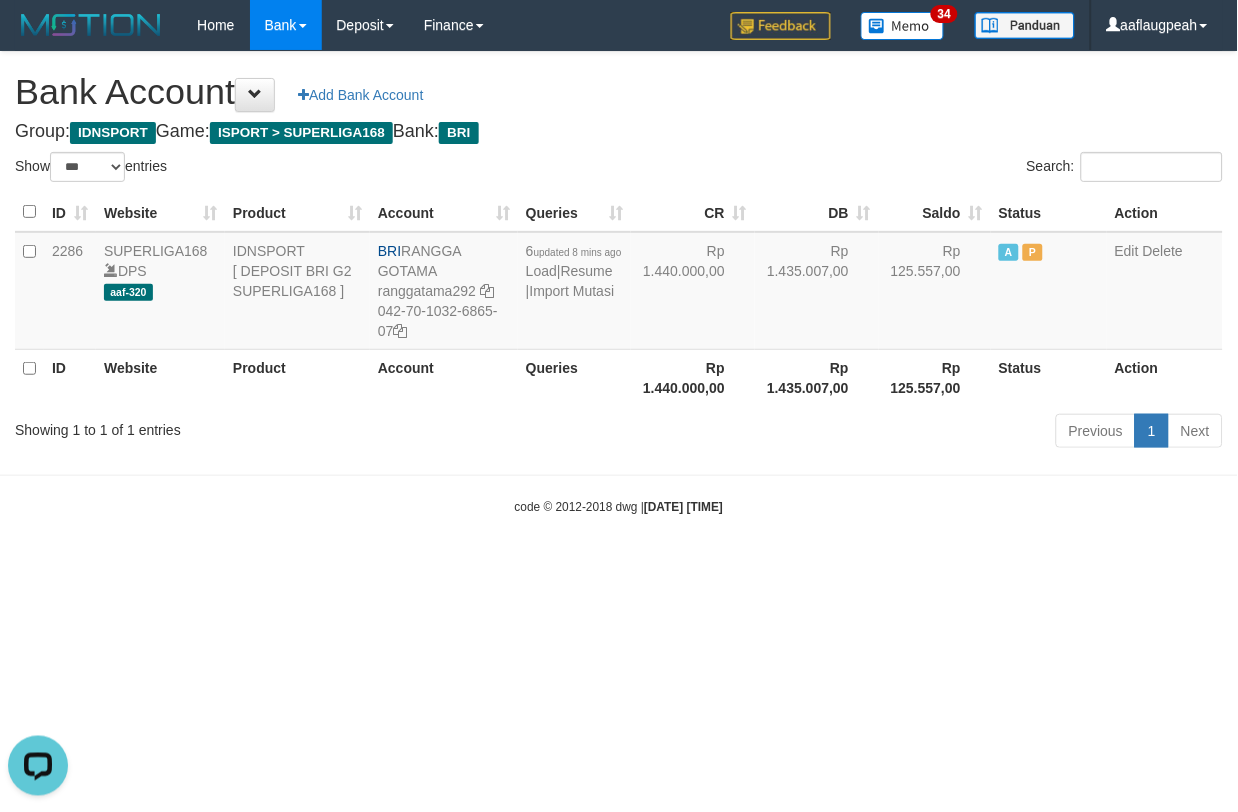 scroll, scrollTop: 0, scrollLeft: 0, axis: both 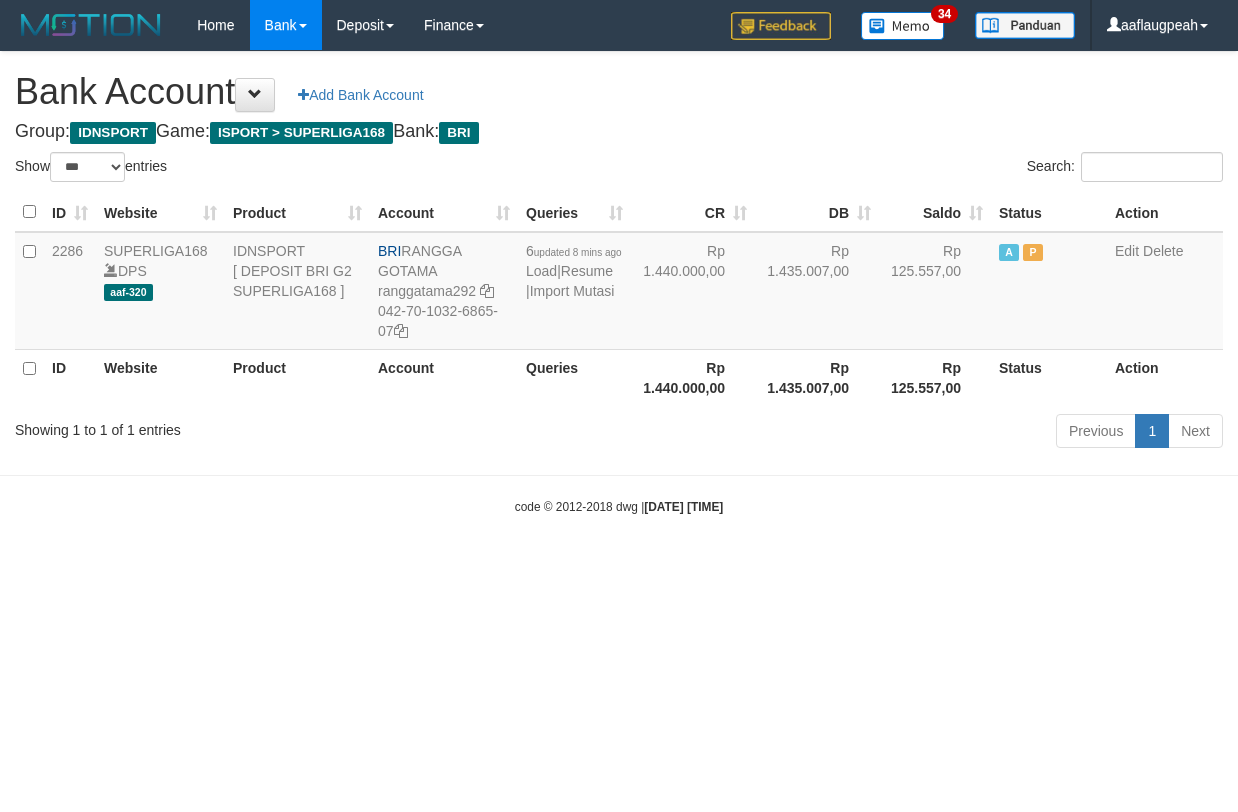 select on "***" 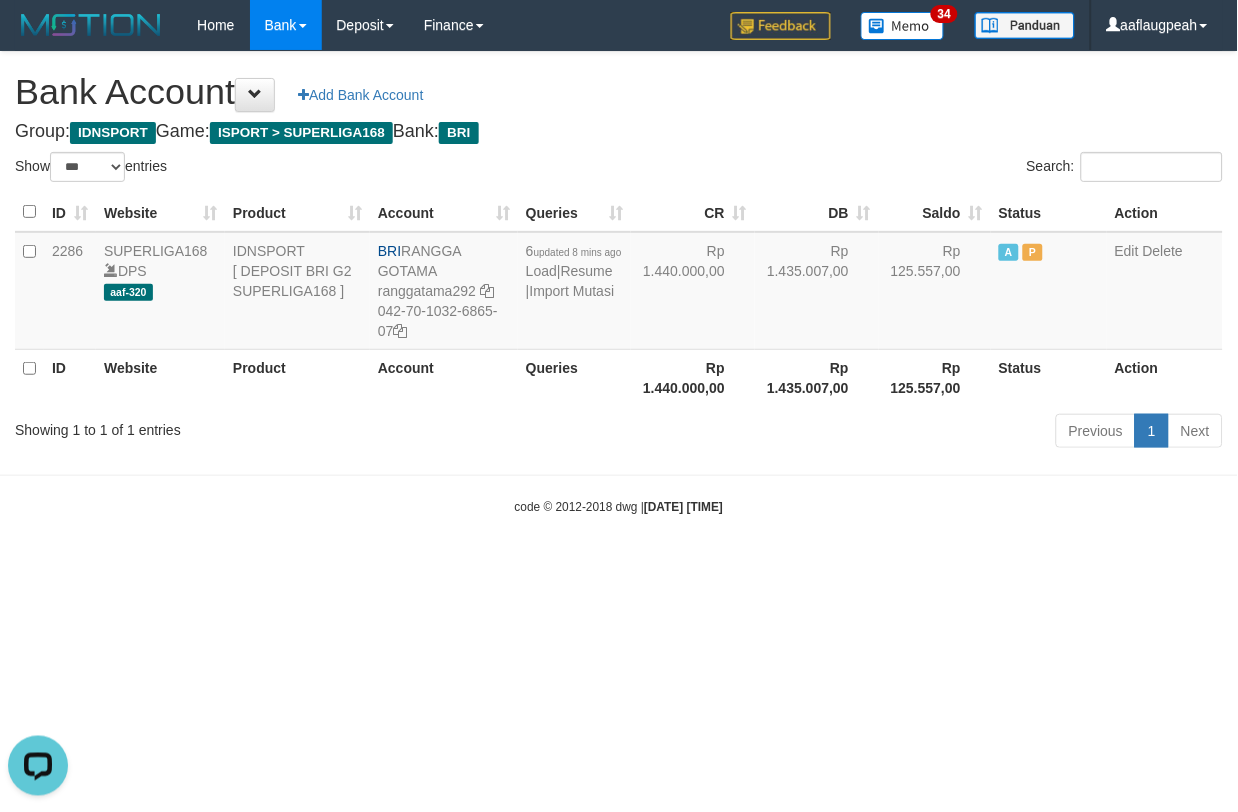 scroll, scrollTop: 0, scrollLeft: 0, axis: both 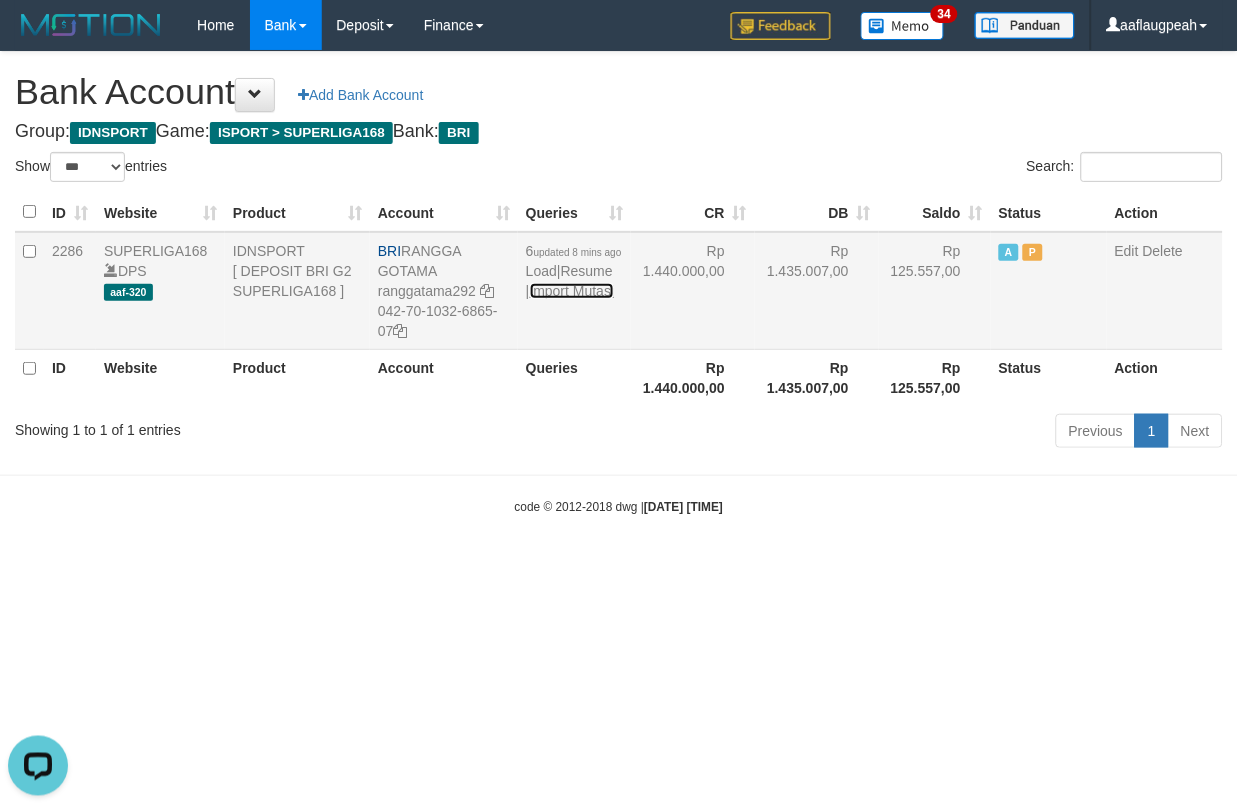 click on "Import Mutasi" at bounding box center [572, 291] 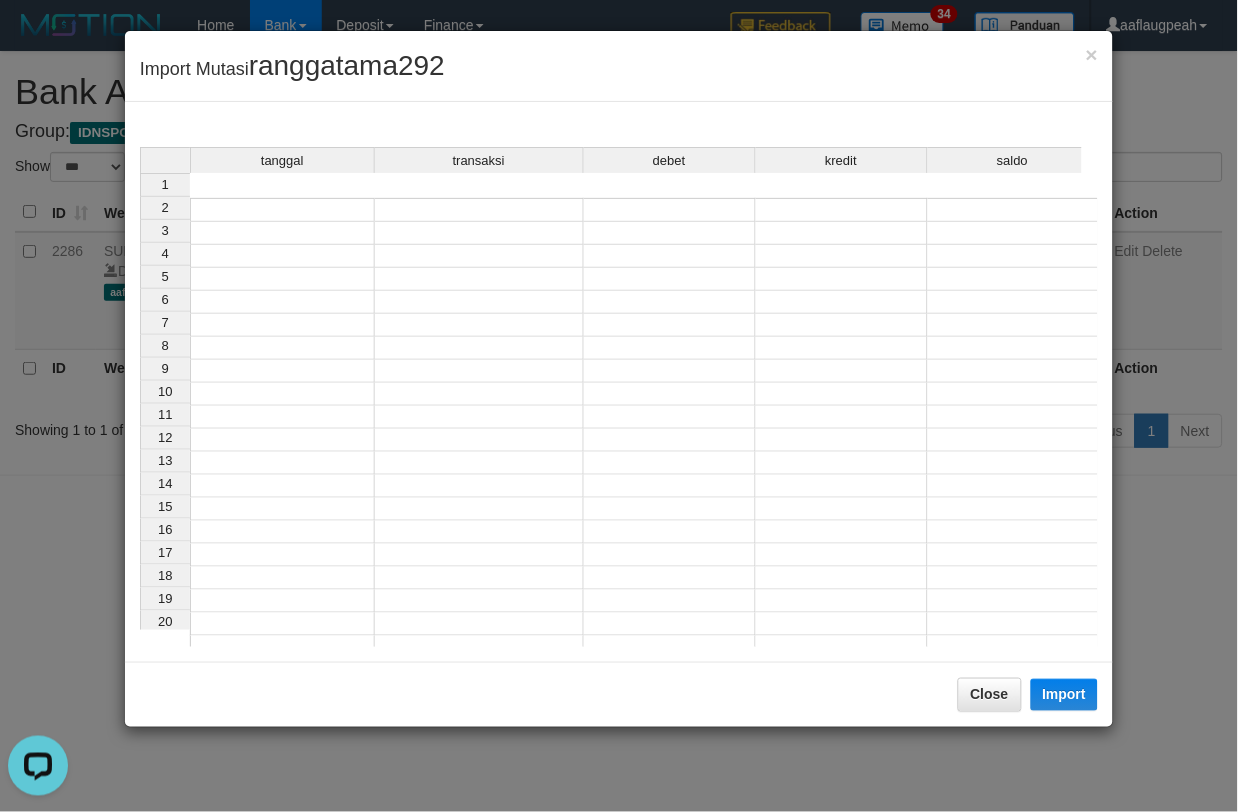 click on "tanggal transaksi debet kredit saldo 1 2 3 4 5 6 7 8 9 10 11 12 13 14 15 16 17 18 19 20 21" at bounding box center [619, 427] 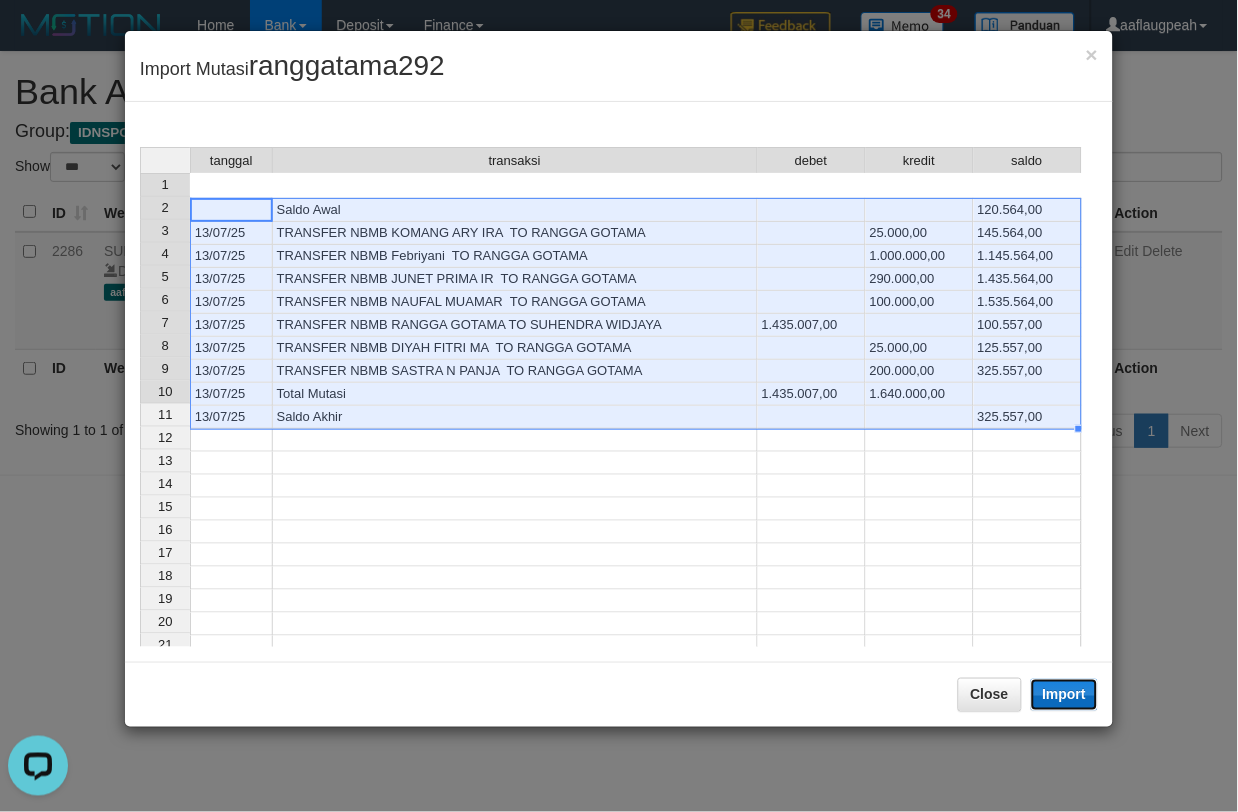 click on "Import" at bounding box center (1065, 695) 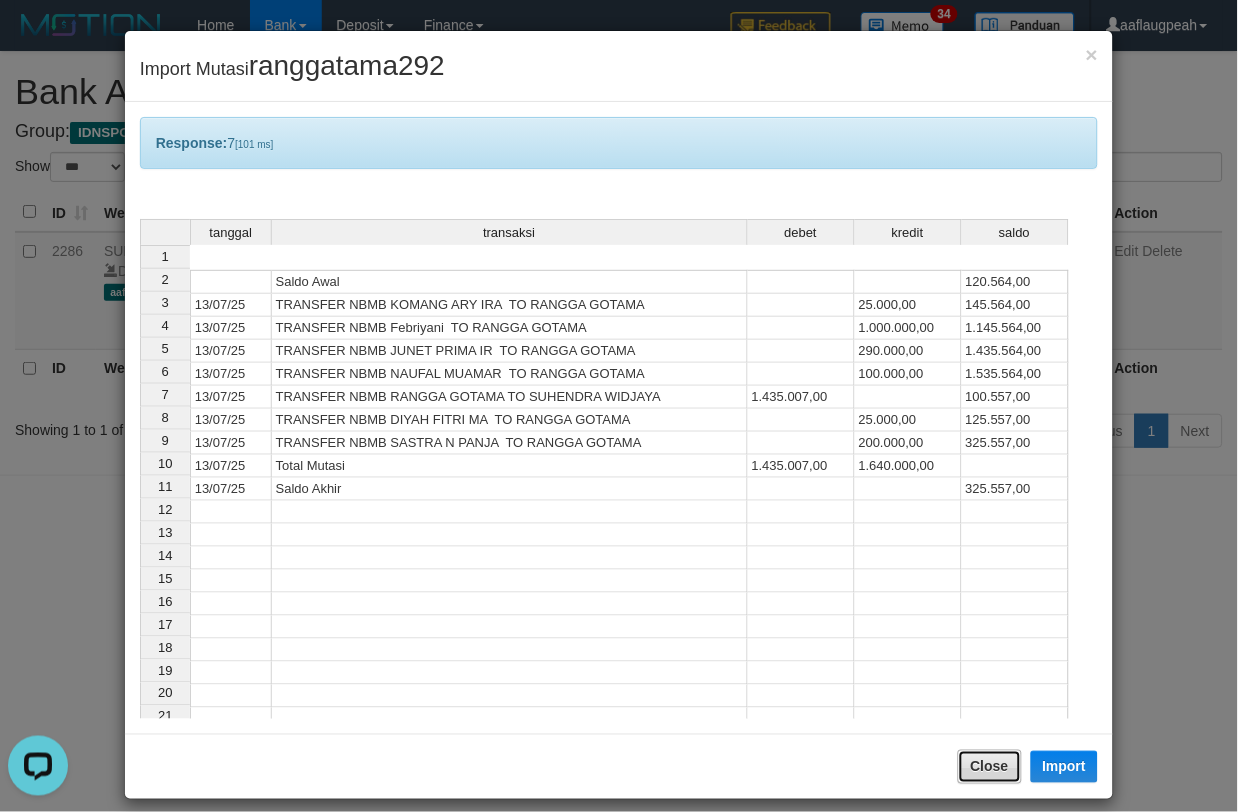 click on "Close" at bounding box center [990, 767] 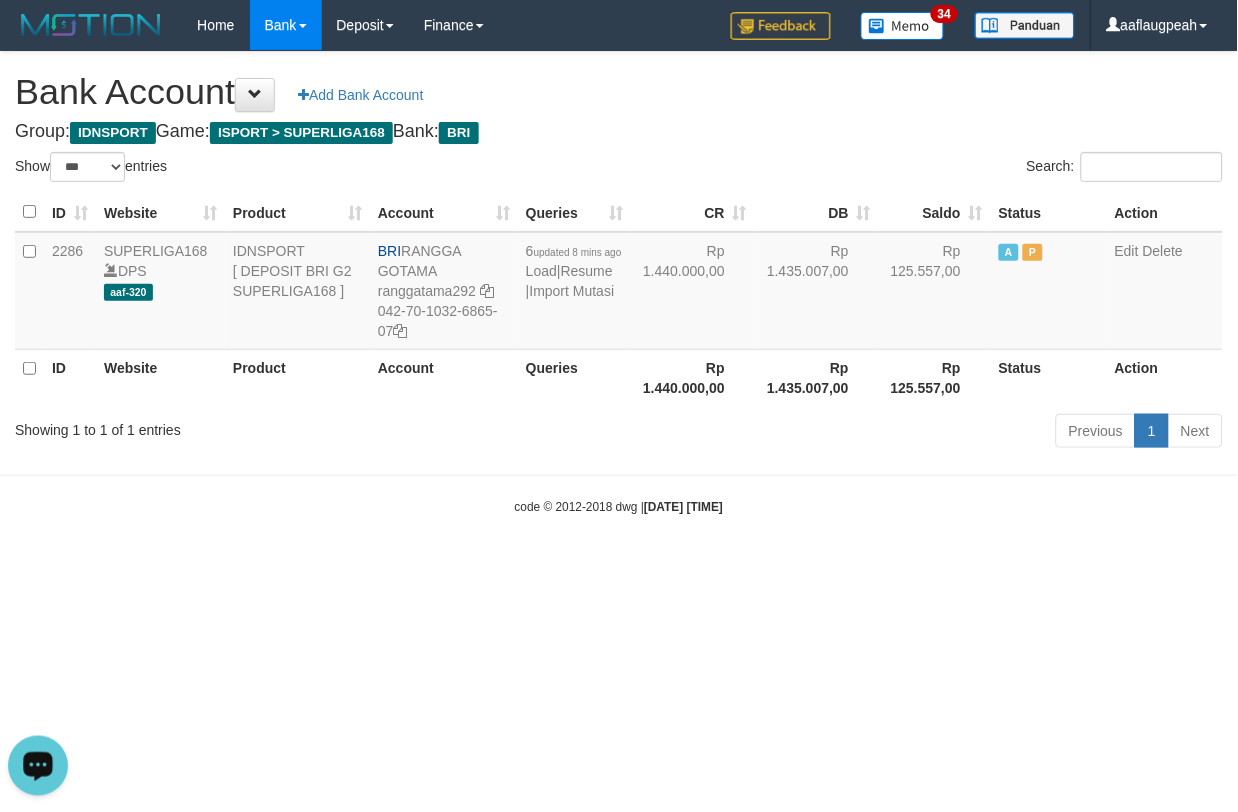 drag, startPoint x: 802, startPoint y: 657, endPoint x: 1233, endPoint y: 634, distance: 431.61325 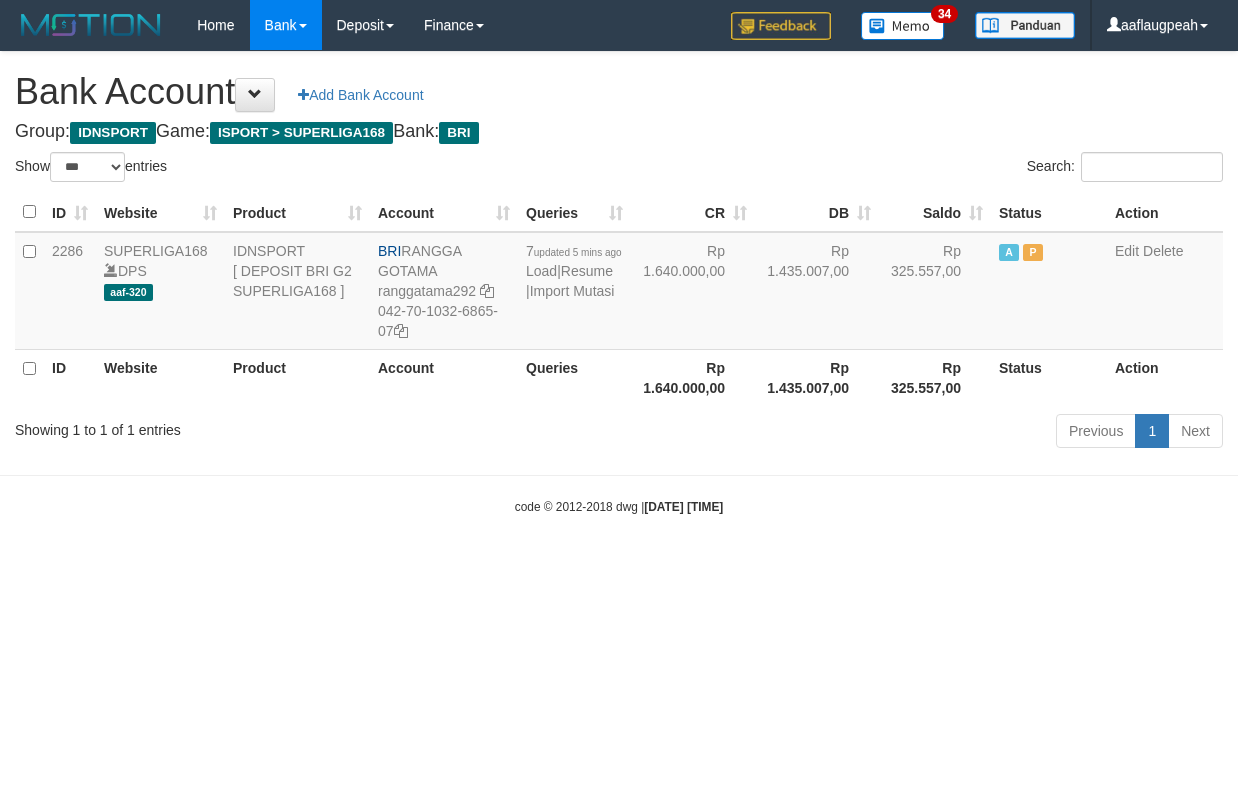 select on "***" 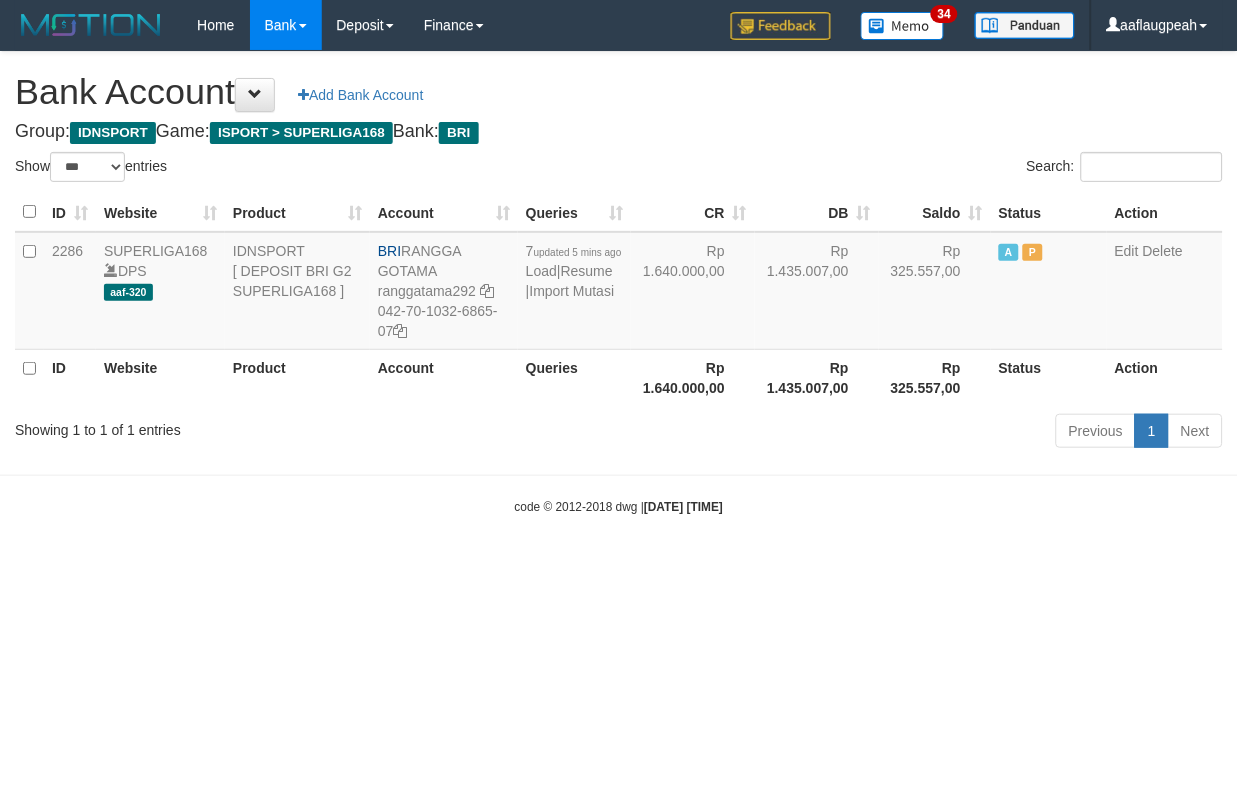 click on "Toggle navigation
Home
Bank
Account List
Load
By Website
Group
[ISPORT]													SUPERLIGA168
By Load Group (DPS)
34" at bounding box center [619, 283] 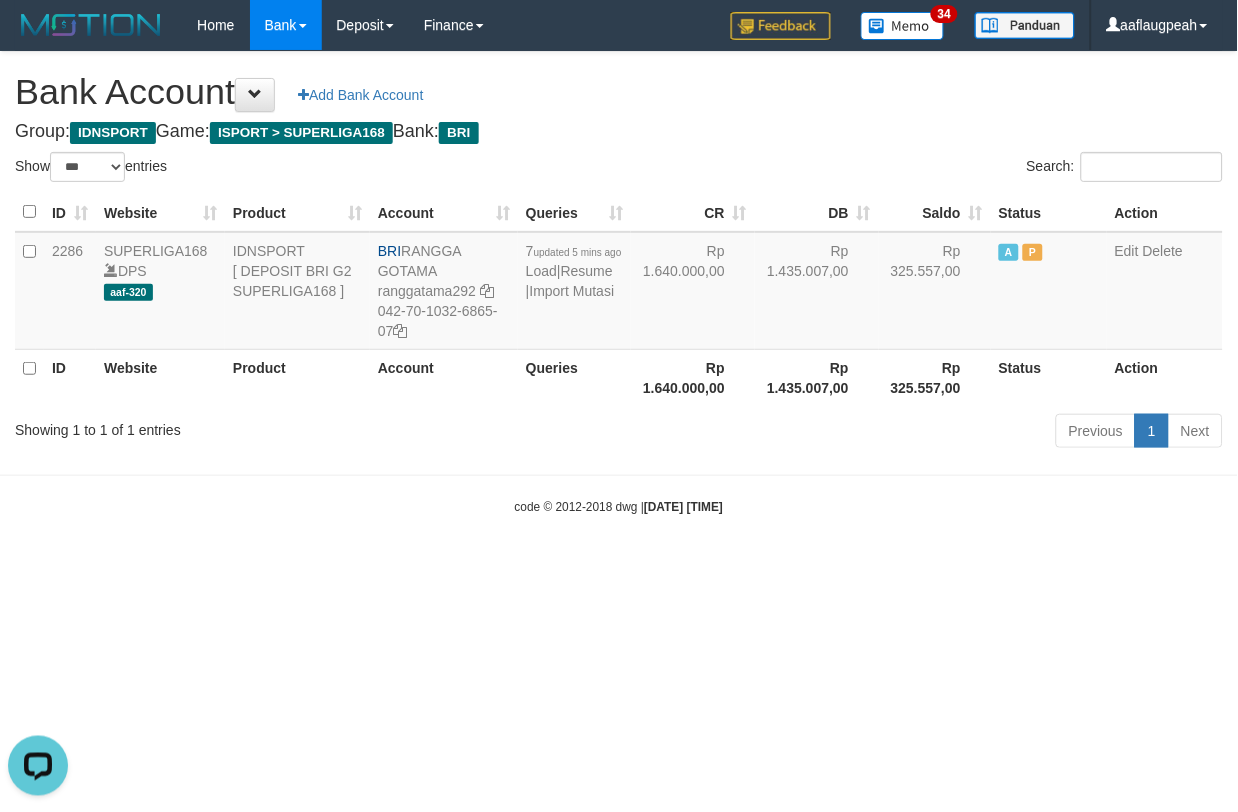 scroll, scrollTop: 0, scrollLeft: 0, axis: both 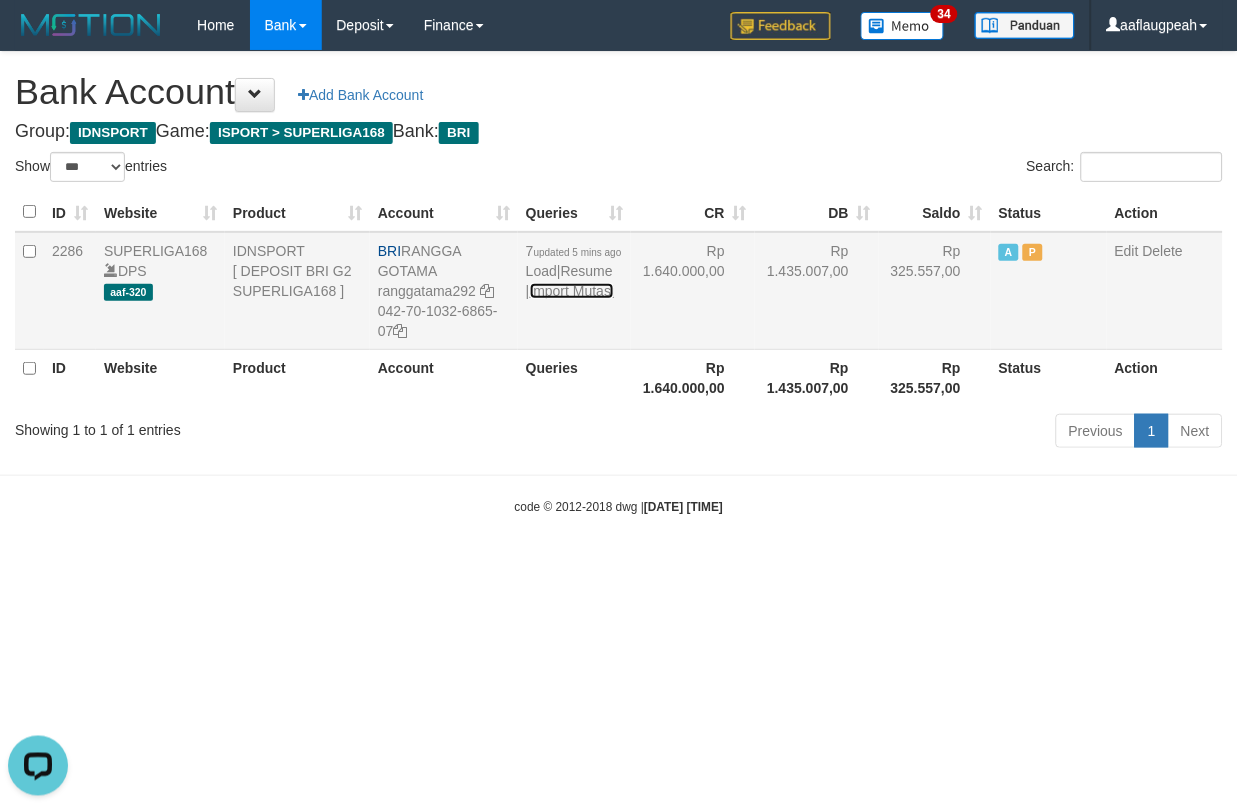 click on "Import Mutasi" at bounding box center [572, 291] 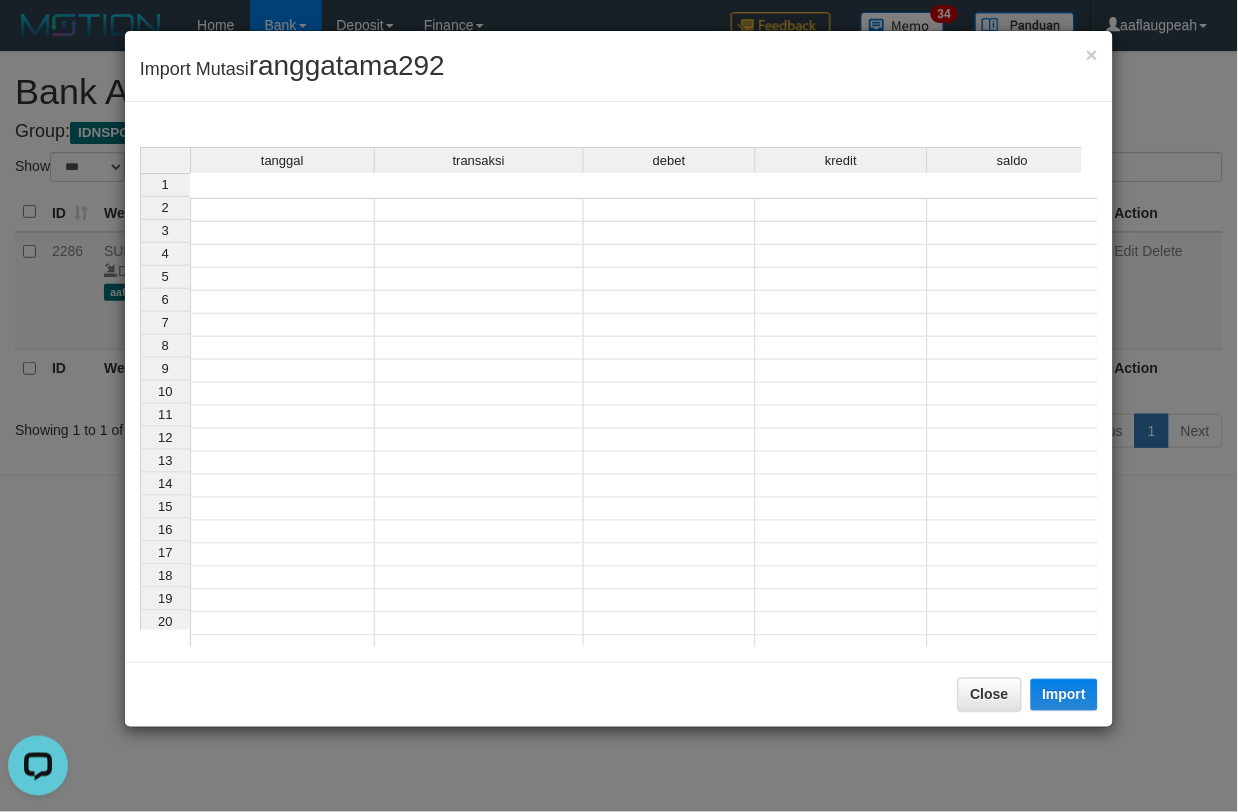 click on "tanggal transaksi debet kredit saldo 1 2 3 4 5 6 7 8 9 10 11 12 13 14 15 16 17 18 19 20 21" at bounding box center [619, 427] 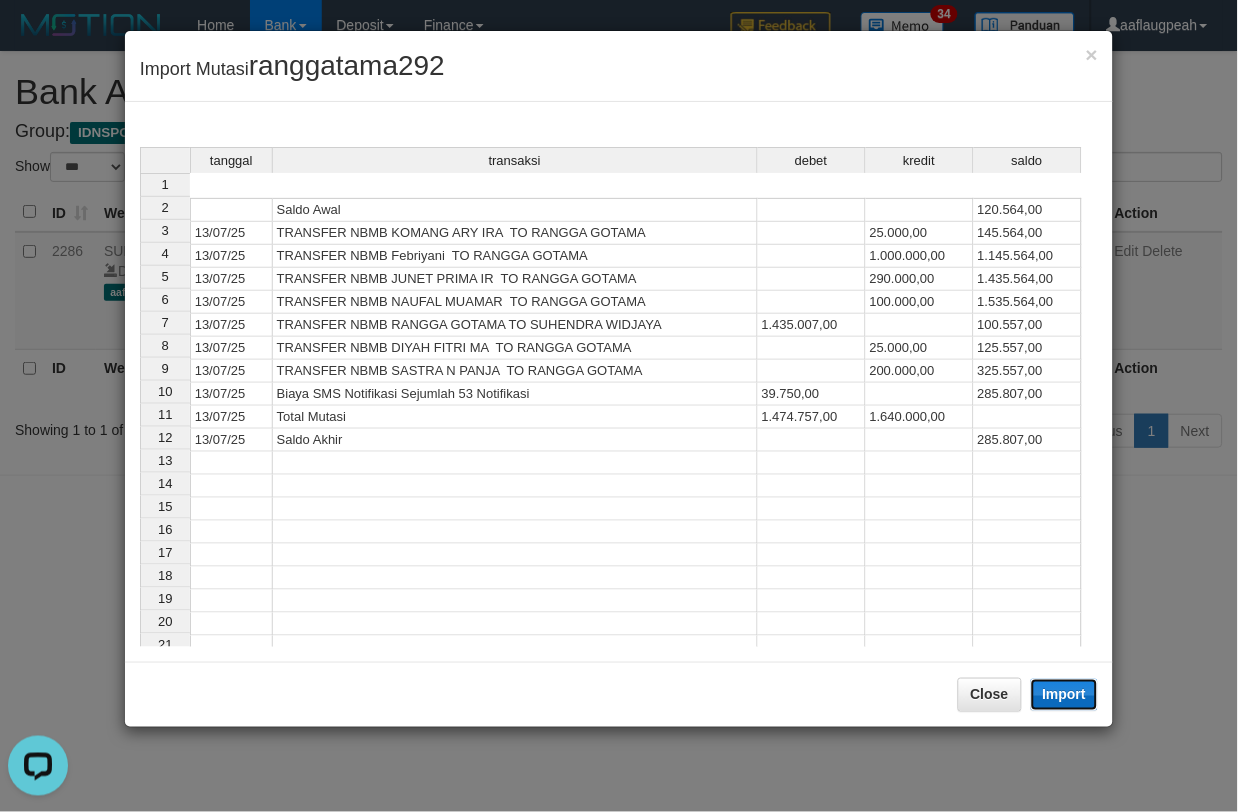 click on "Import" at bounding box center [1065, 695] 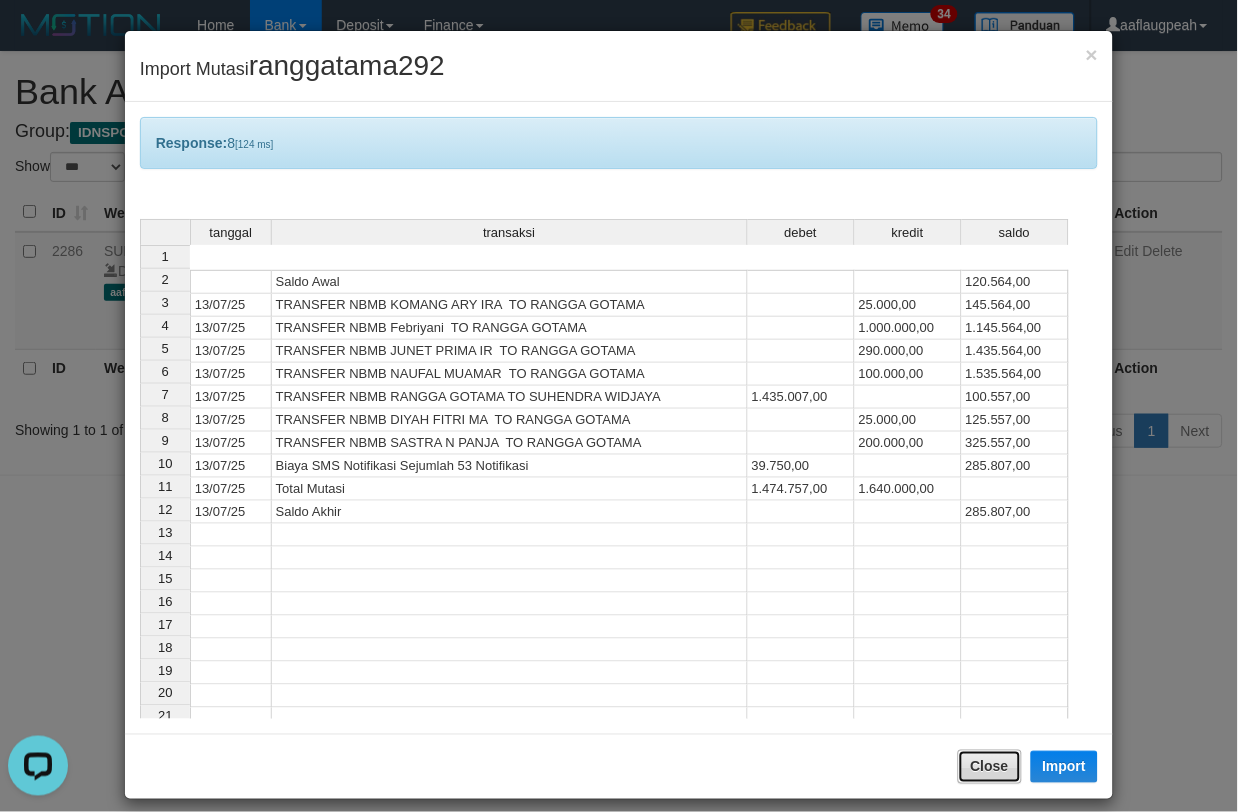 click on "Close" at bounding box center (990, 767) 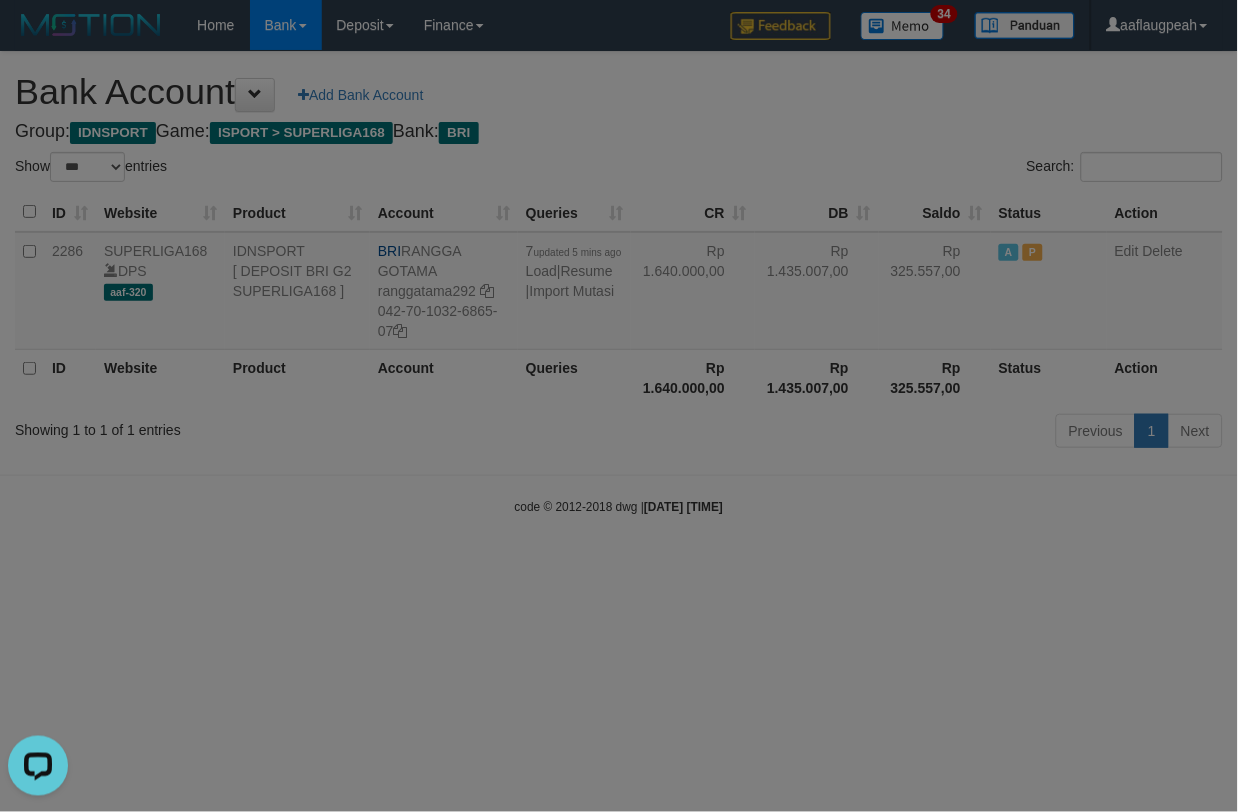 click at bounding box center (619, 406) 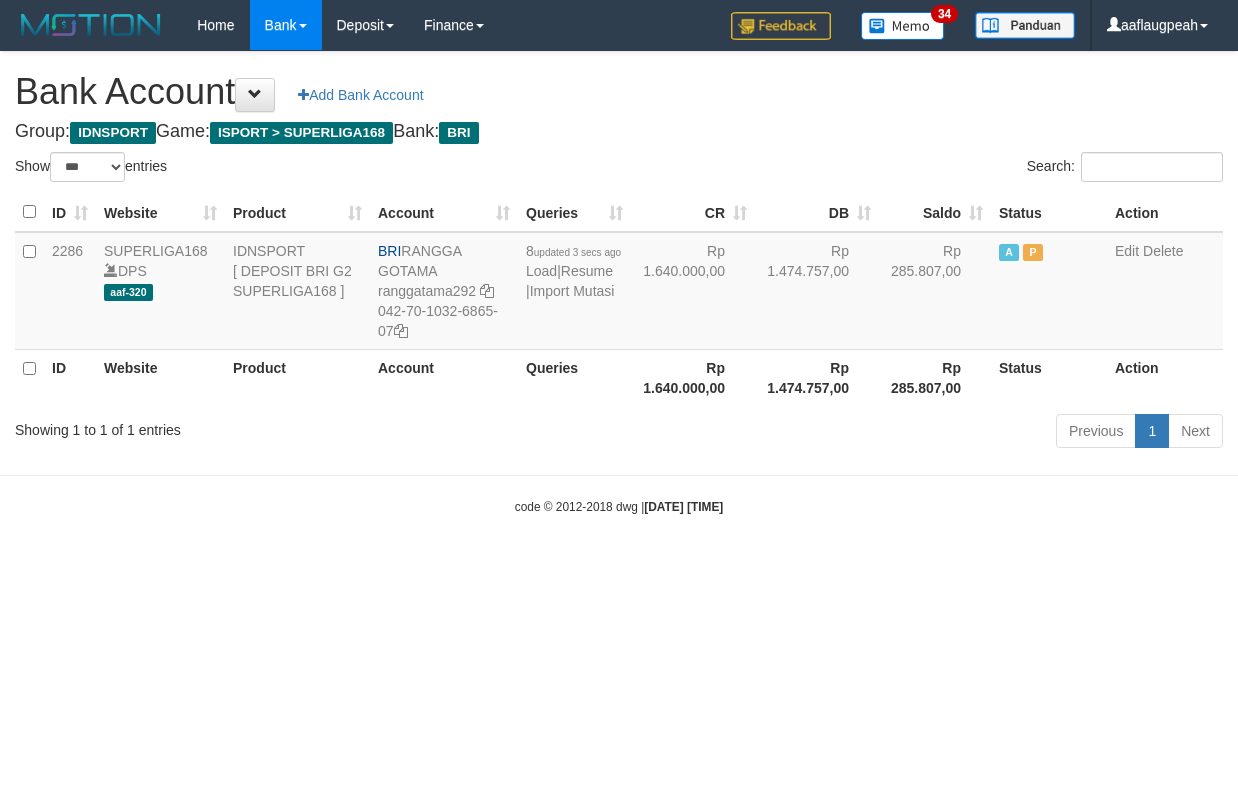 select on "***" 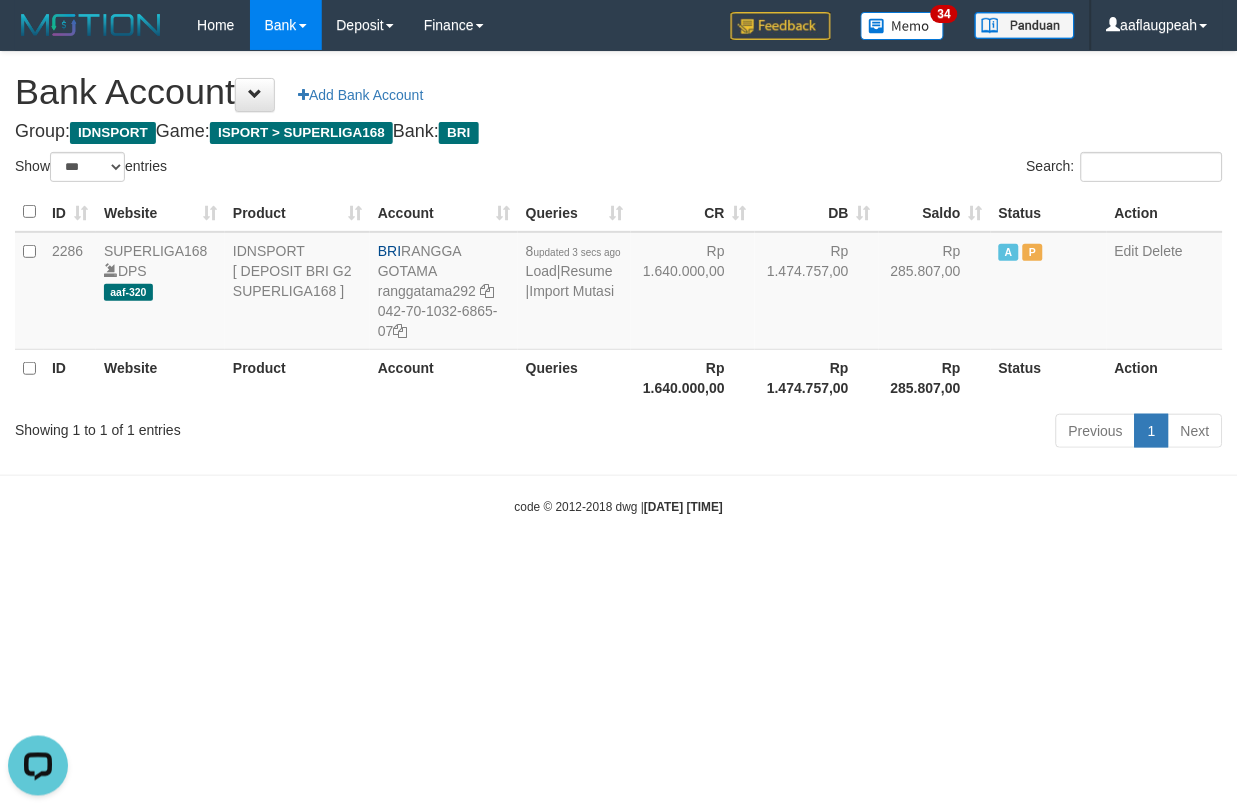 scroll, scrollTop: 0, scrollLeft: 0, axis: both 